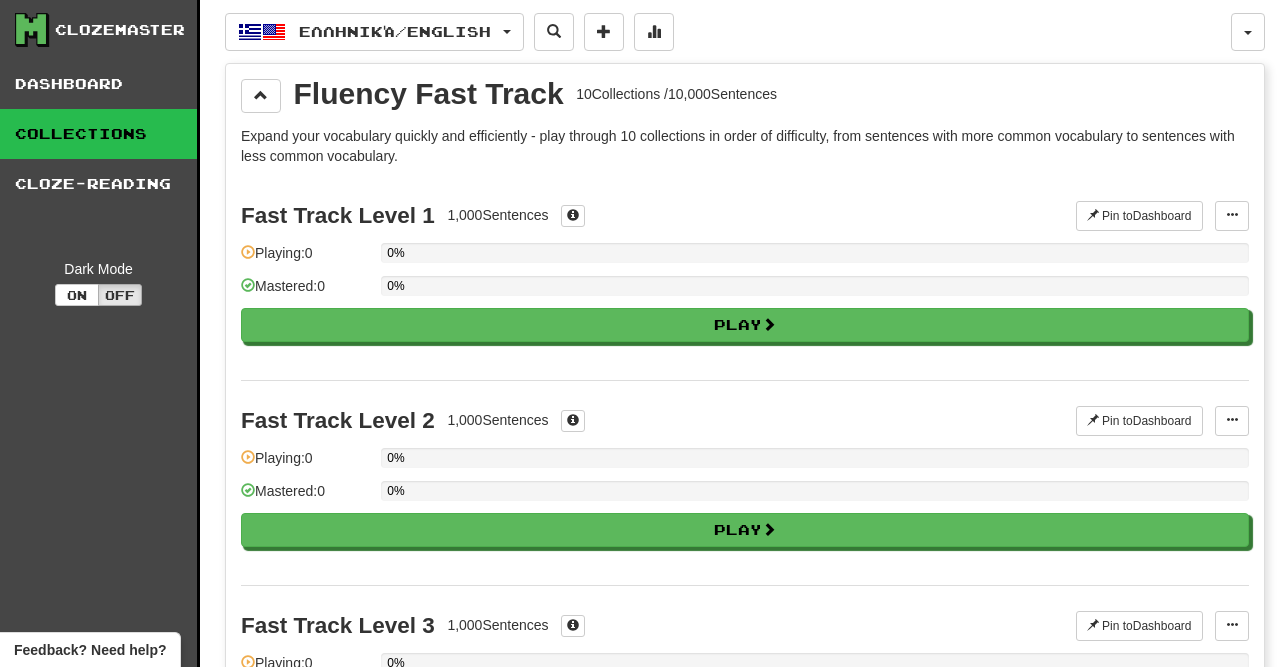 scroll, scrollTop: 2248, scrollLeft: 0, axis: vertical 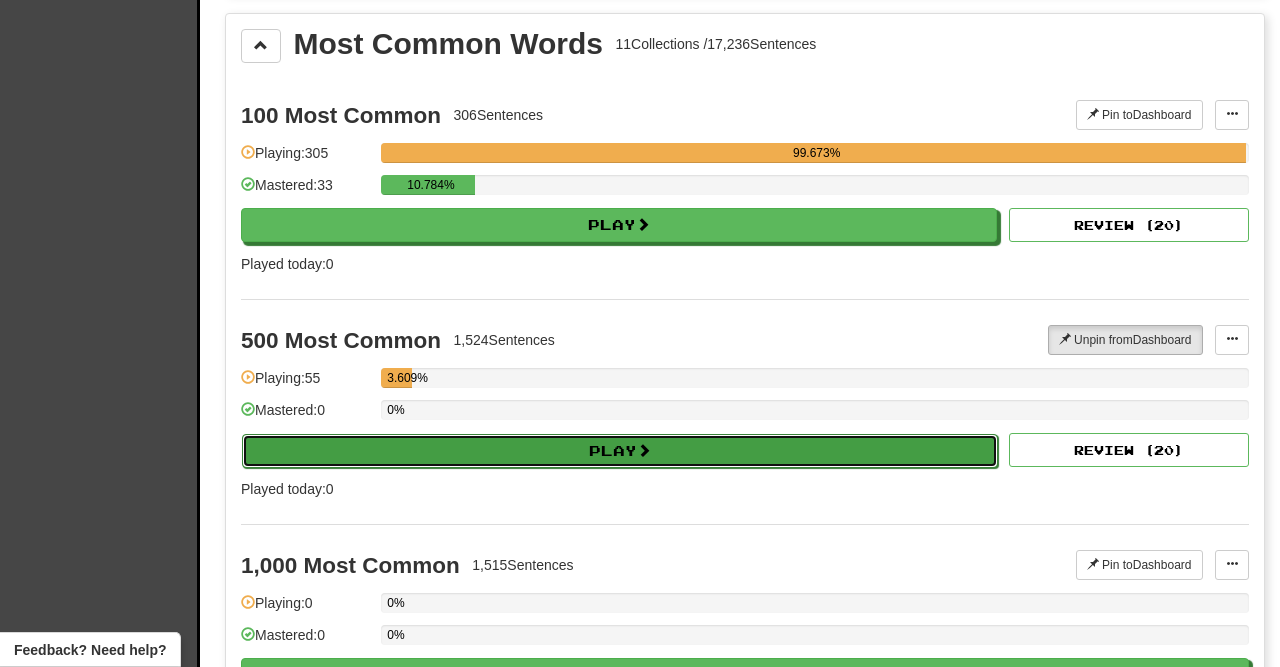 click on "Play" at bounding box center [620, 451] 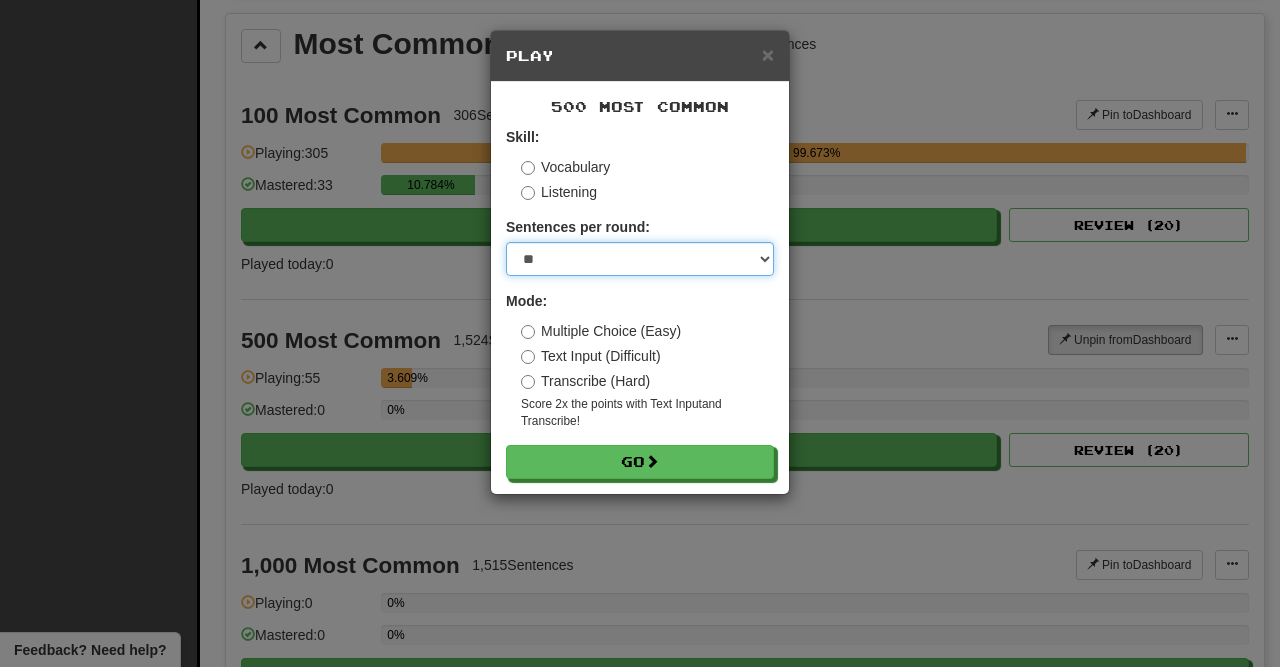 click on "* ** ** ** ** ** *** ********" at bounding box center [640, 259] 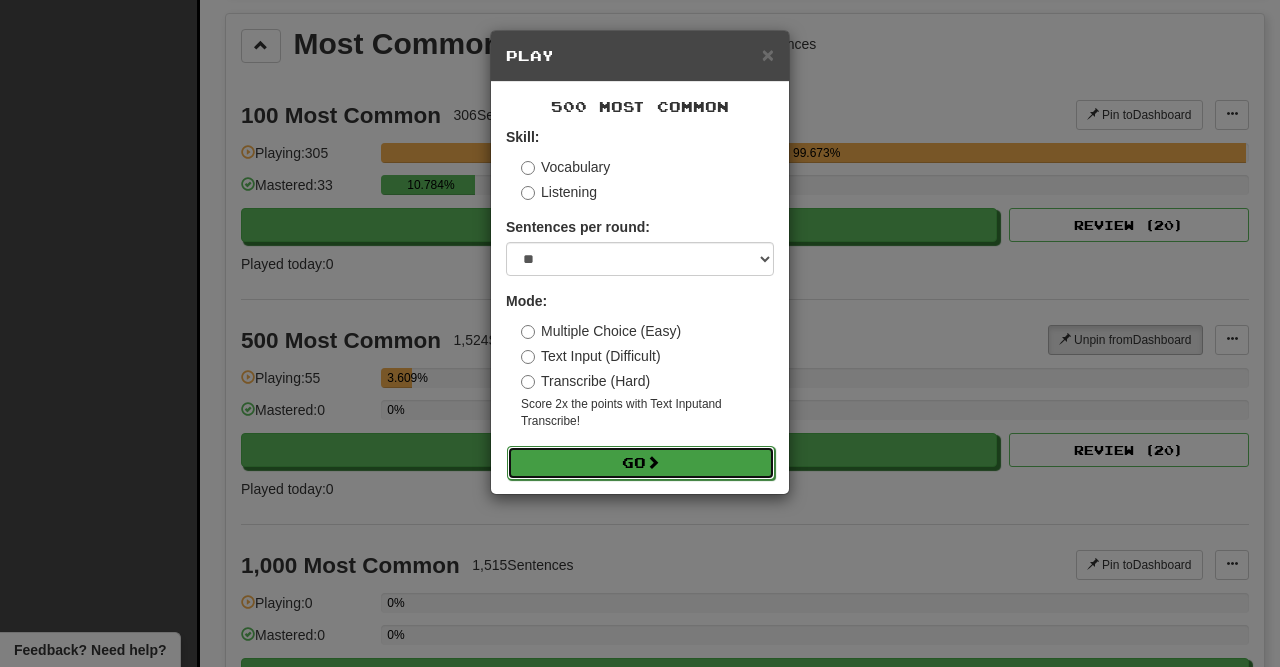 click at bounding box center [653, 462] 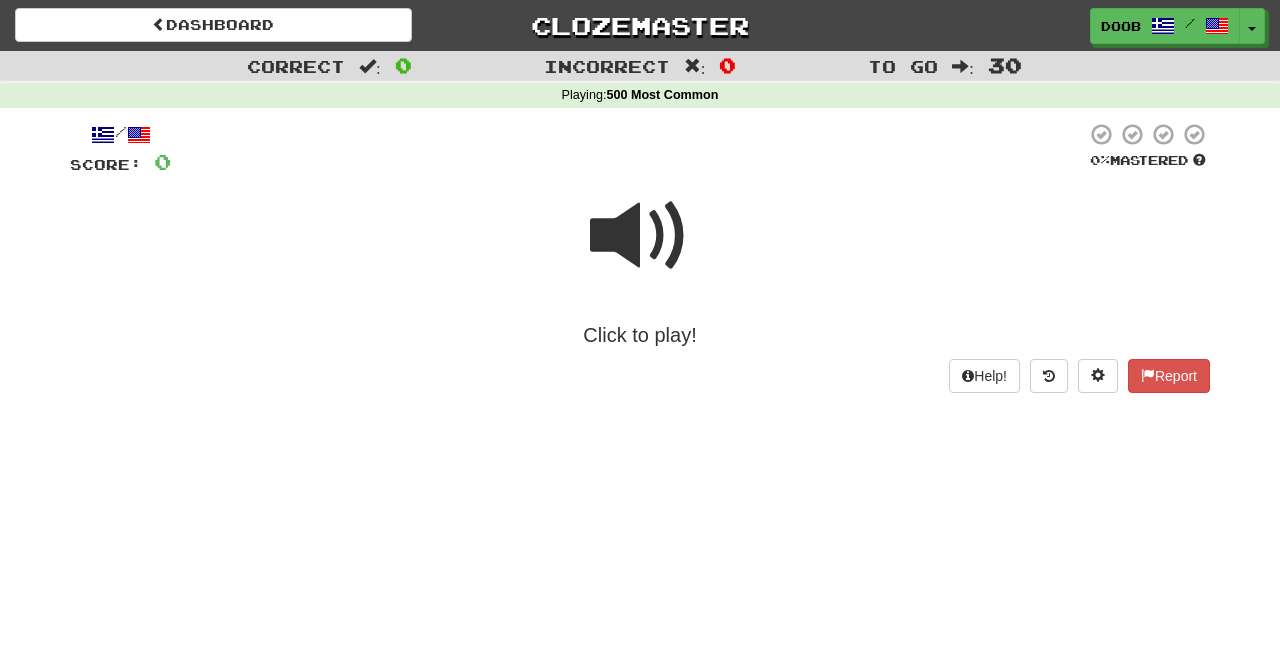 scroll, scrollTop: 0, scrollLeft: 0, axis: both 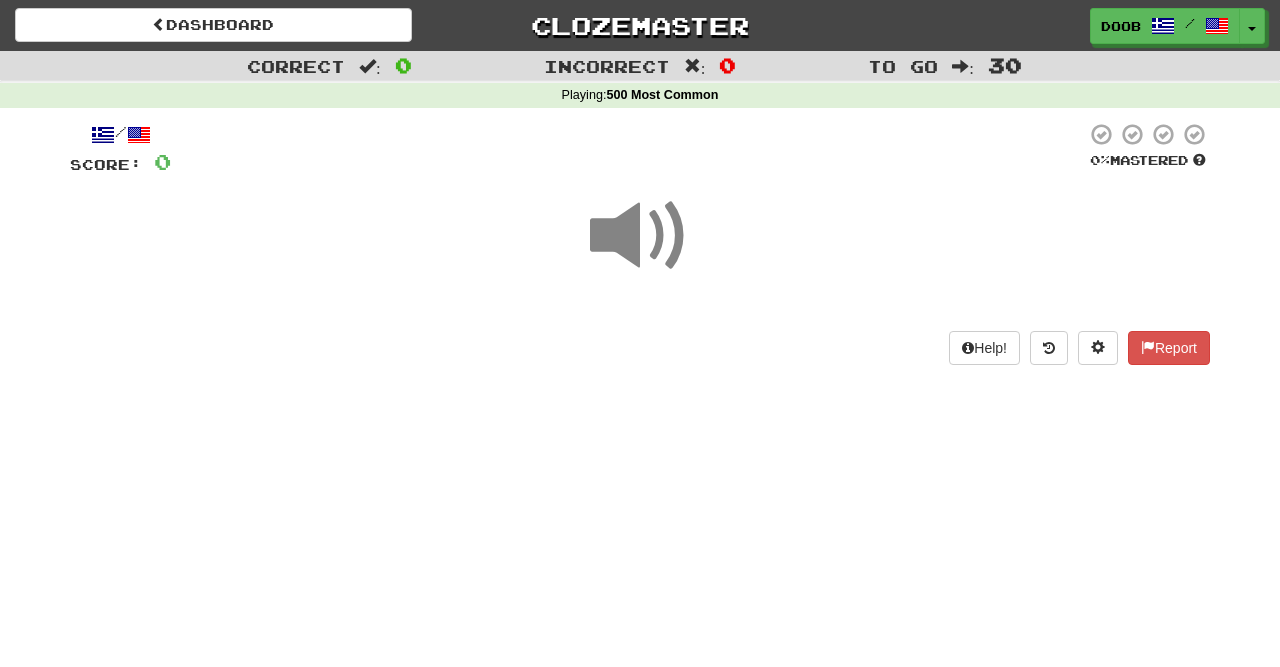 click at bounding box center [640, 236] 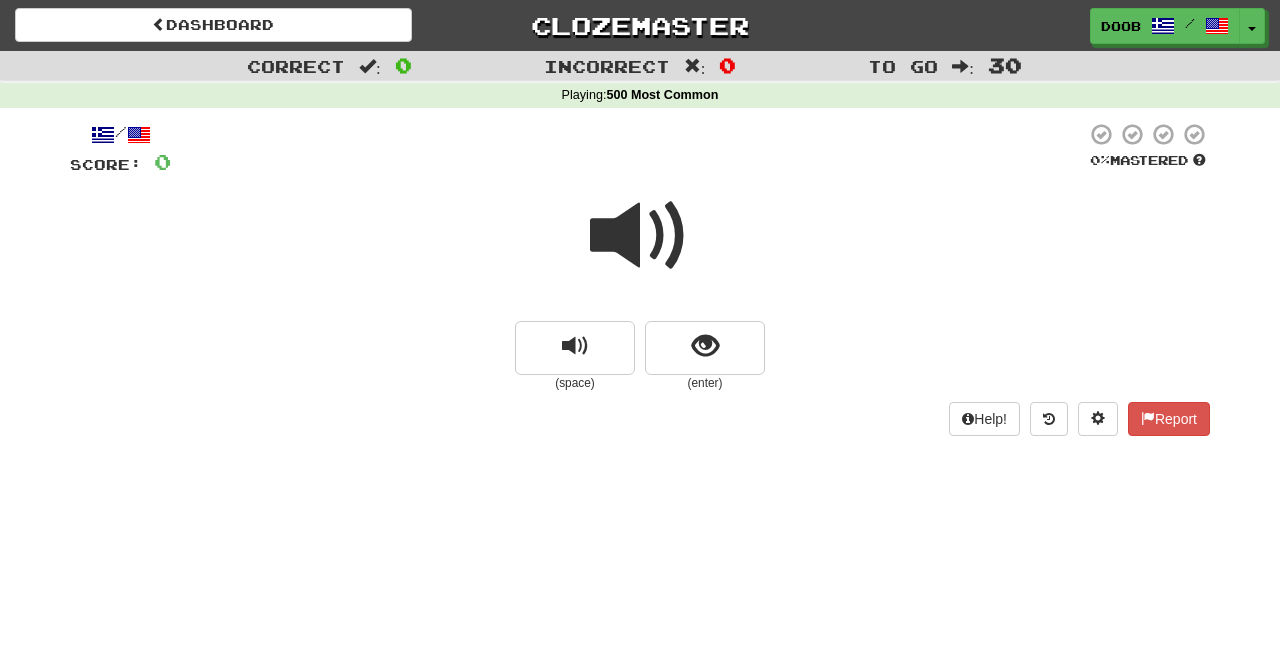 click at bounding box center (640, 236) 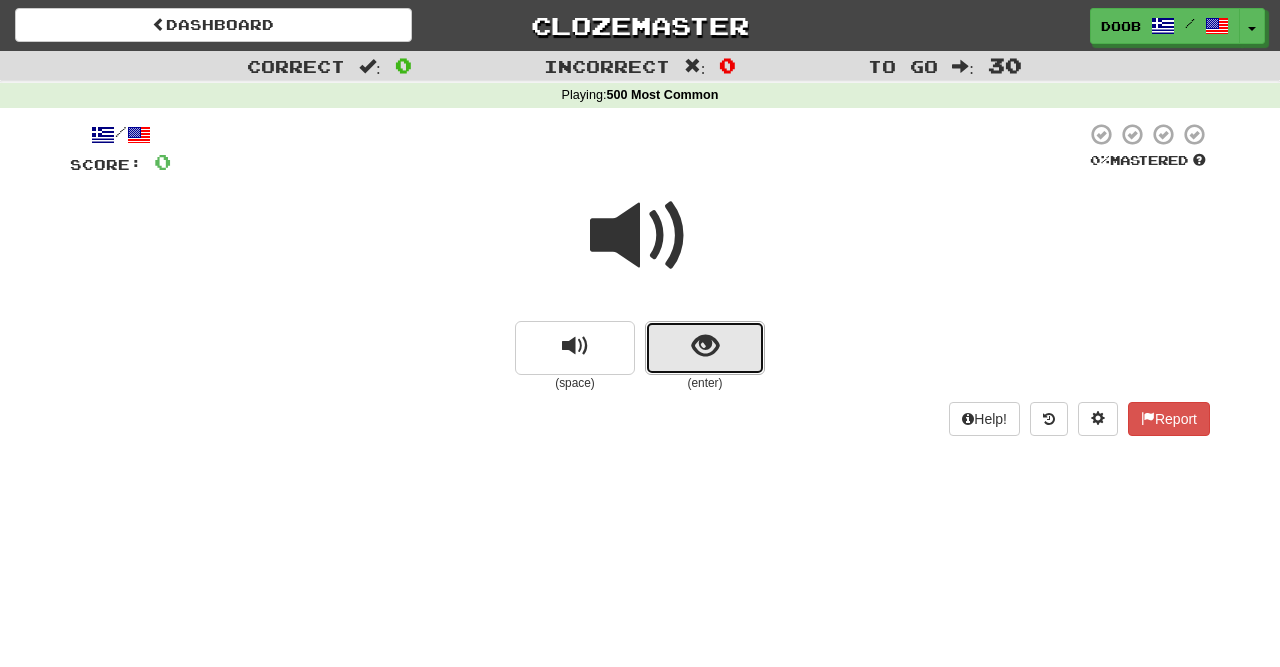 click at bounding box center [705, 348] 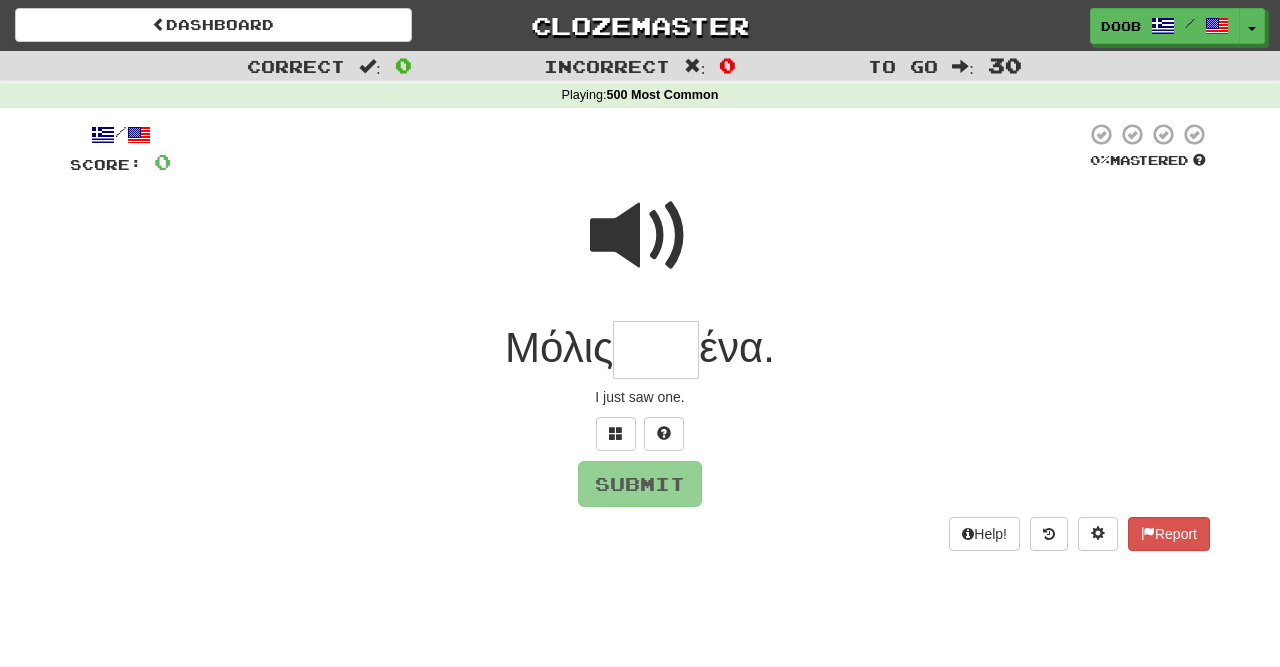 click at bounding box center (640, 236) 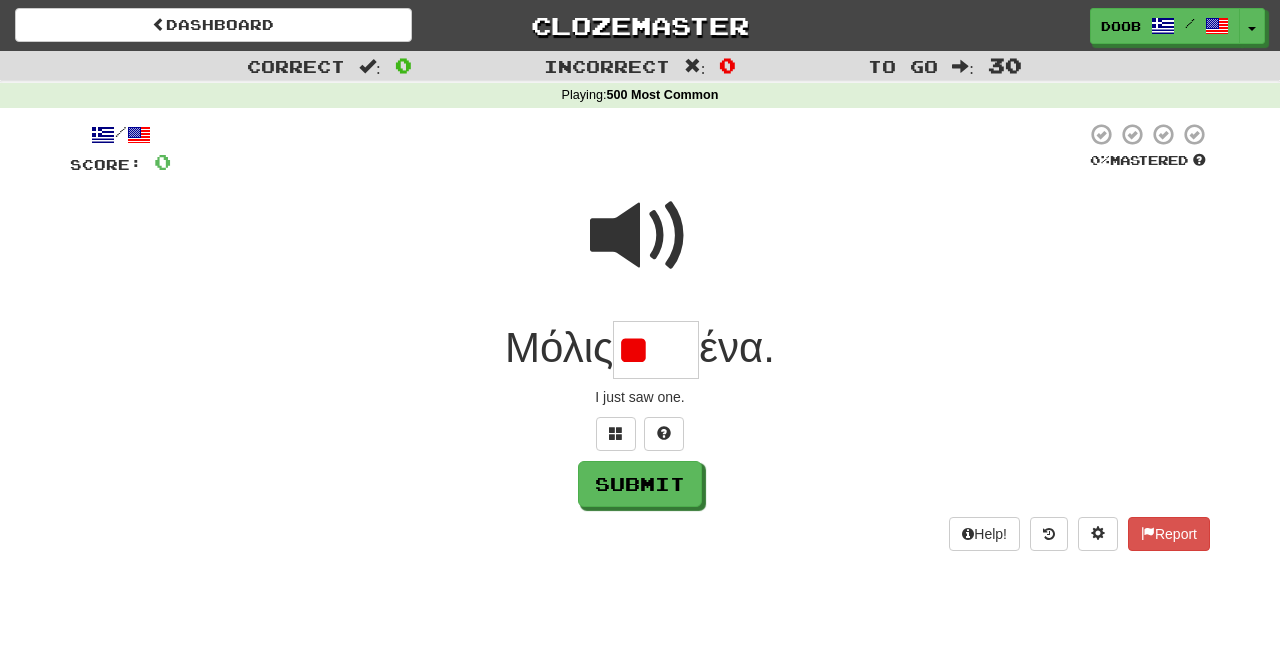 type on "*" 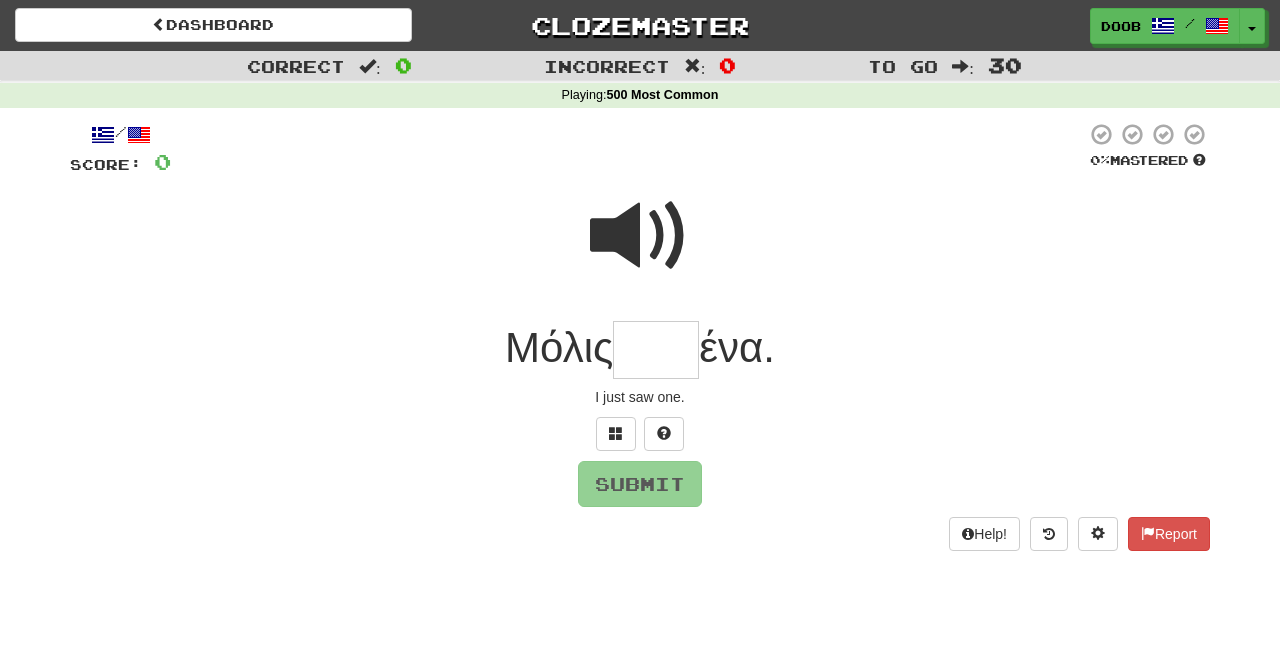 type on "*" 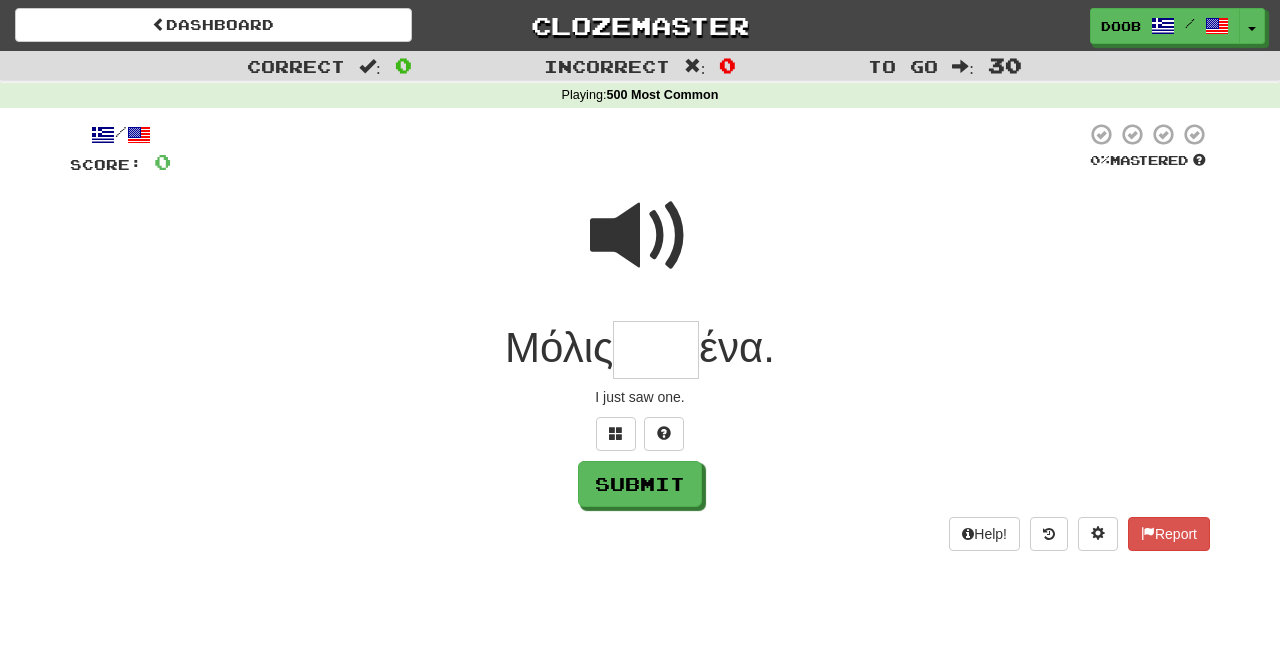 type on "*" 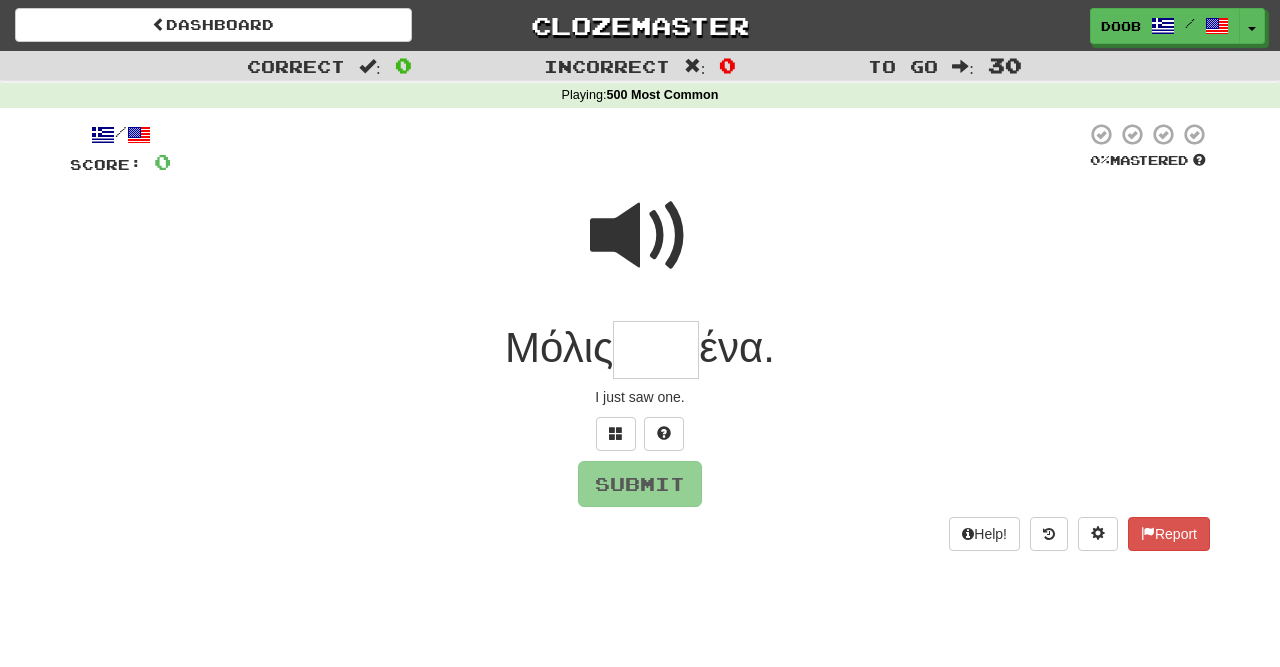 type on "*" 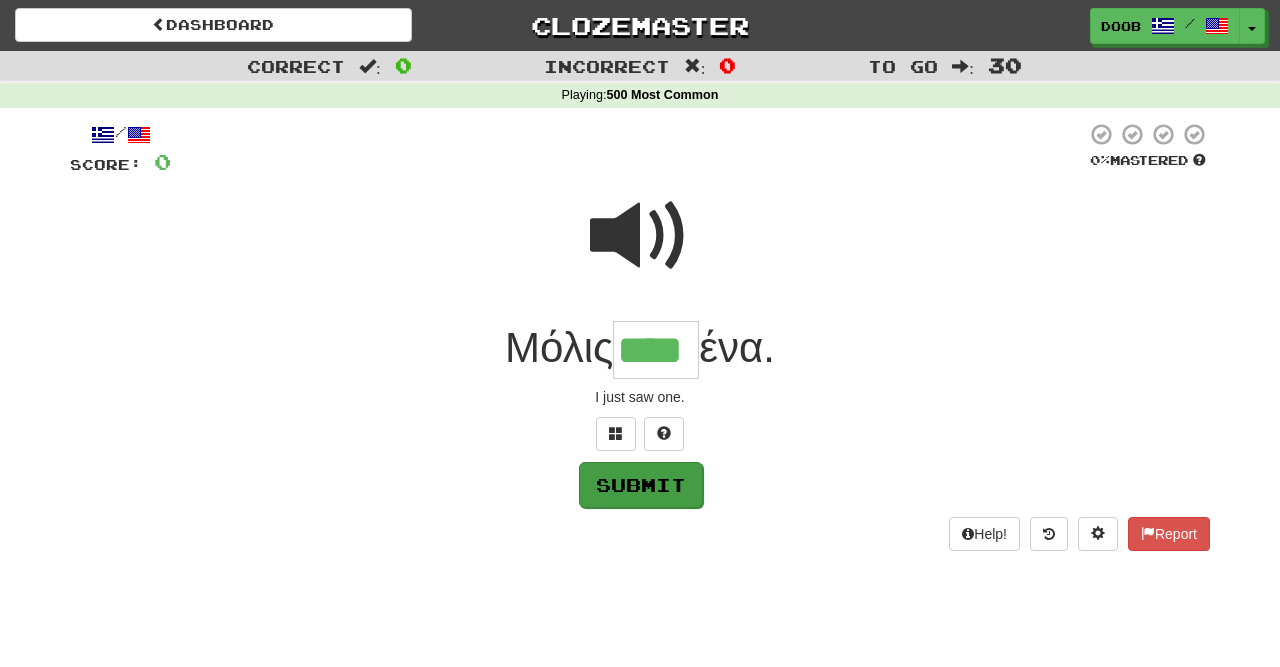 type on "****" 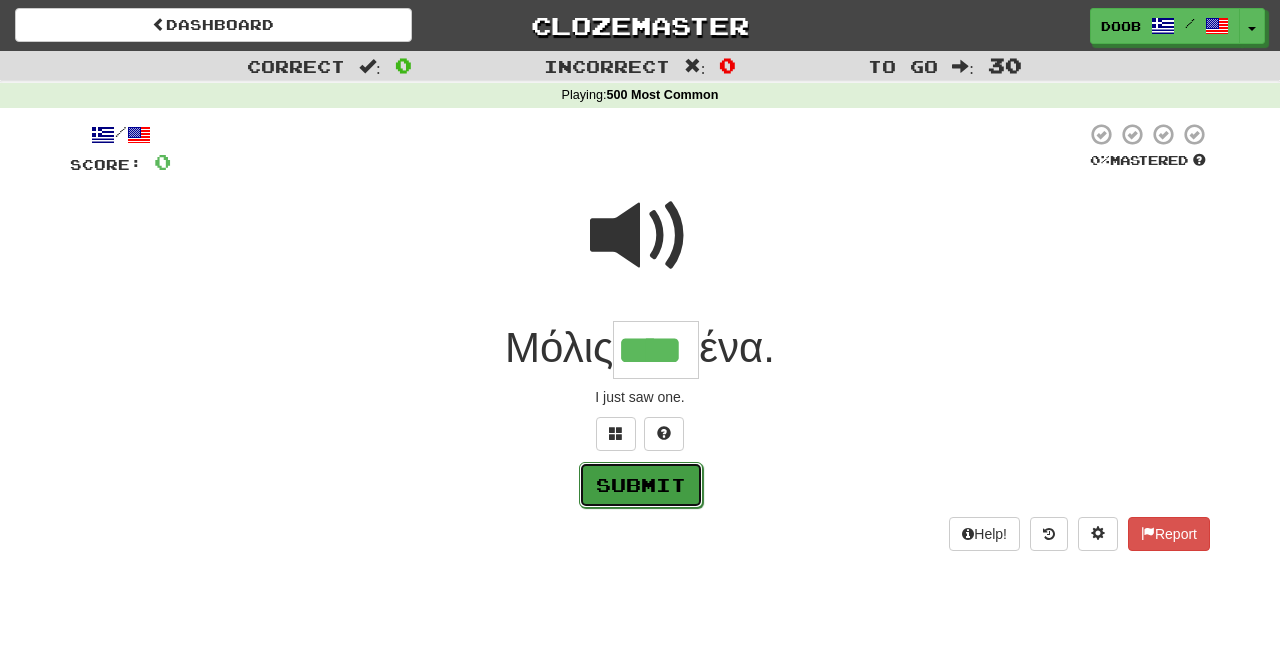 click on "Submit" at bounding box center [641, 485] 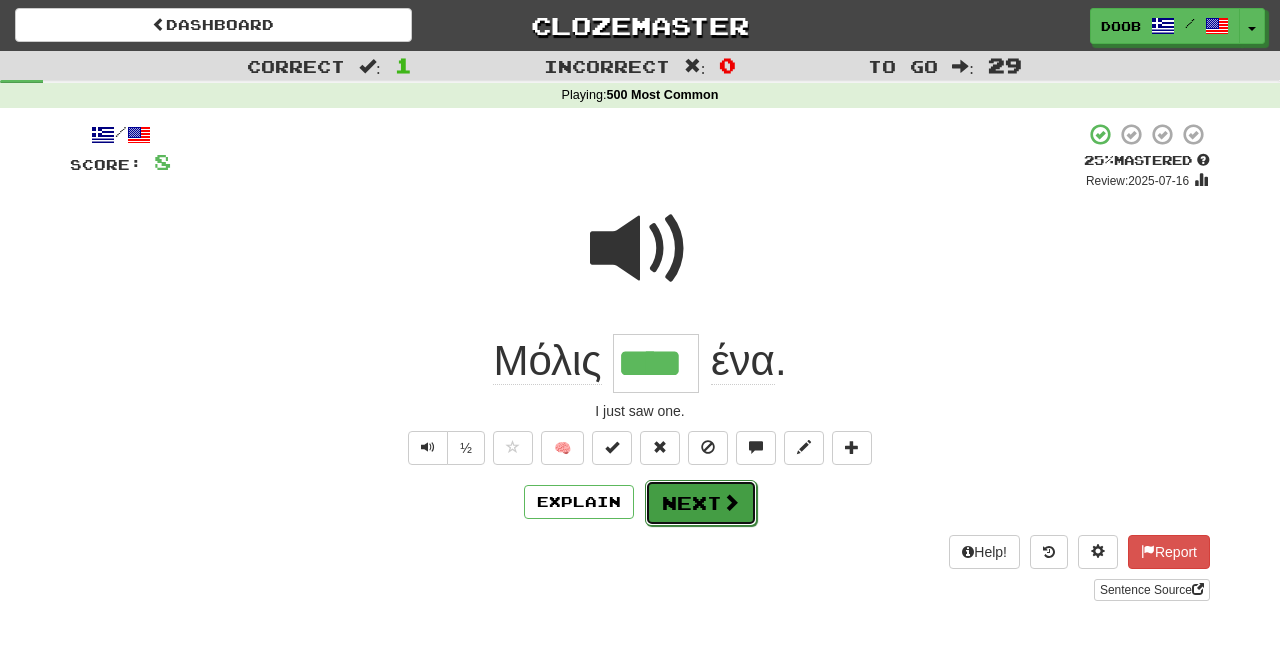 click on "Next" at bounding box center (701, 503) 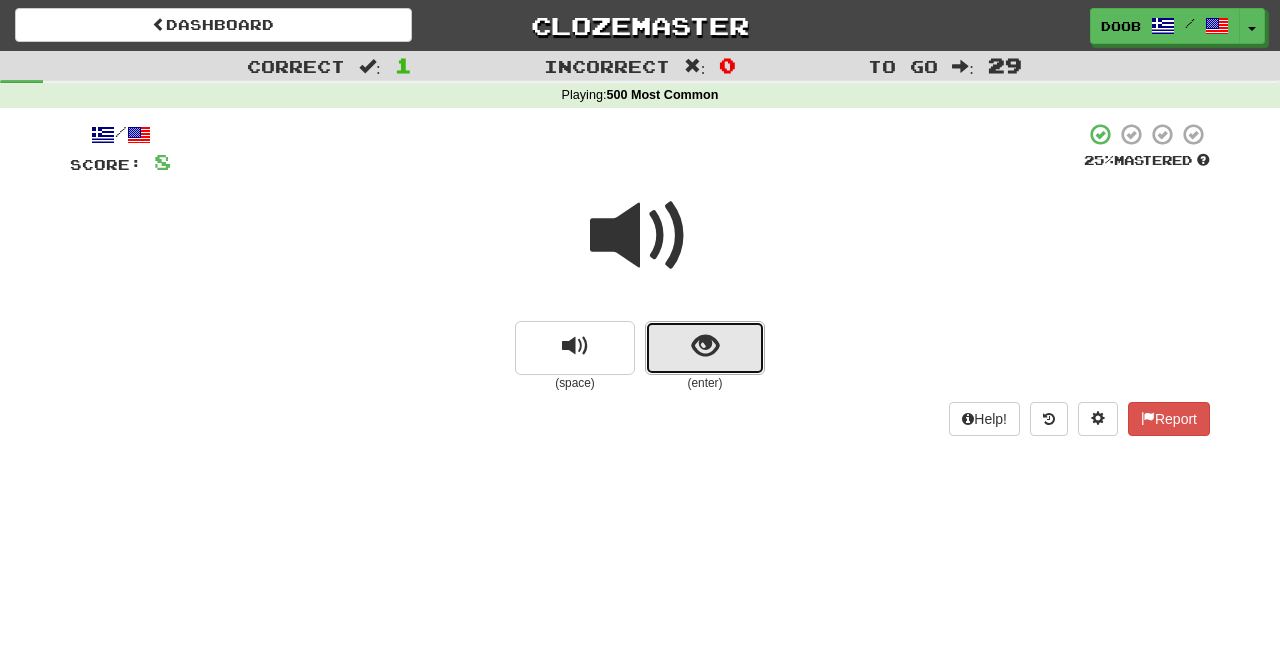 click at bounding box center [705, 346] 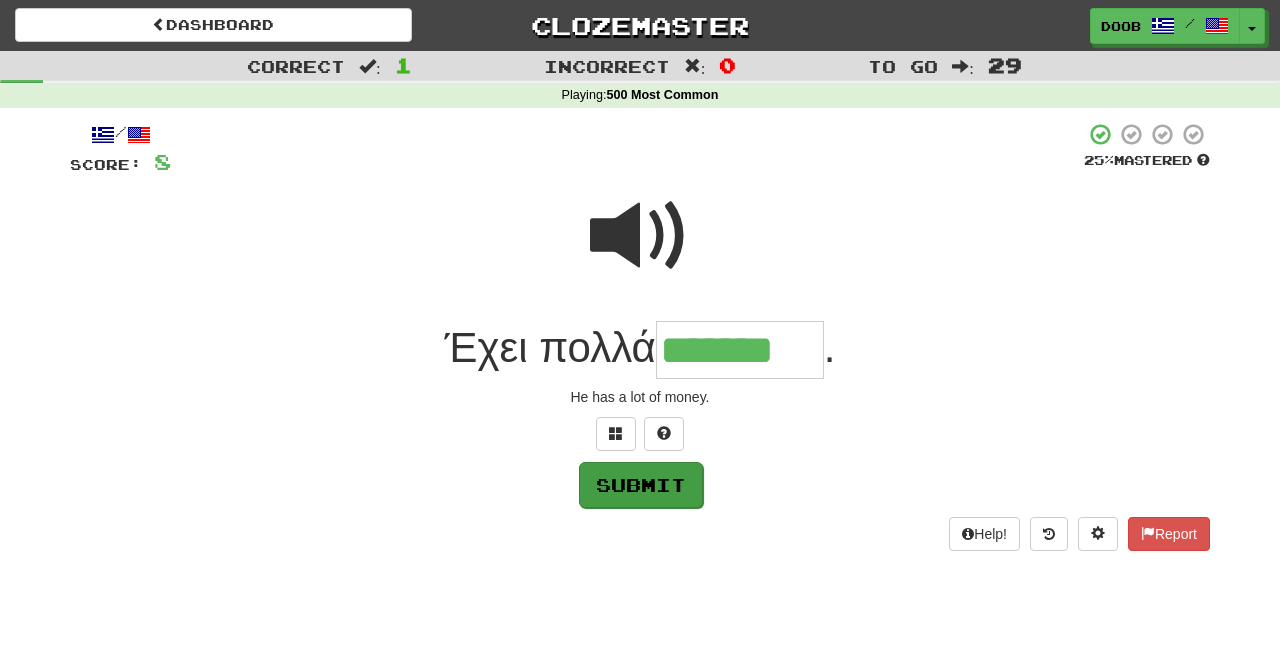 type on "*******" 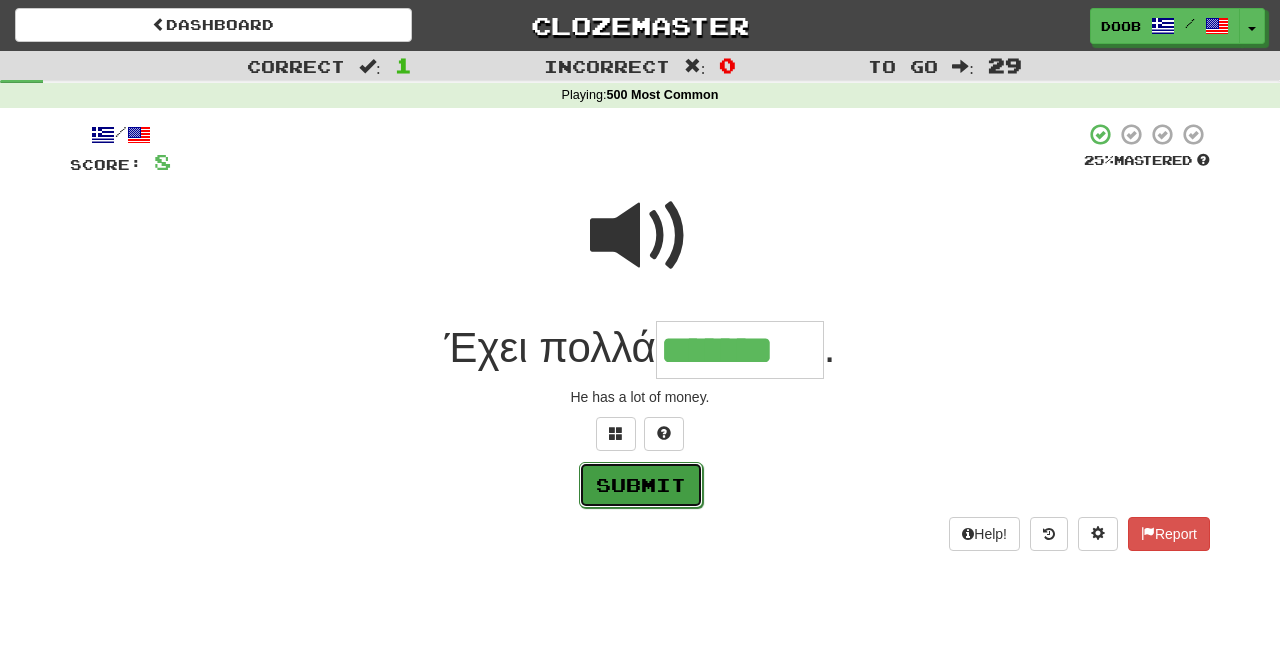 click on "Submit" at bounding box center (641, 485) 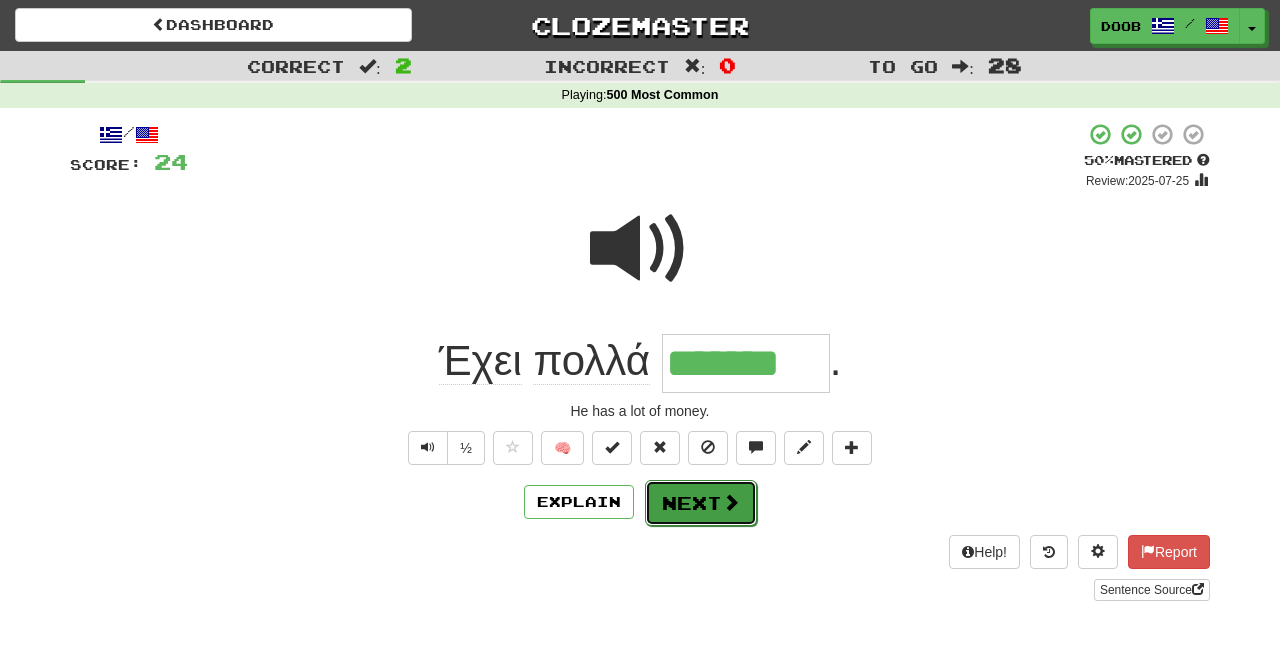 click on "Next" at bounding box center [701, 503] 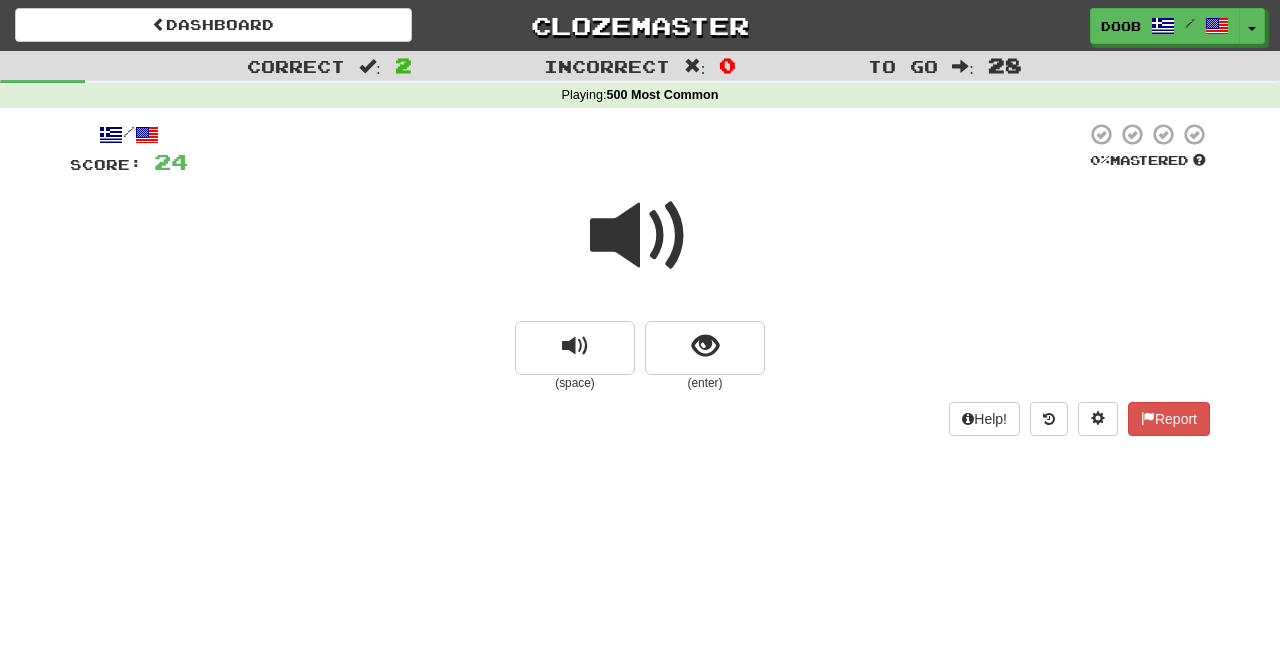 click at bounding box center [640, 236] 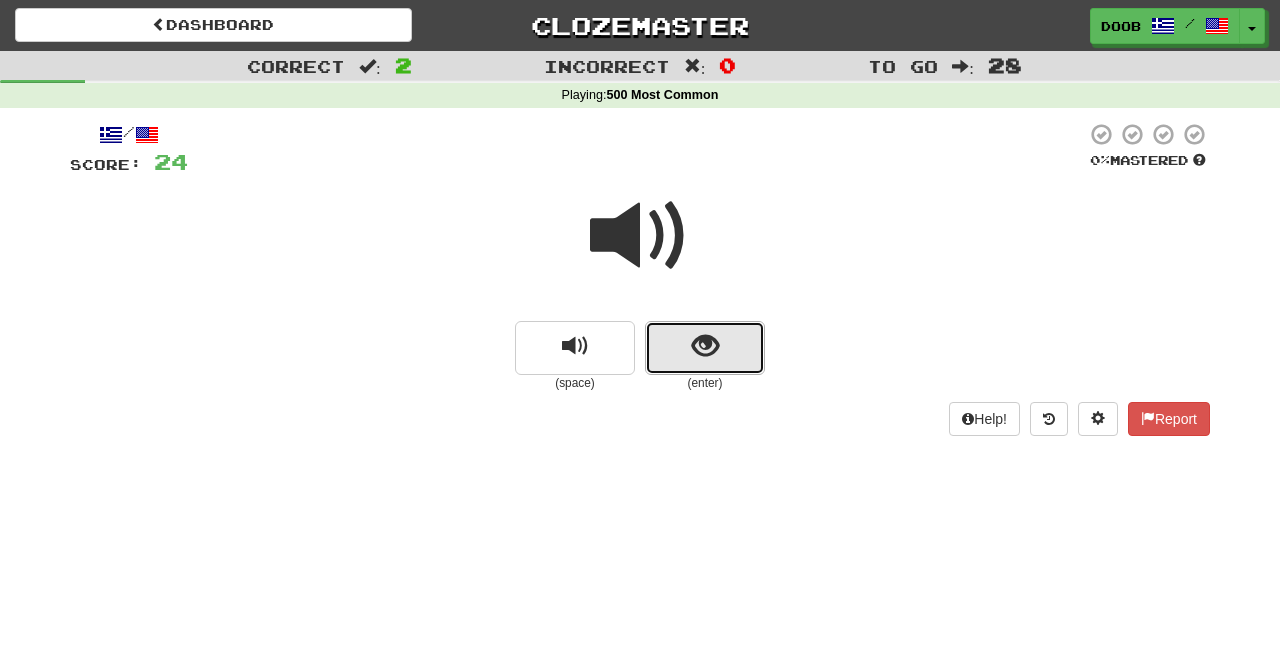 click at bounding box center (705, 346) 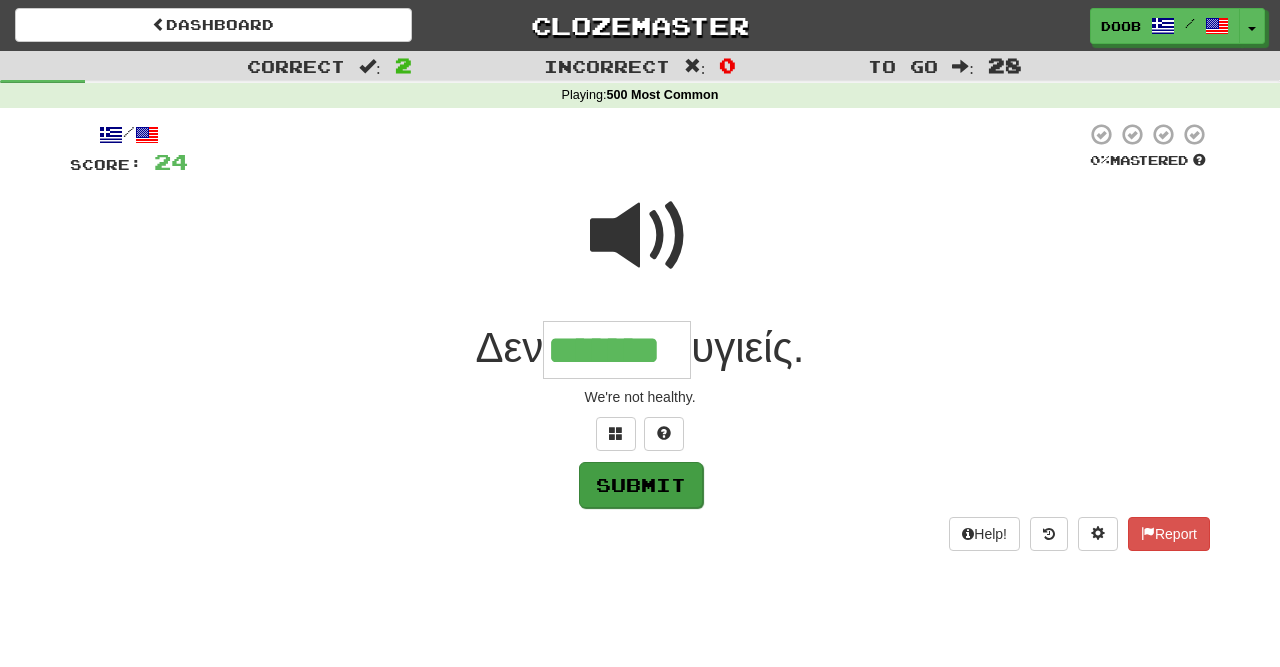 type on "*******" 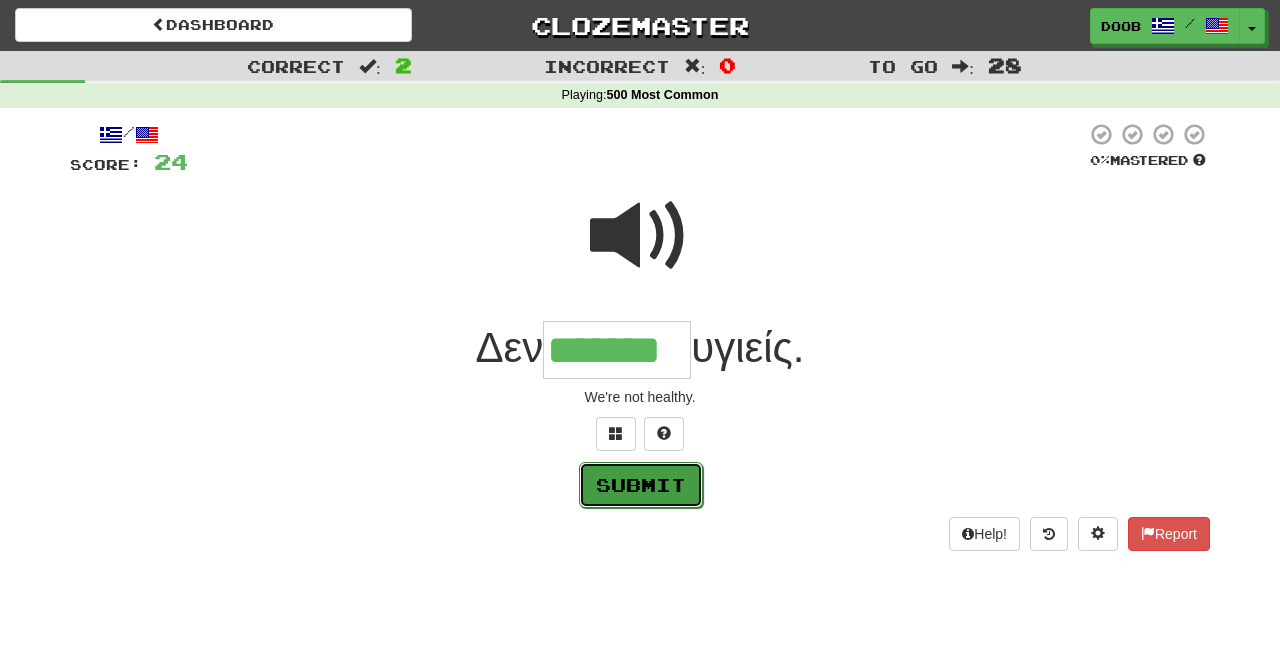 click on "Submit" at bounding box center [641, 485] 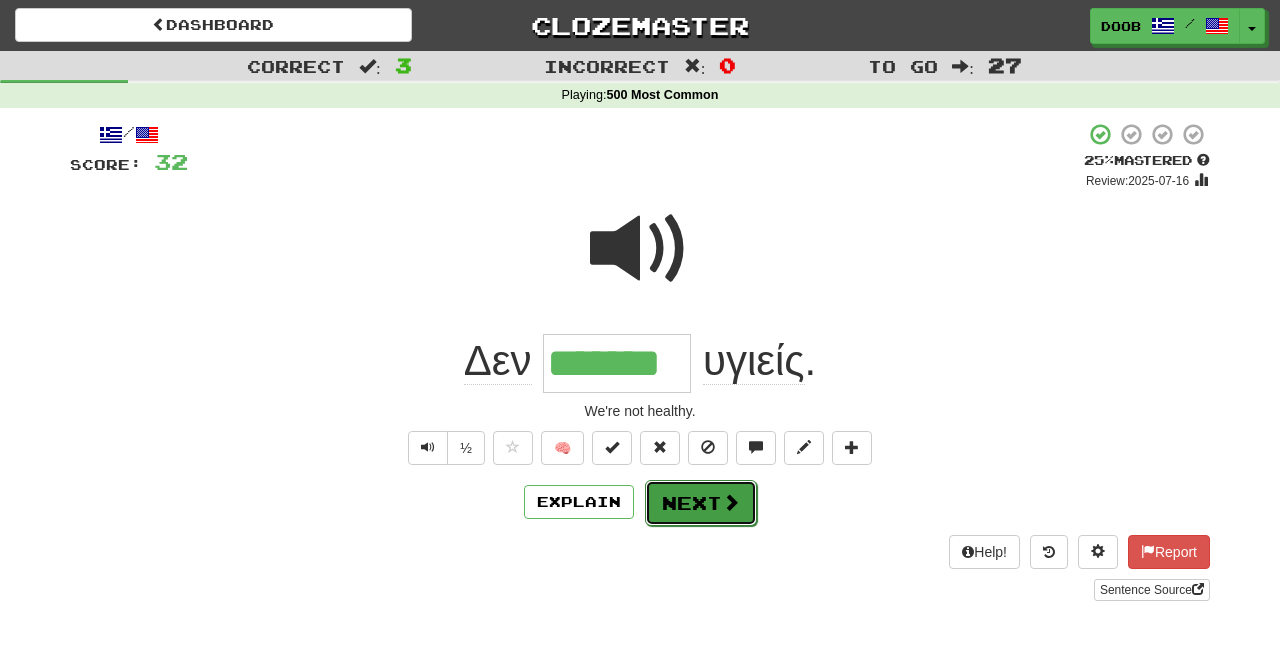 click on "Next" at bounding box center (701, 503) 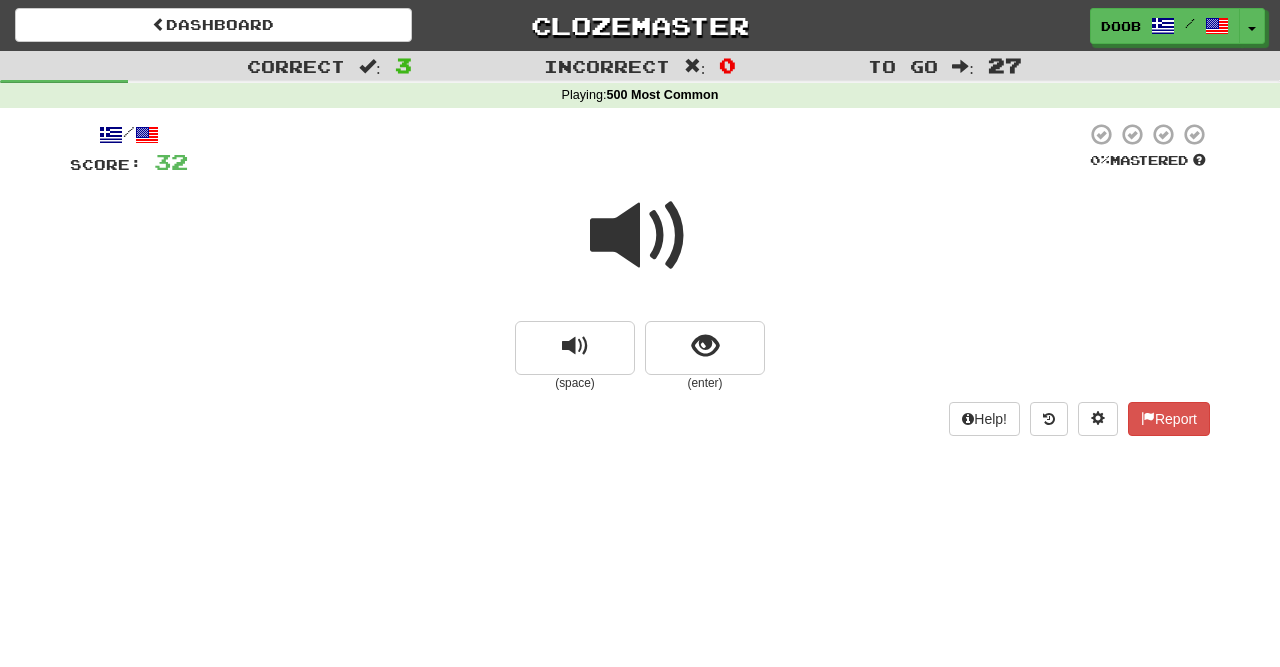click at bounding box center (640, 236) 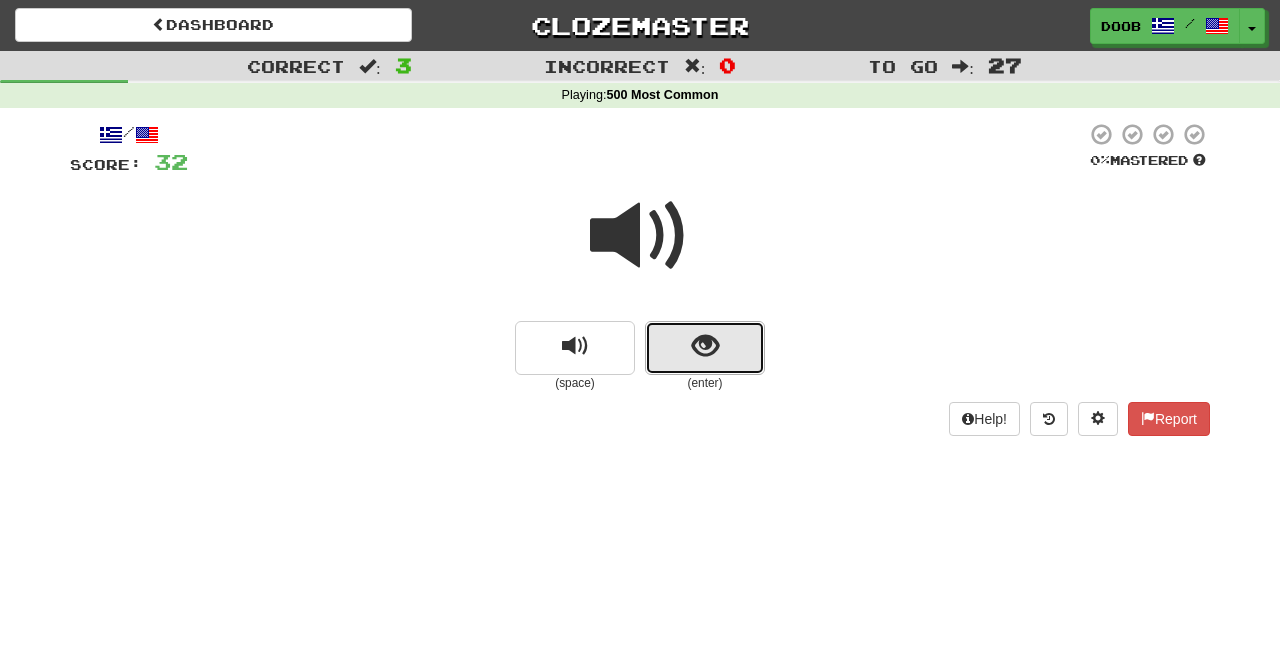 click at bounding box center (705, 348) 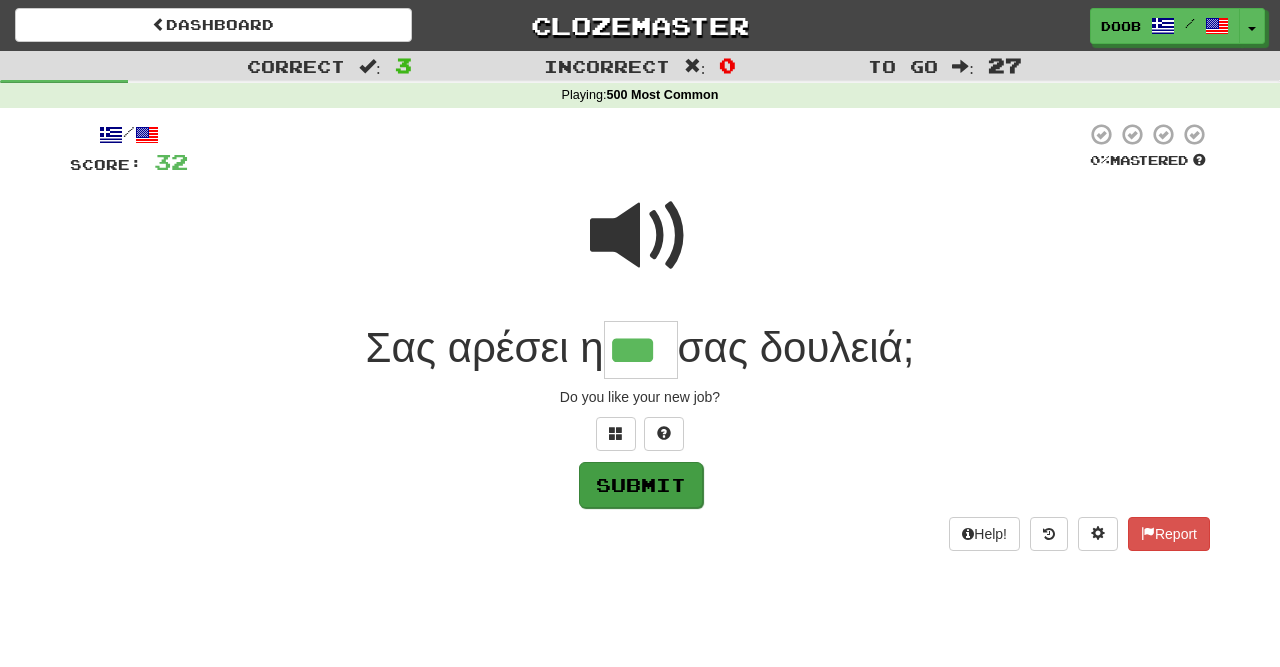 type on "***" 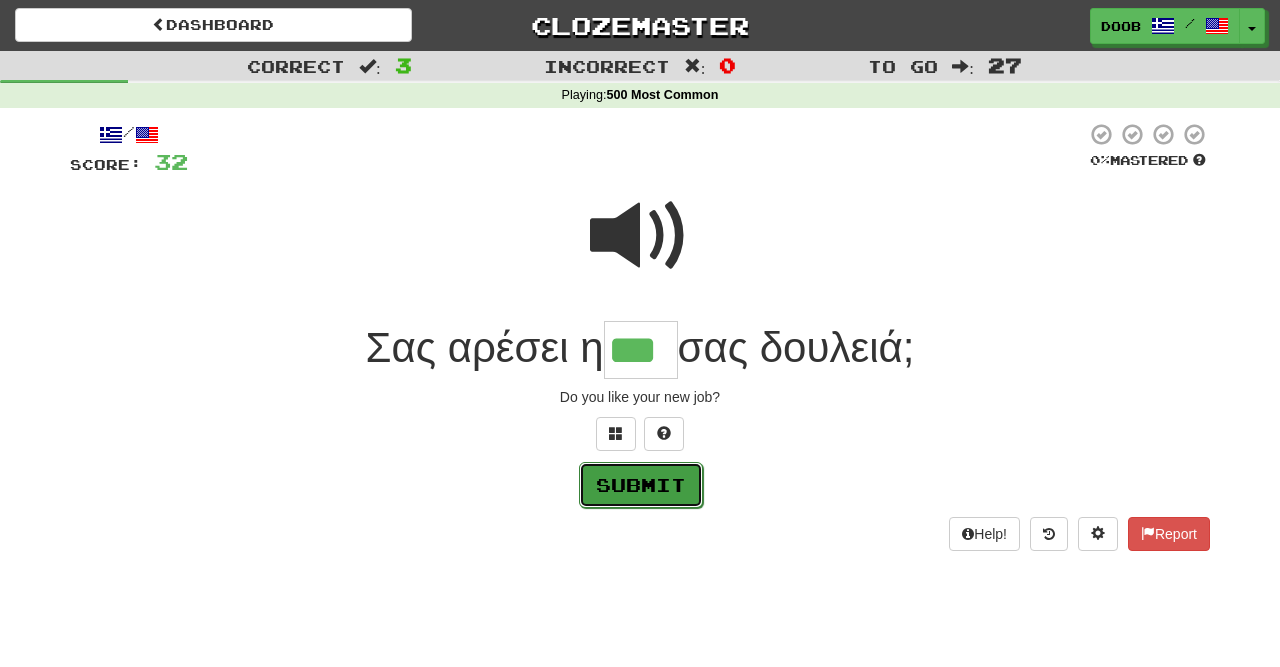 click on "Submit" at bounding box center (641, 485) 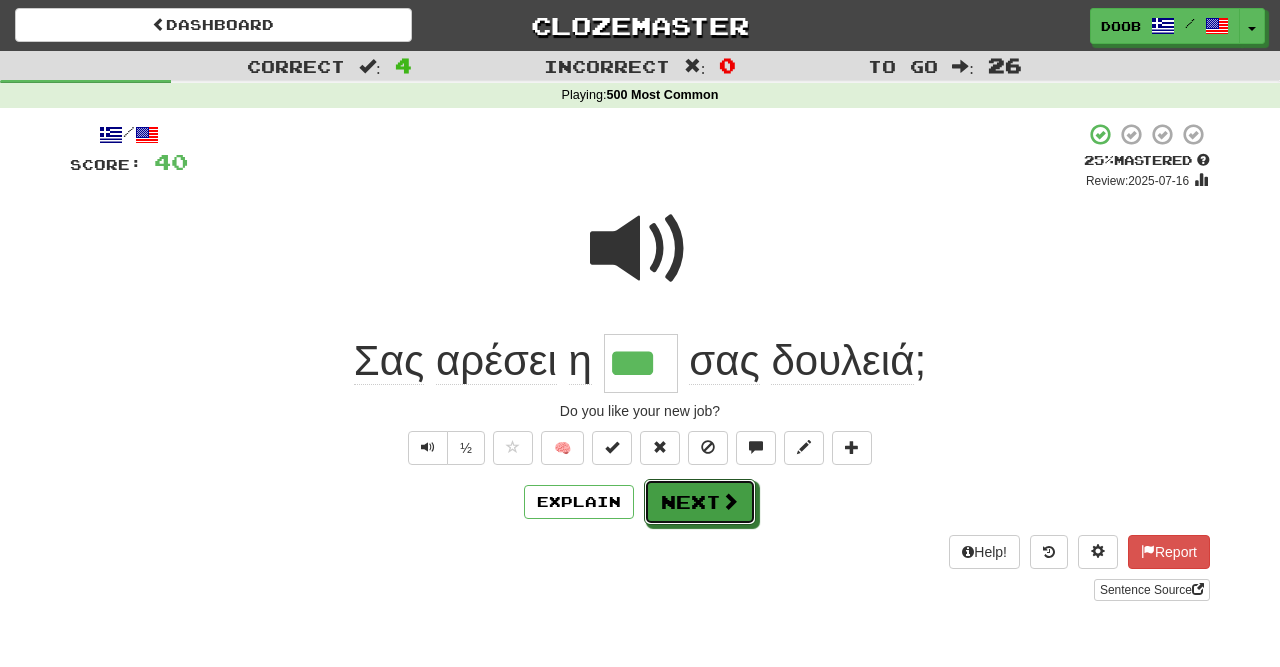 click on "Next" at bounding box center (700, 502) 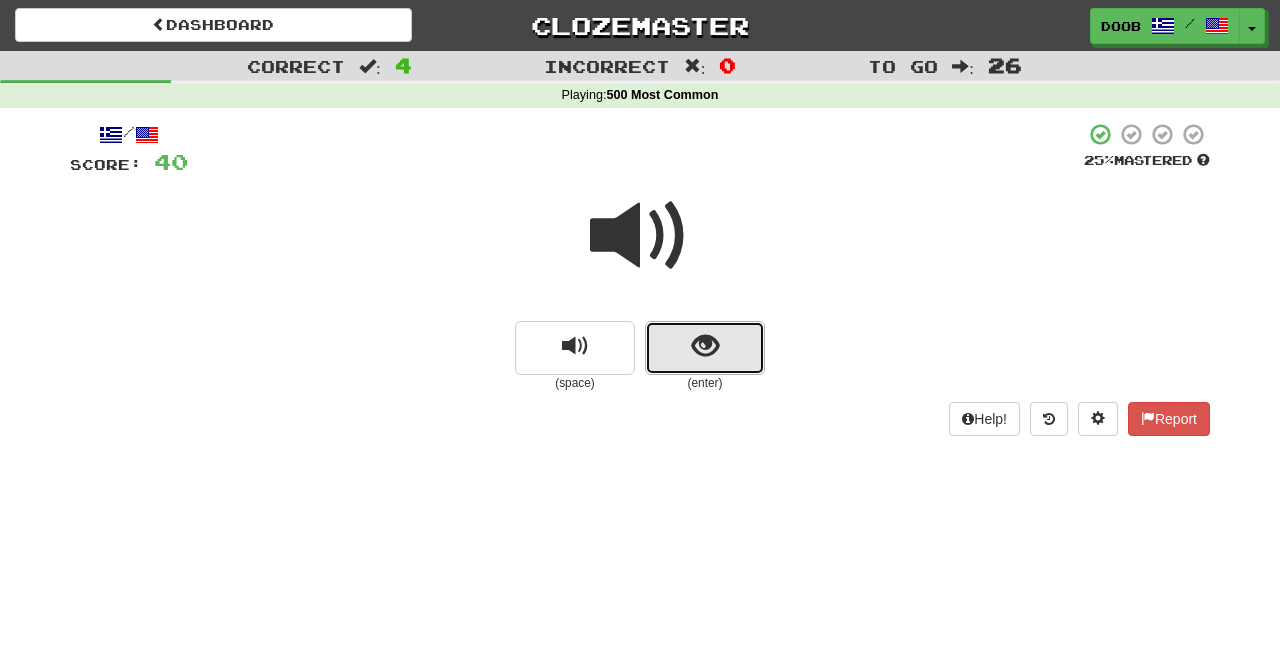click at bounding box center (705, 346) 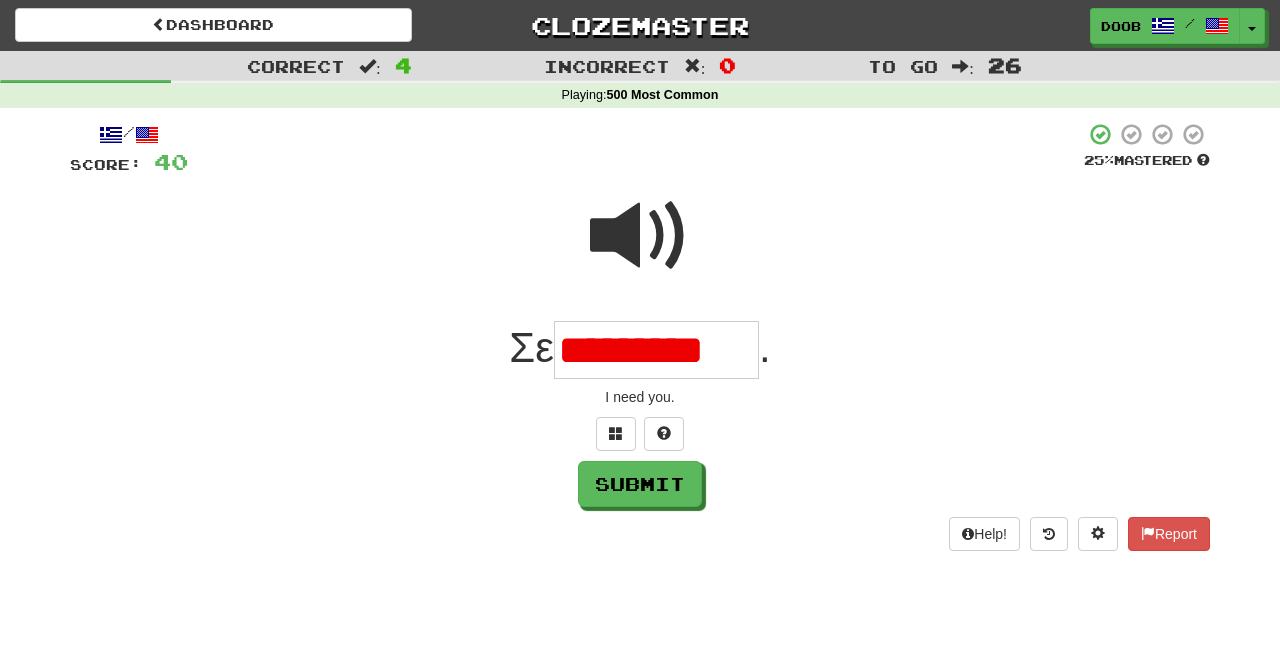 scroll, scrollTop: 0, scrollLeft: 0, axis: both 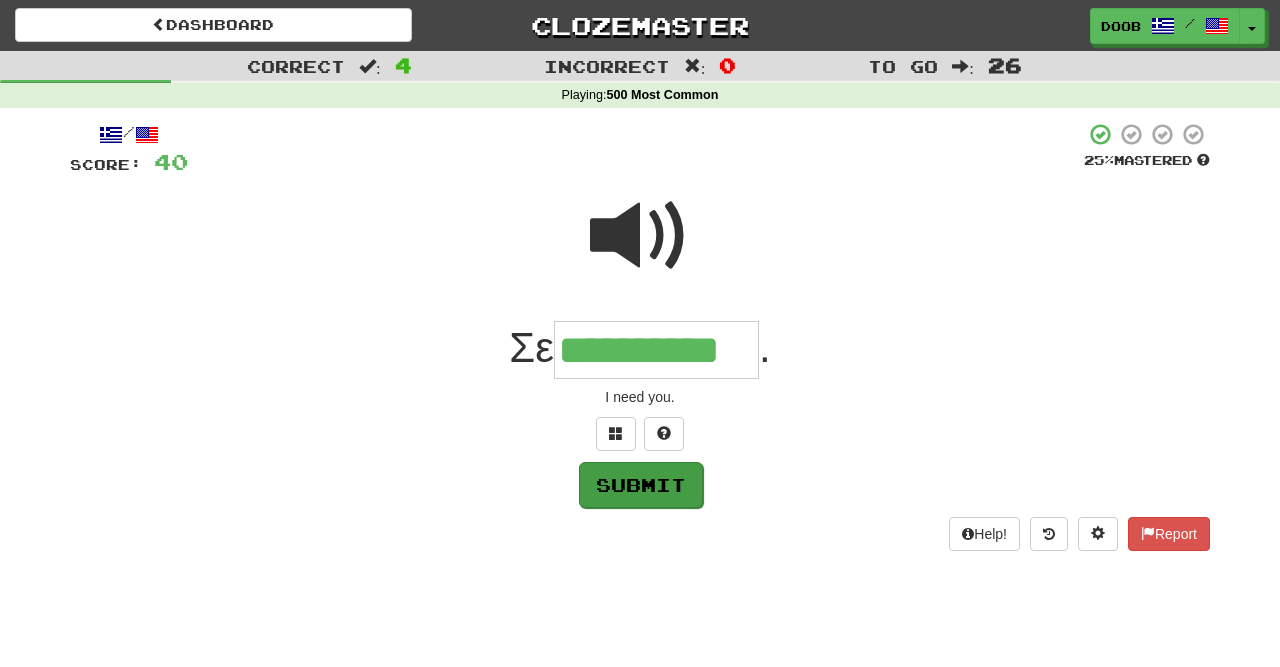 type on "**********" 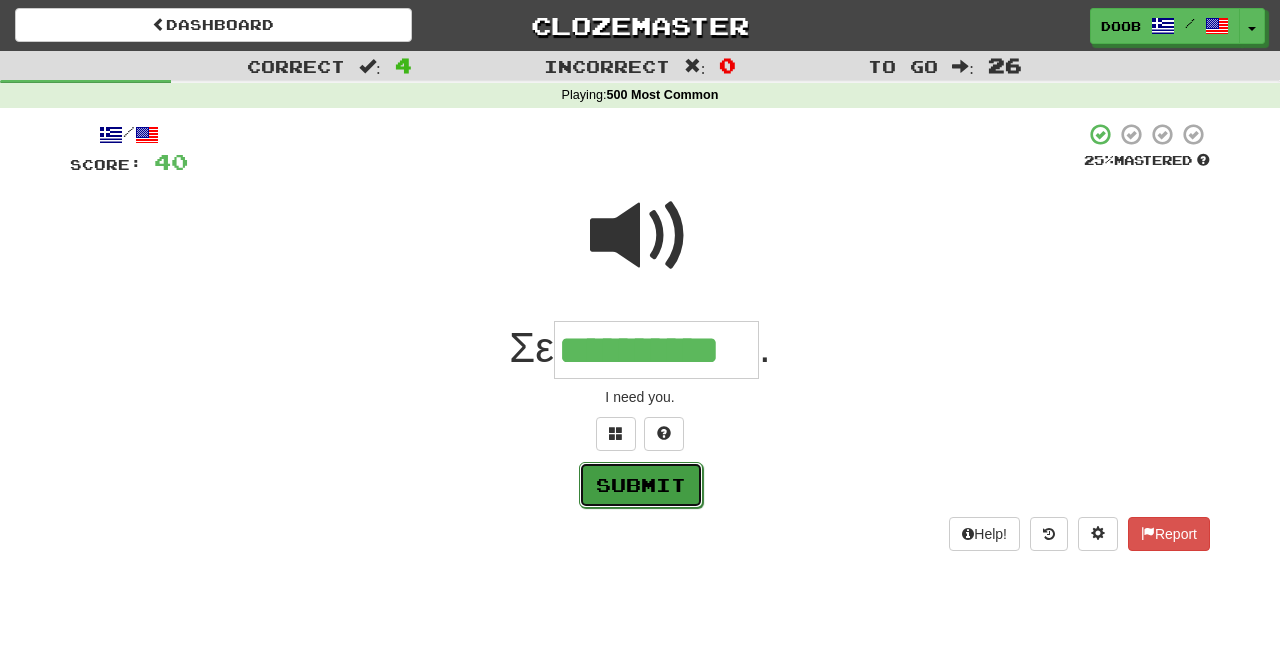 click on "Submit" at bounding box center (641, 485) 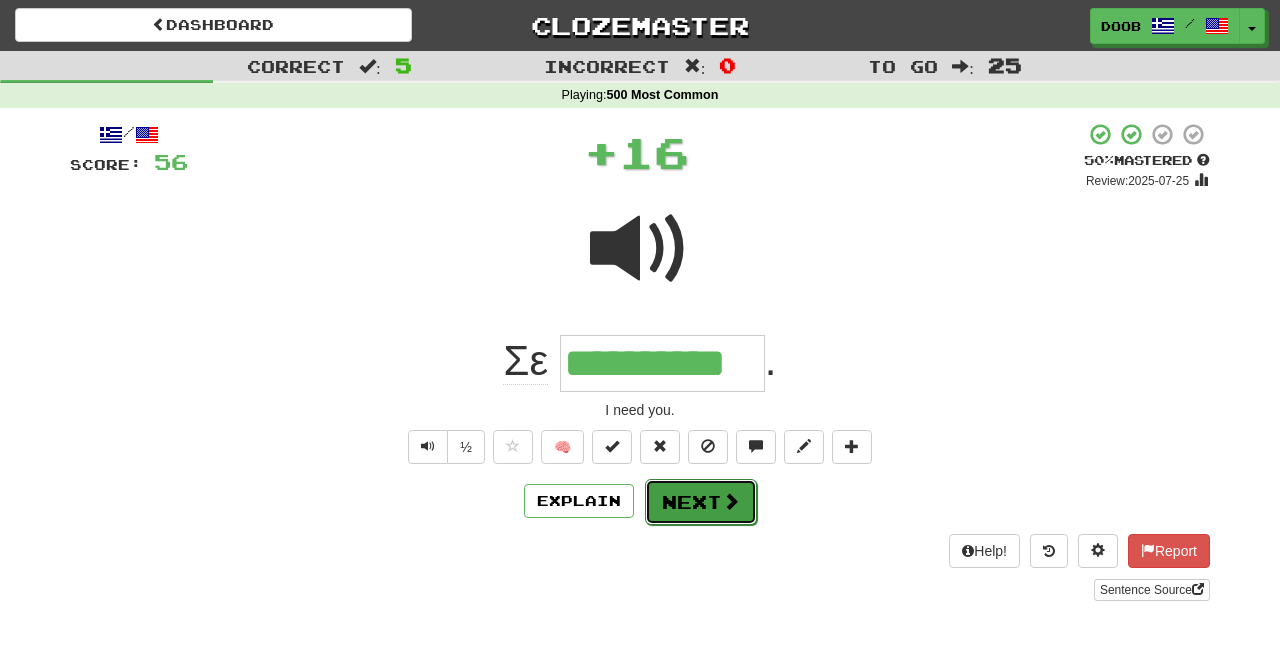 click on "Next" at bounding box center [701, 502] 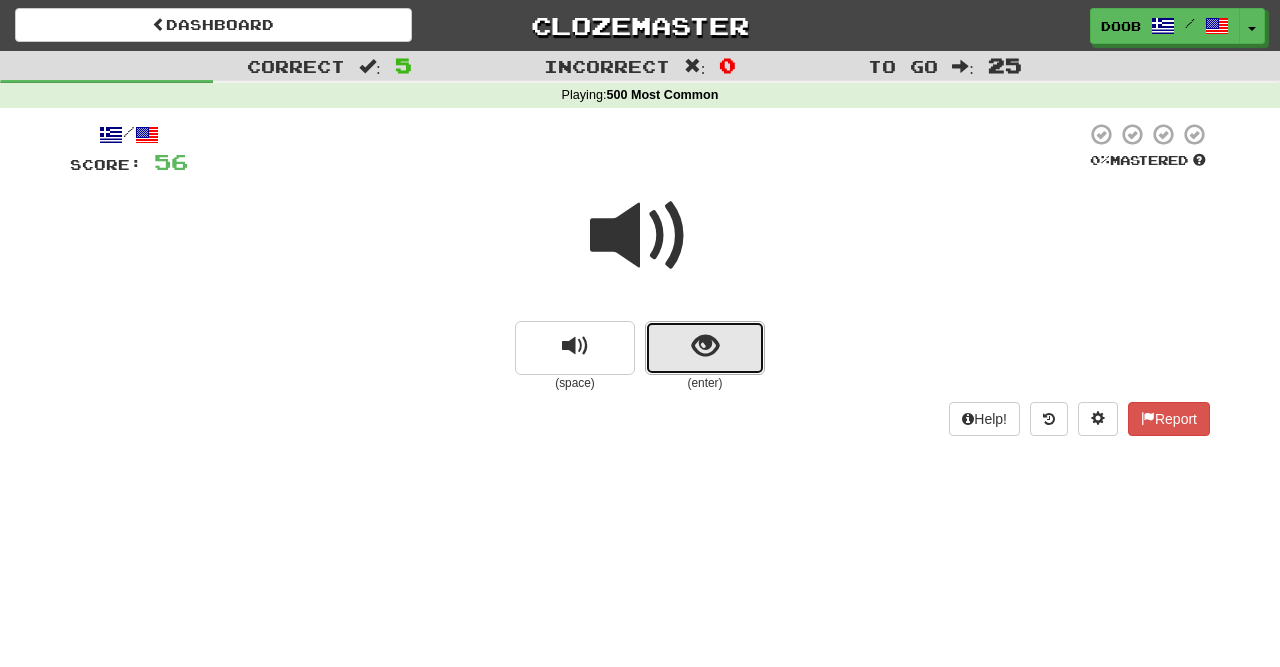 click at bounding box center (705, 346) 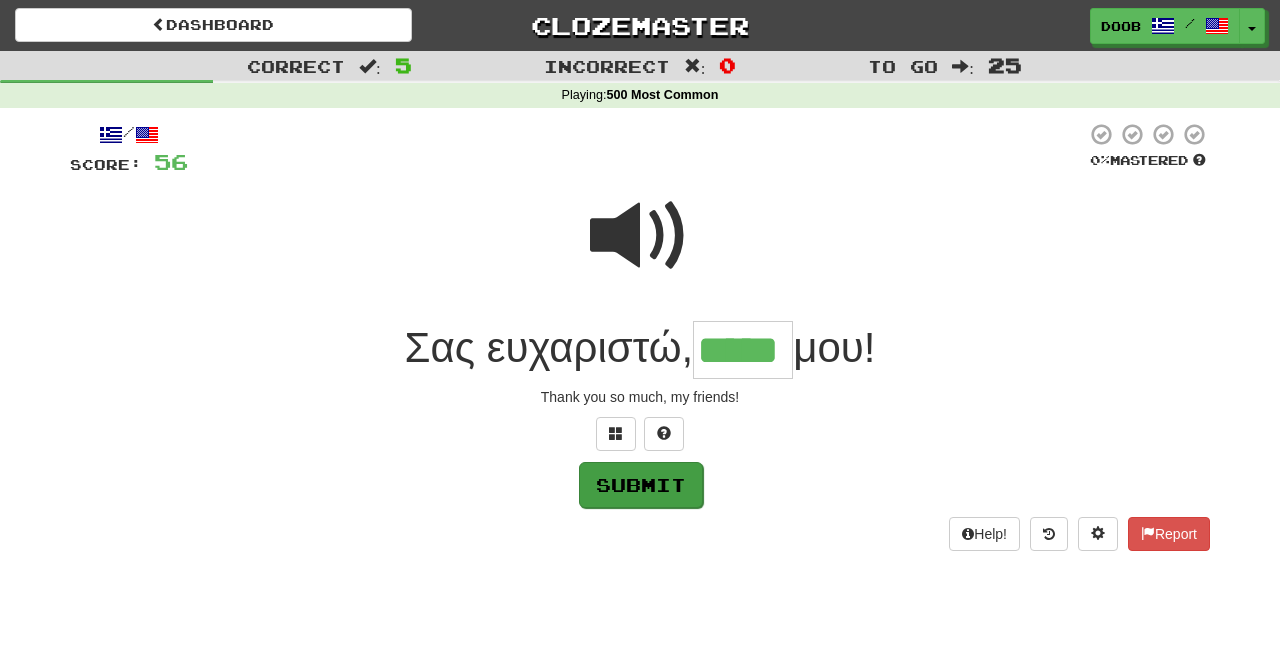 type on "*****" 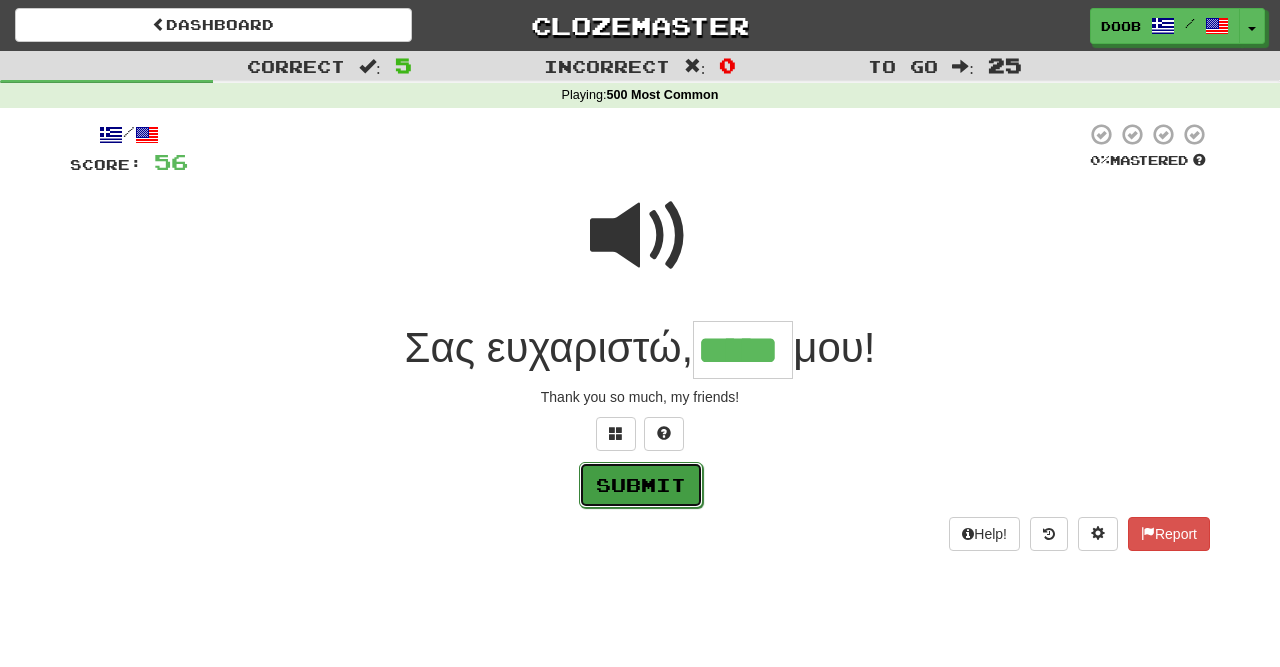 click on "Submit" at bounding box center [641, 485] 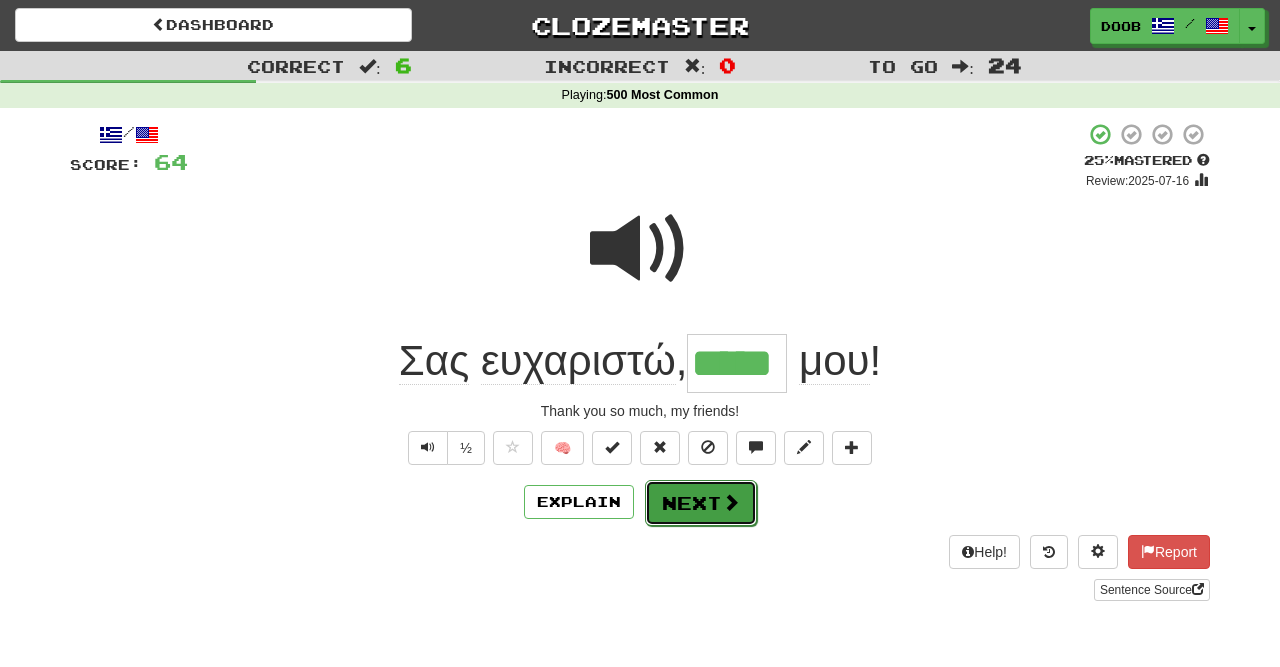 click on "Next" at bounding box center (701, 503) 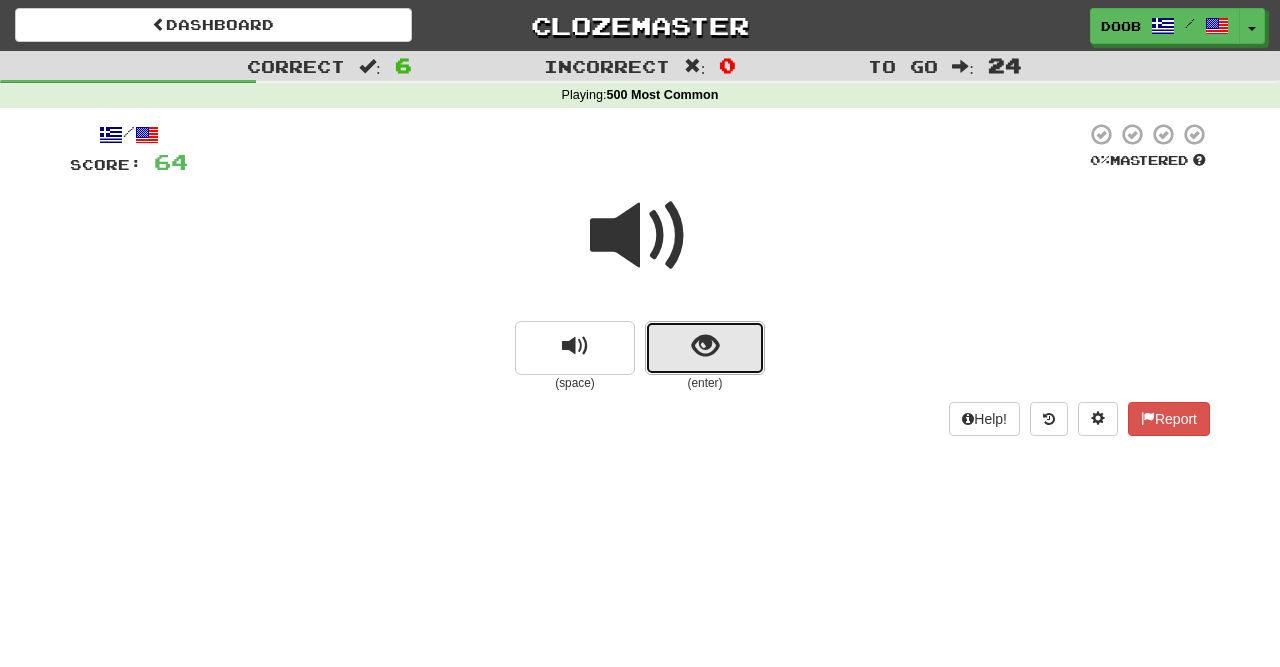 click at bounding box center (705, 346) 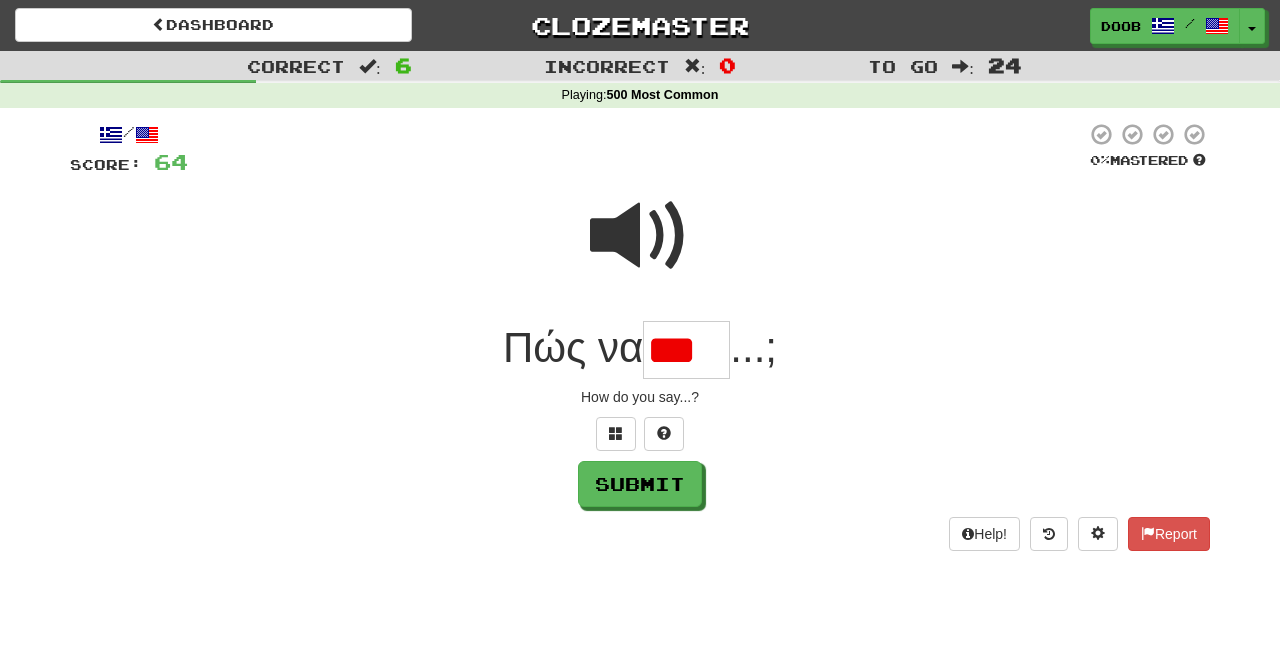 scroll, scrollTop: 0, scrollLeft: 0, axis: both 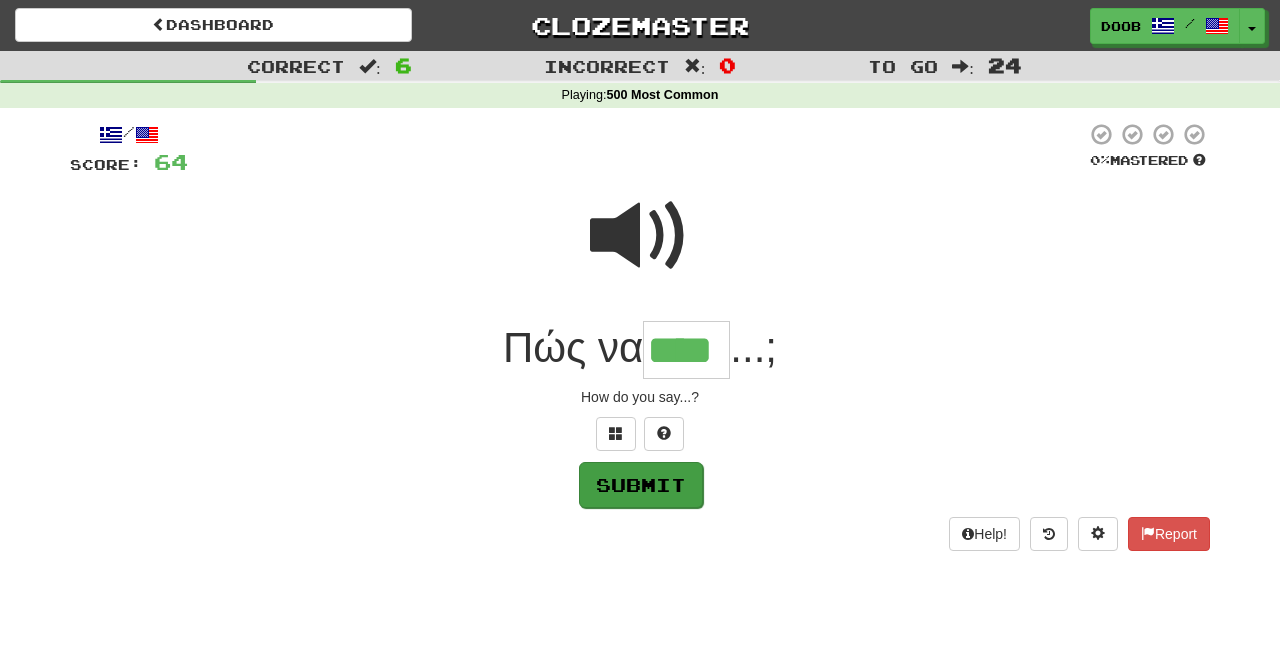 type on "****" 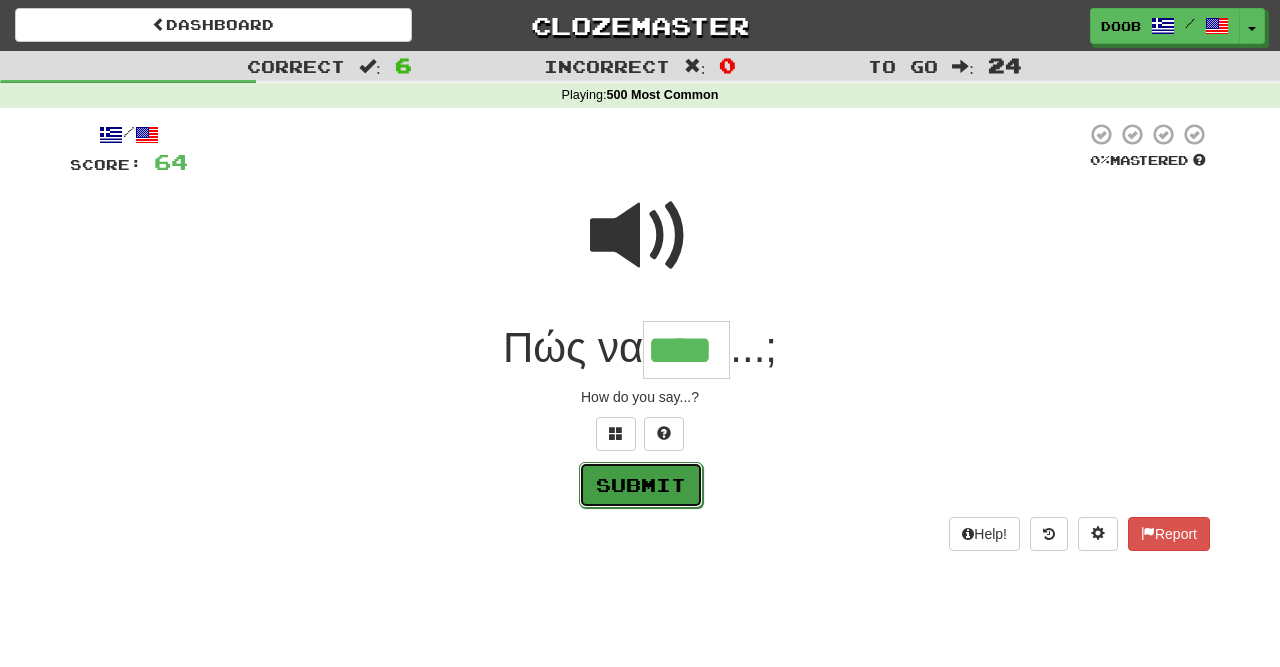 click on "Submit" at bounding box center (641, 485) 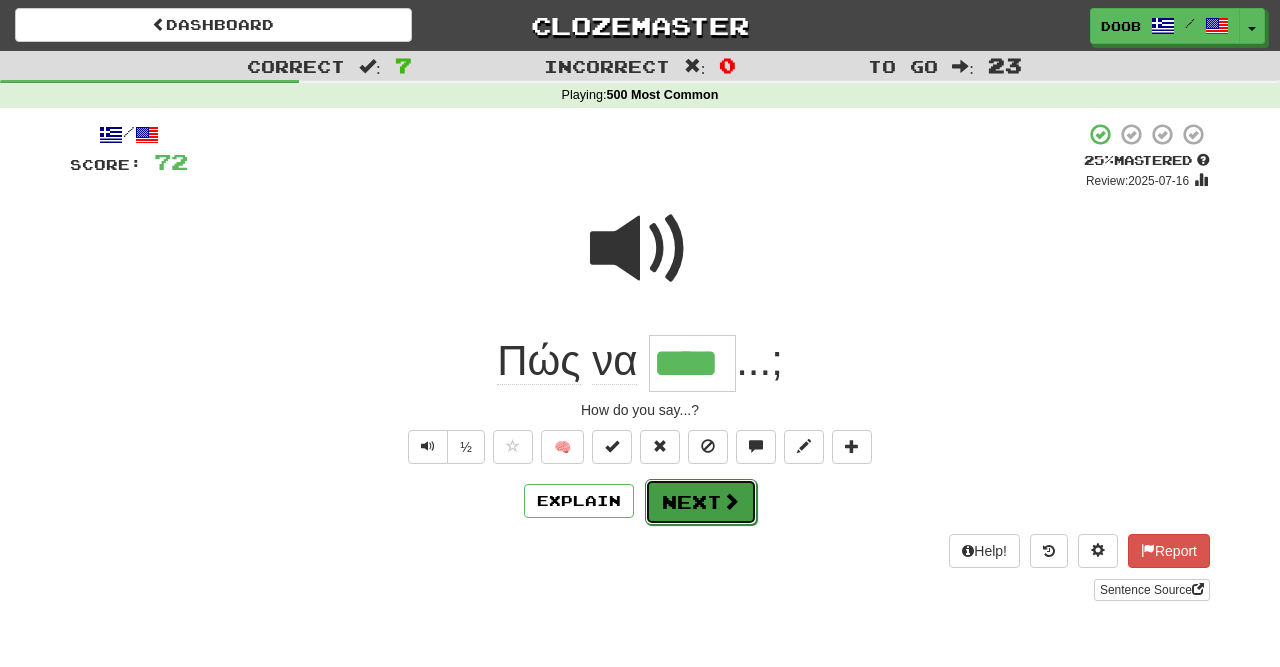 click on "Next" at bounding box center (701, 502) 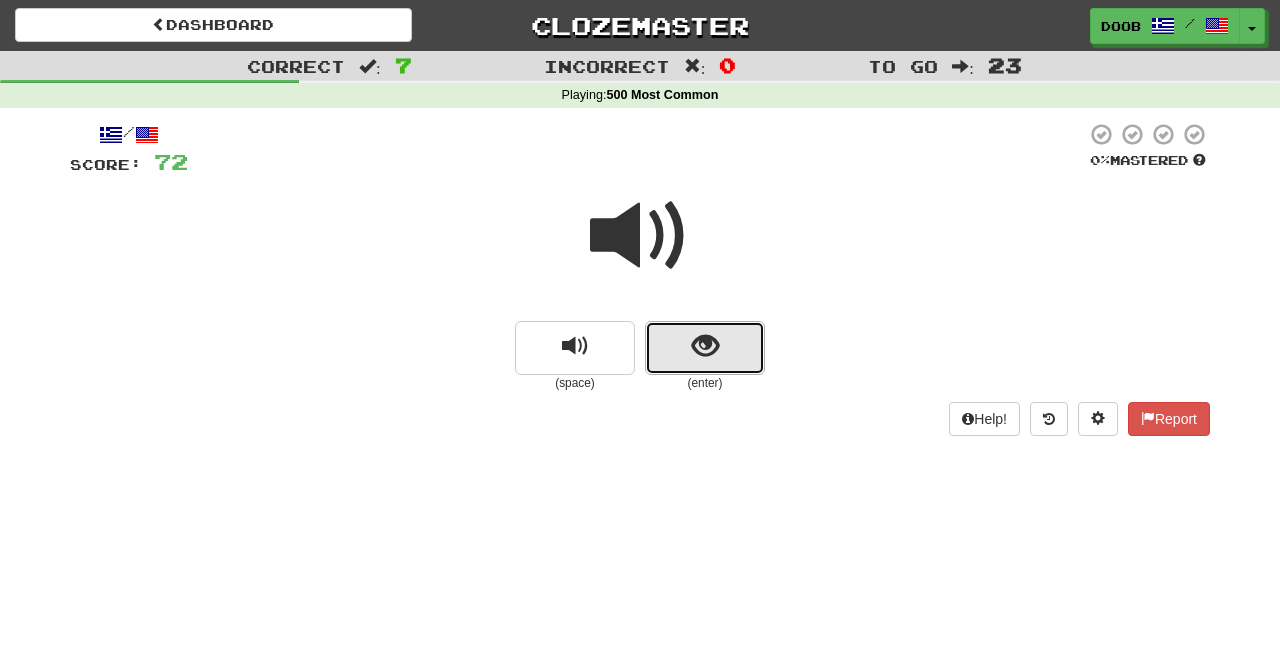click at bounding box center (705, 346) 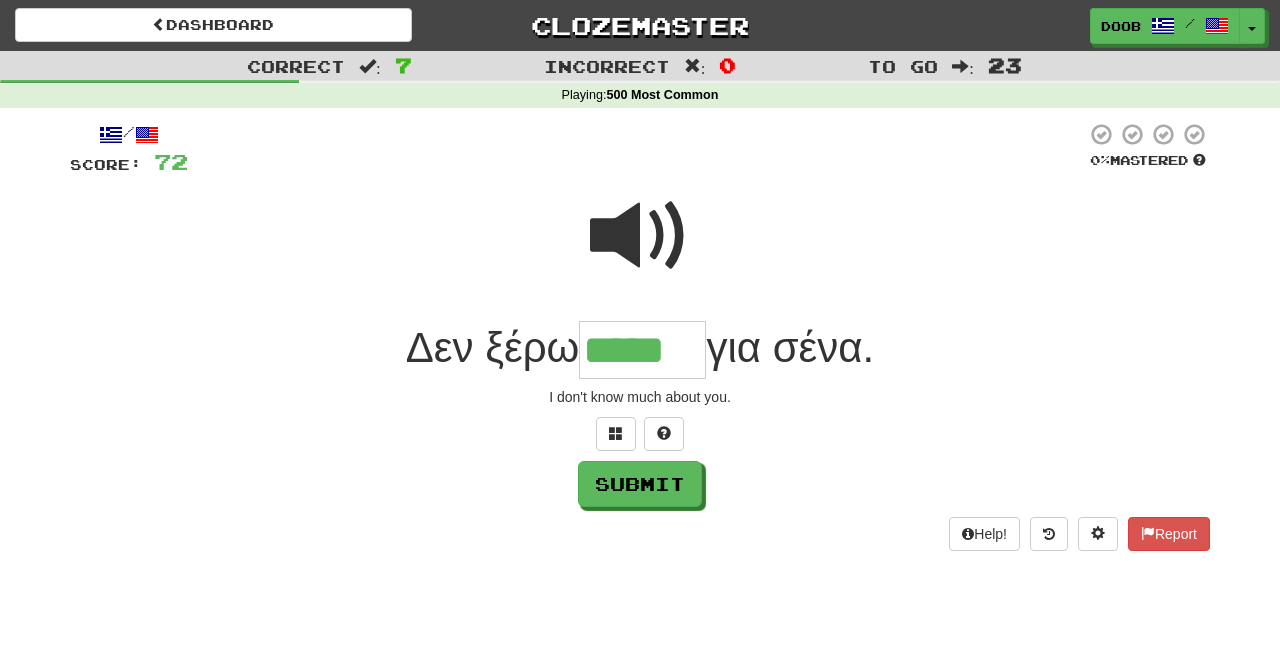 type on "*****" 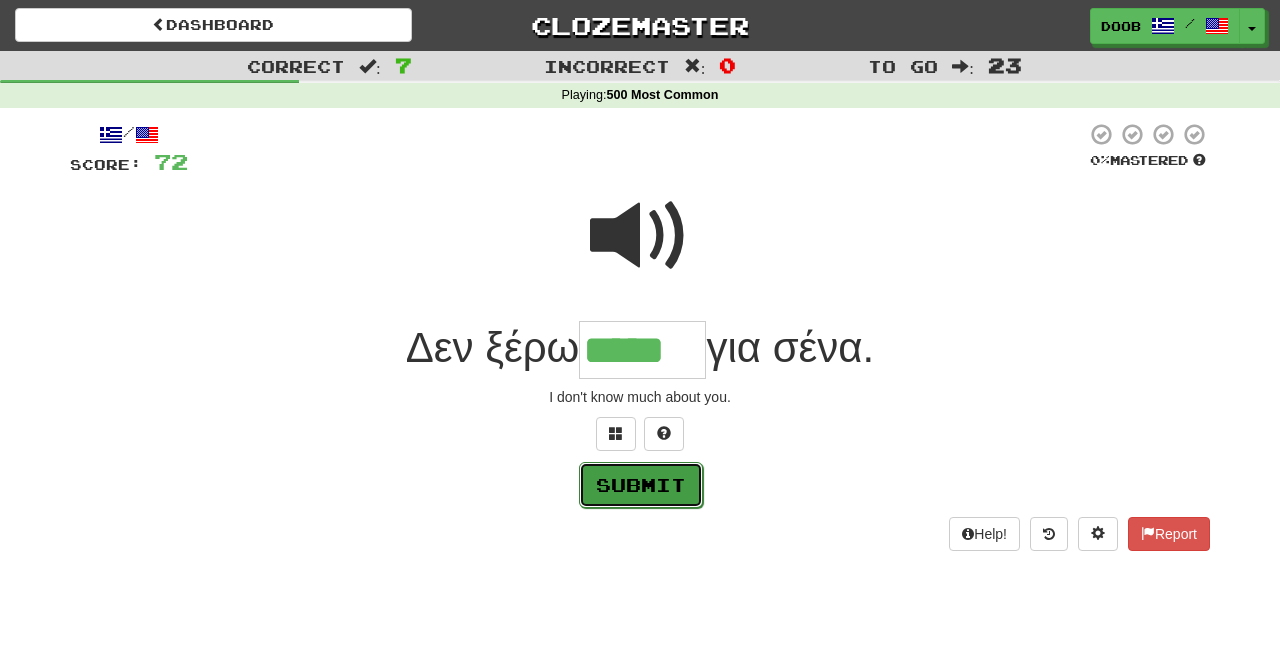 click on "Submit" at bounding box center (641, 485) 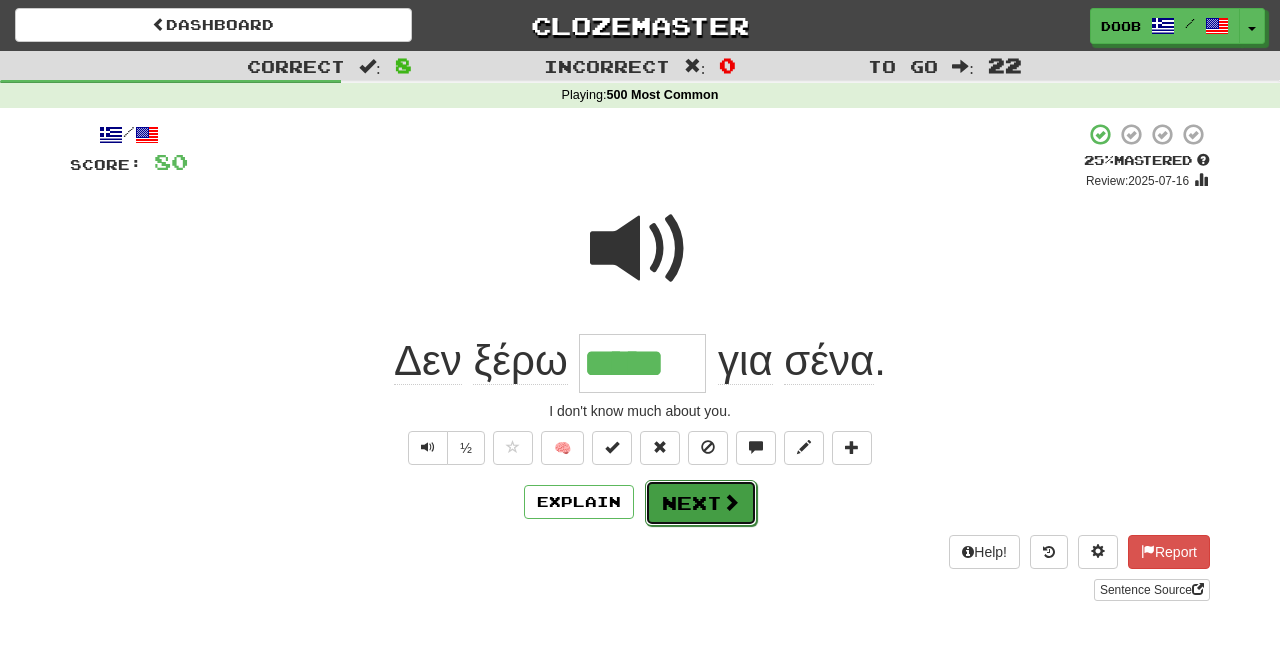 click on "Next" at bounding box center [701, 503] 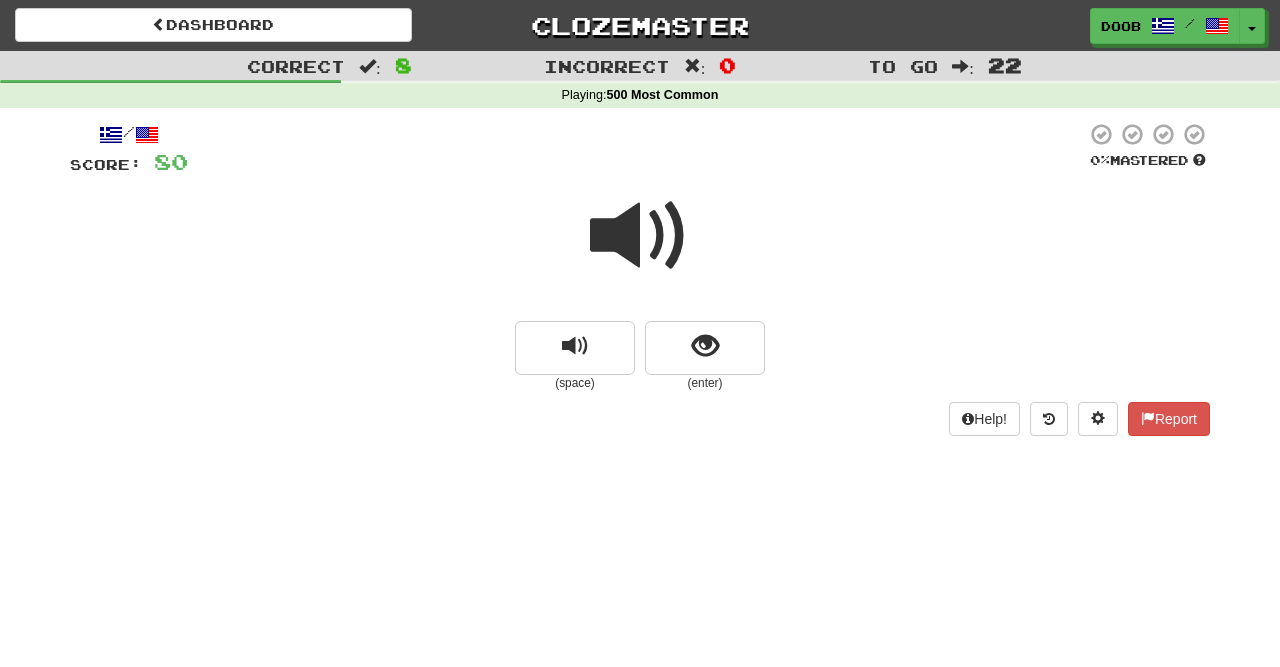 click at bounding box center [640, 236] 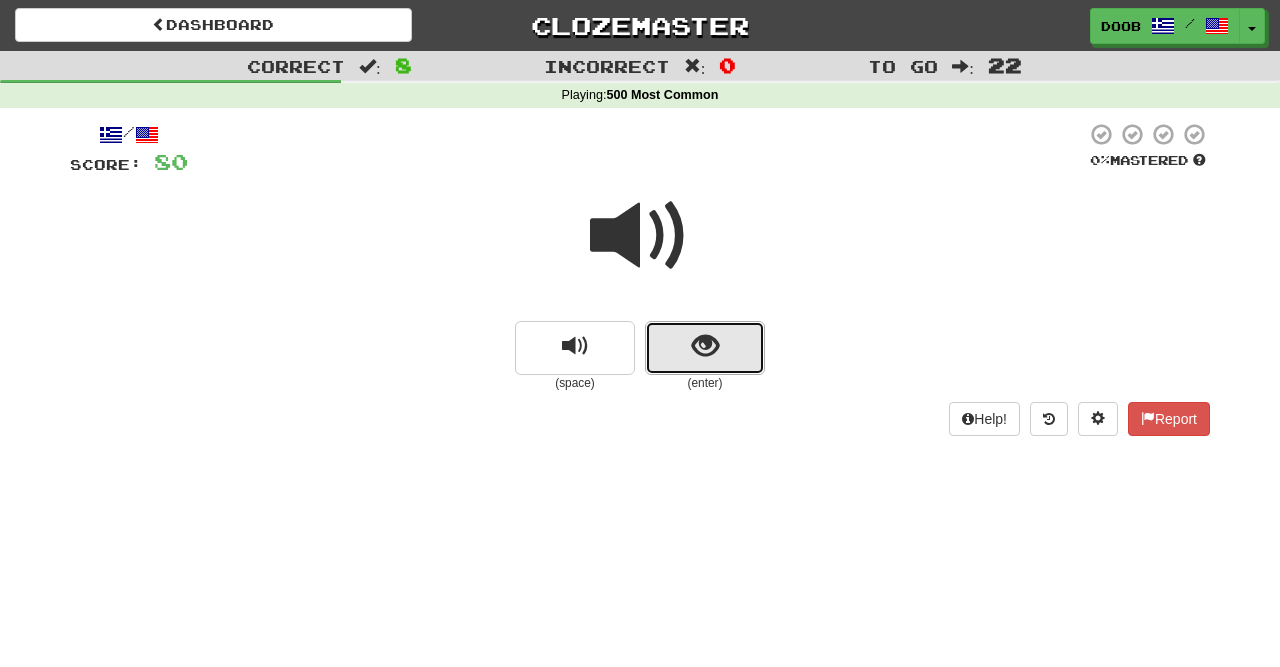 click at bounding box center (705, 346) 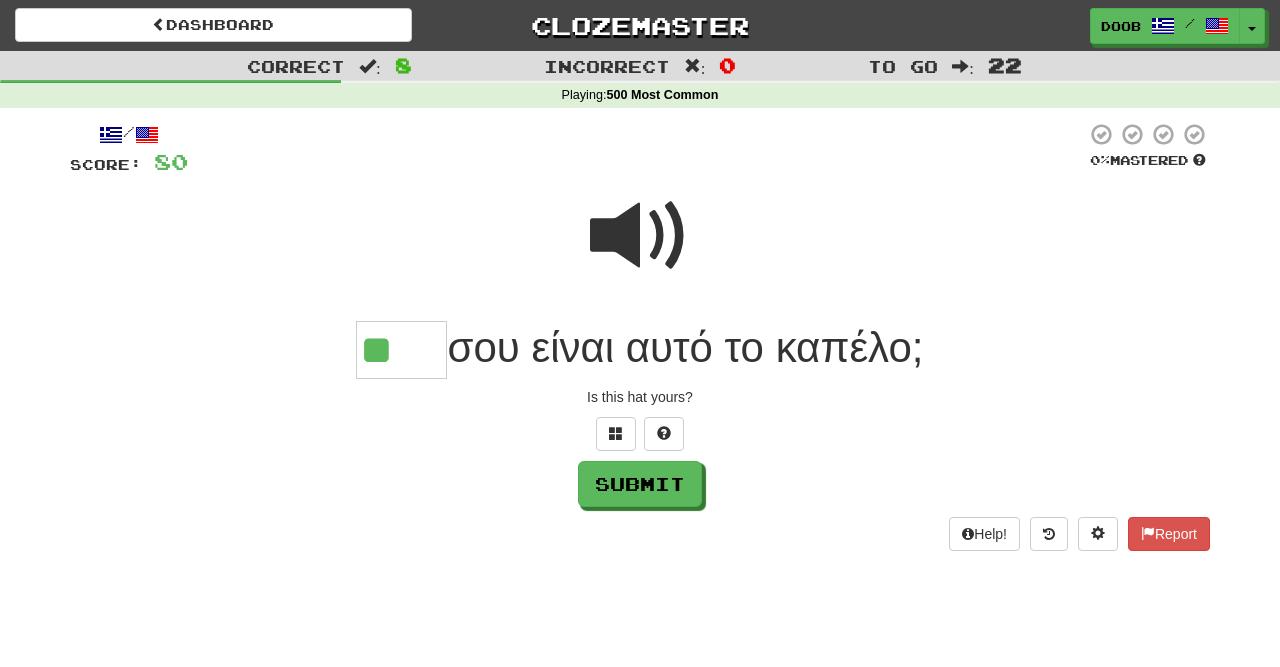 click at bounding box center [640, 236] 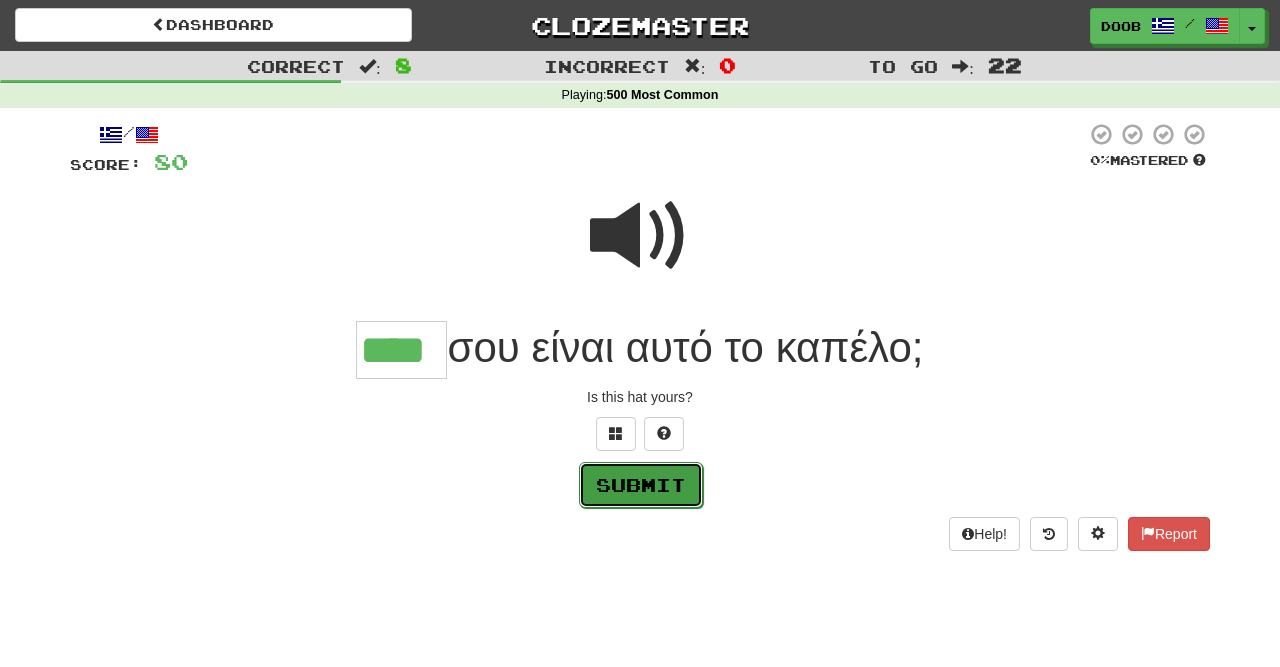 click on "Submit" at bounding box center (641, 485) 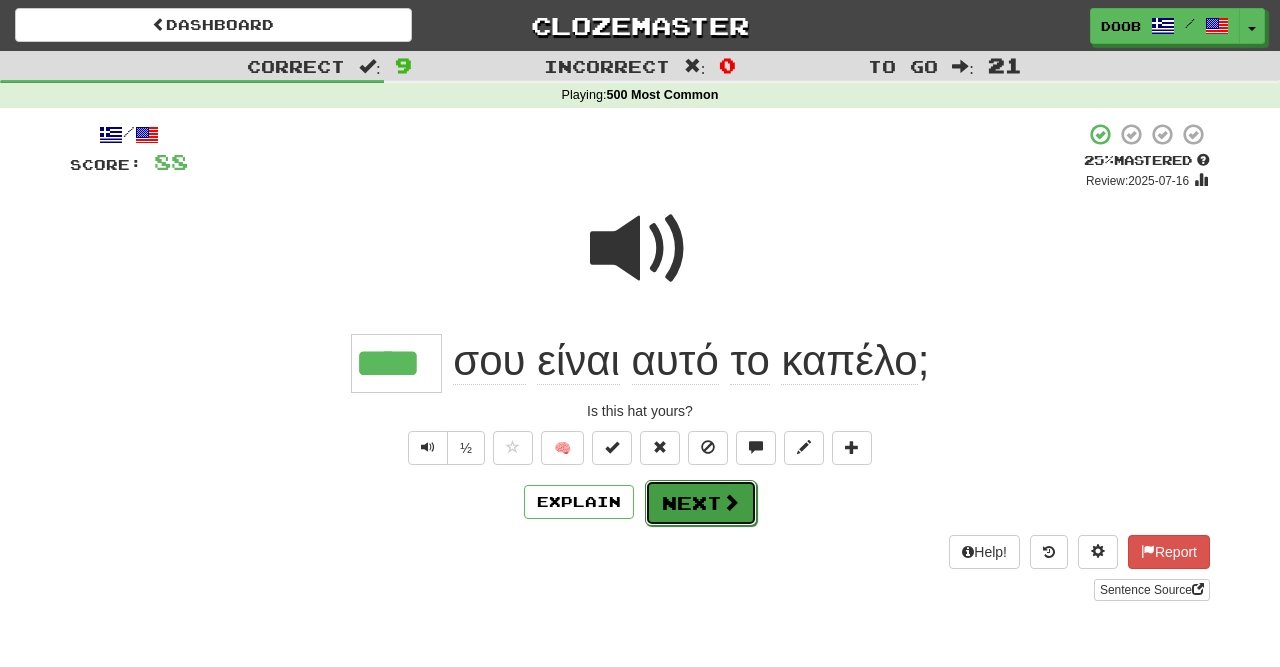 click on "Next" at bounding box center [701, 503] 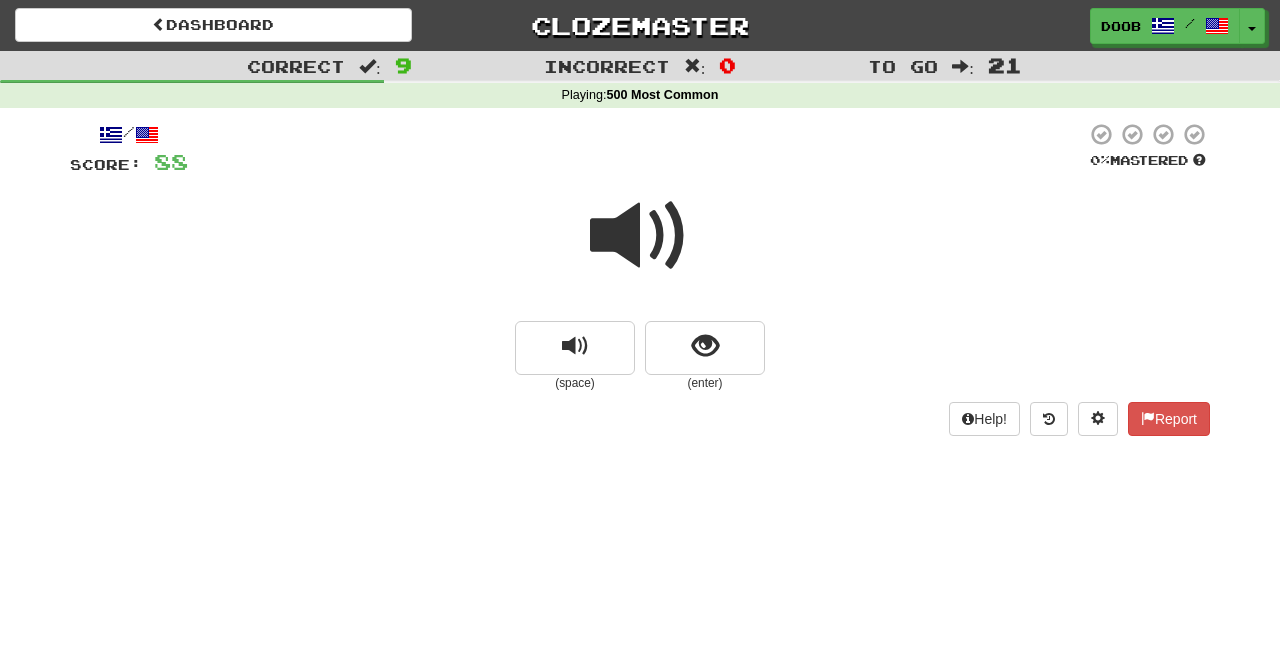 click at bounding box center [640, 236] 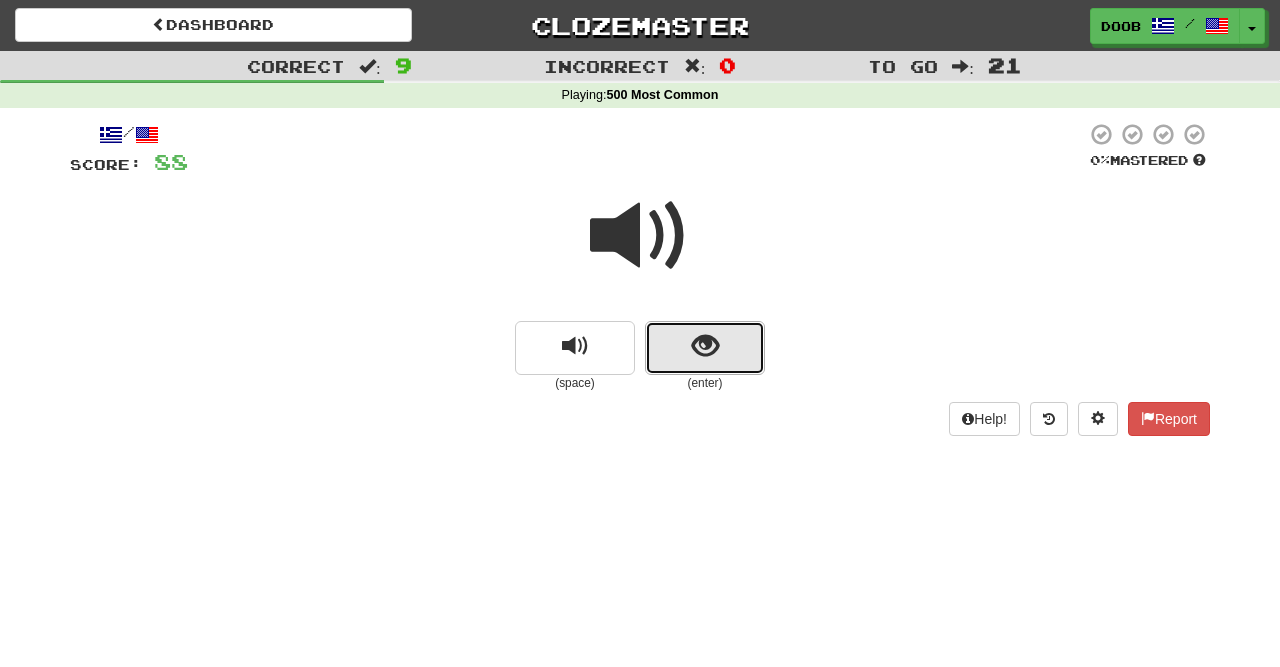 click at bounding box center (705, 348) 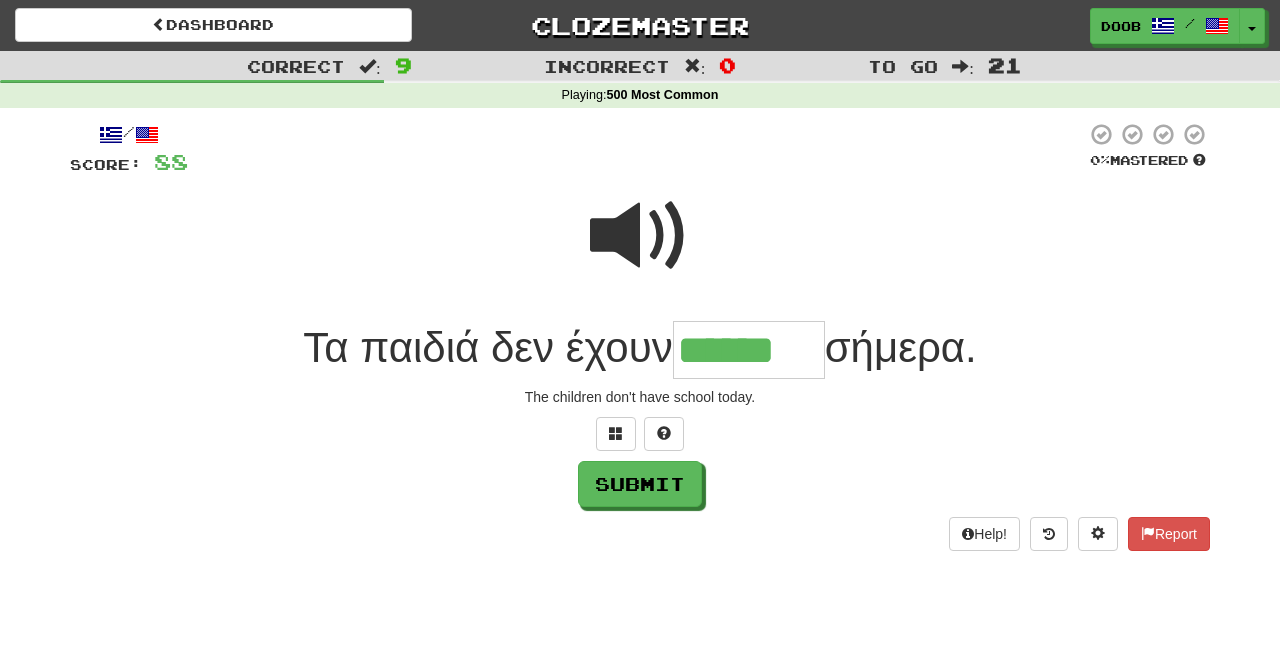 drag, startPoint x: 728, startPoint y: 353, endPoint x: 669, endPoint y: 246, distance: 122.18838 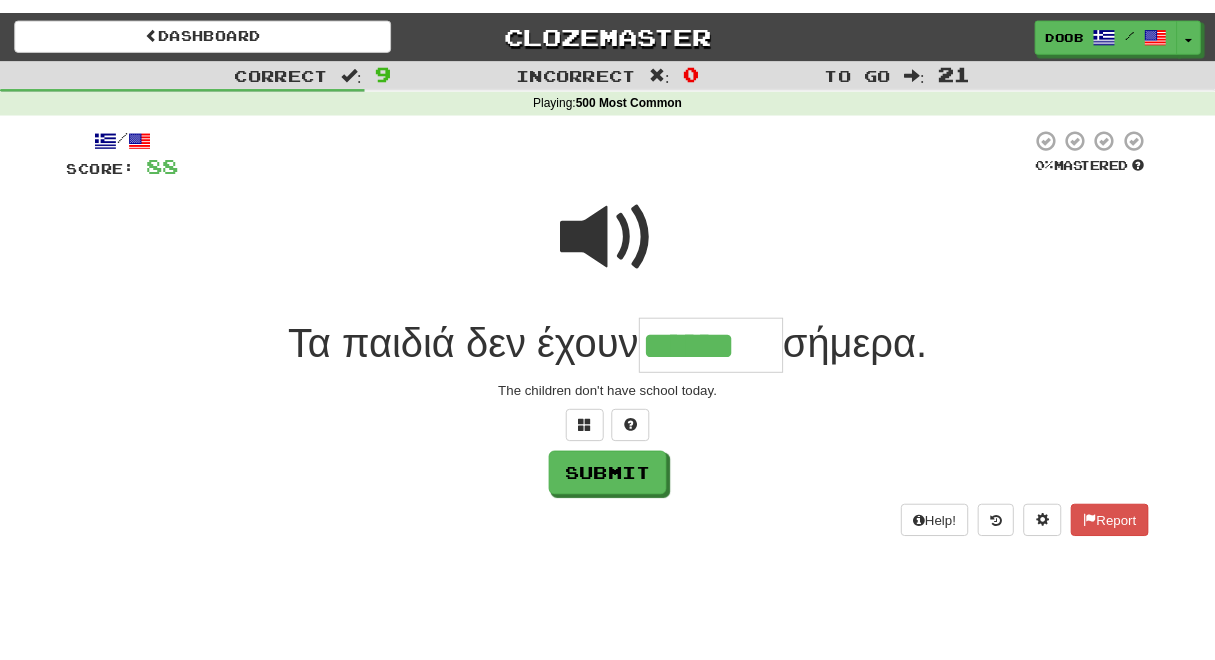 scroll, scrollTop: 1, scrollLeft: 0, axis: vertical 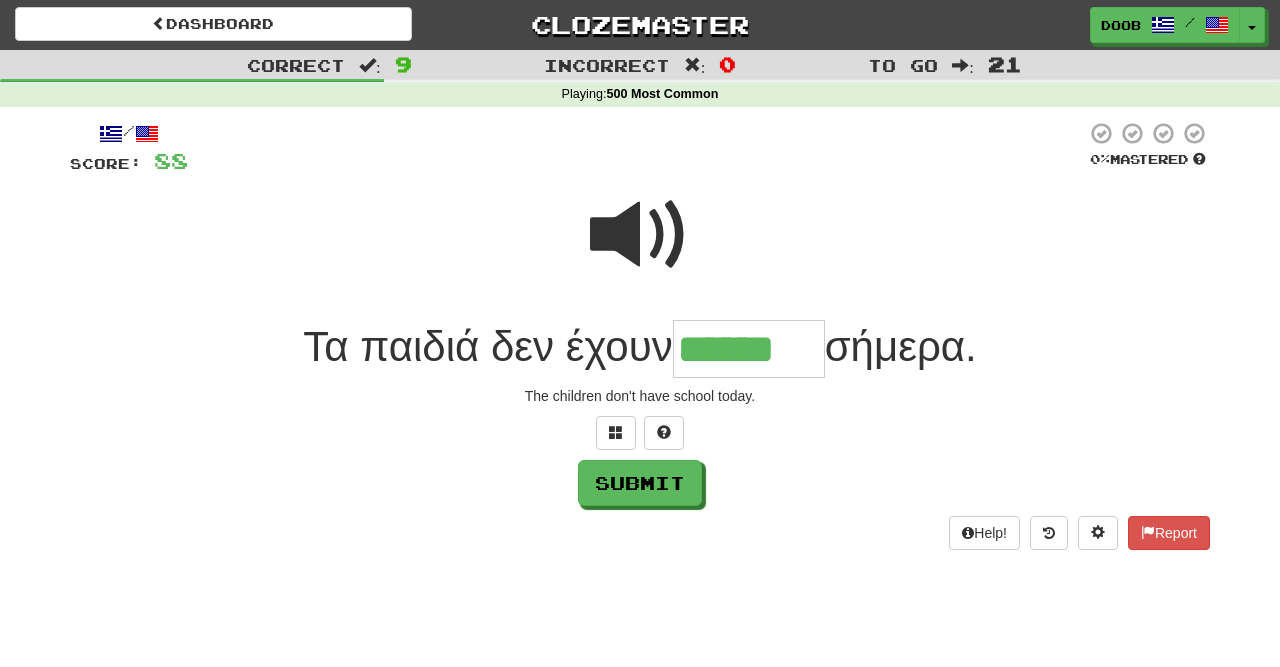 click on "******" at bounding box center (749, 349) 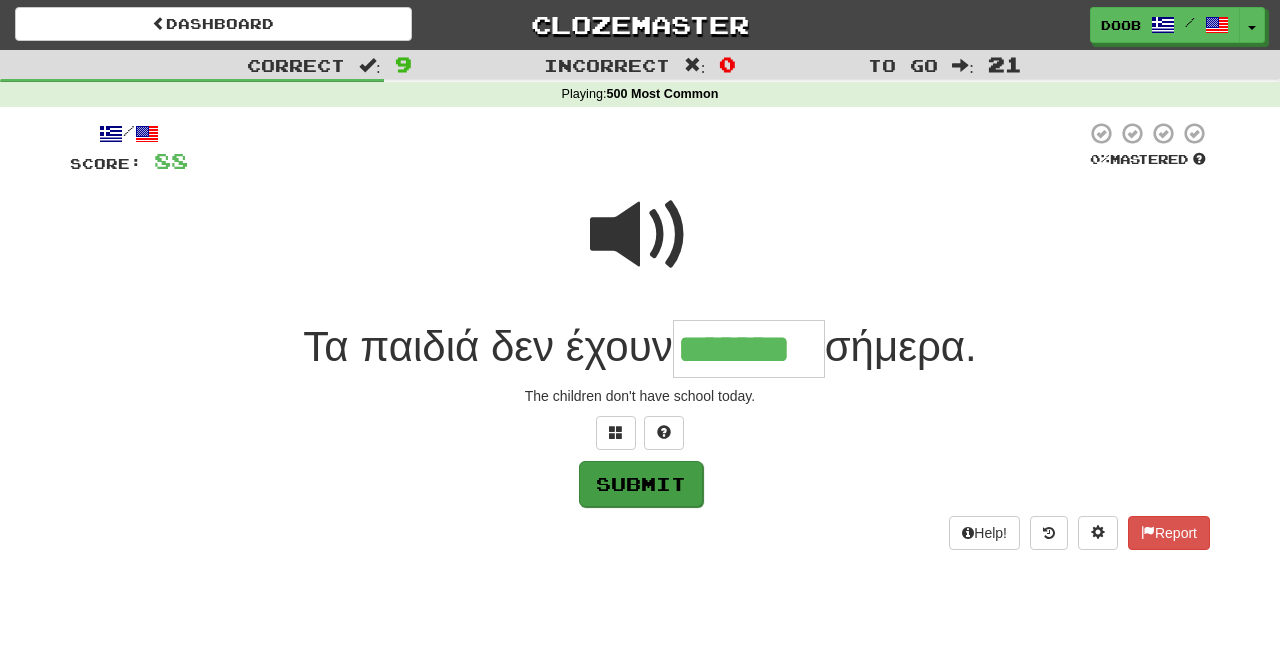 type on "*******" 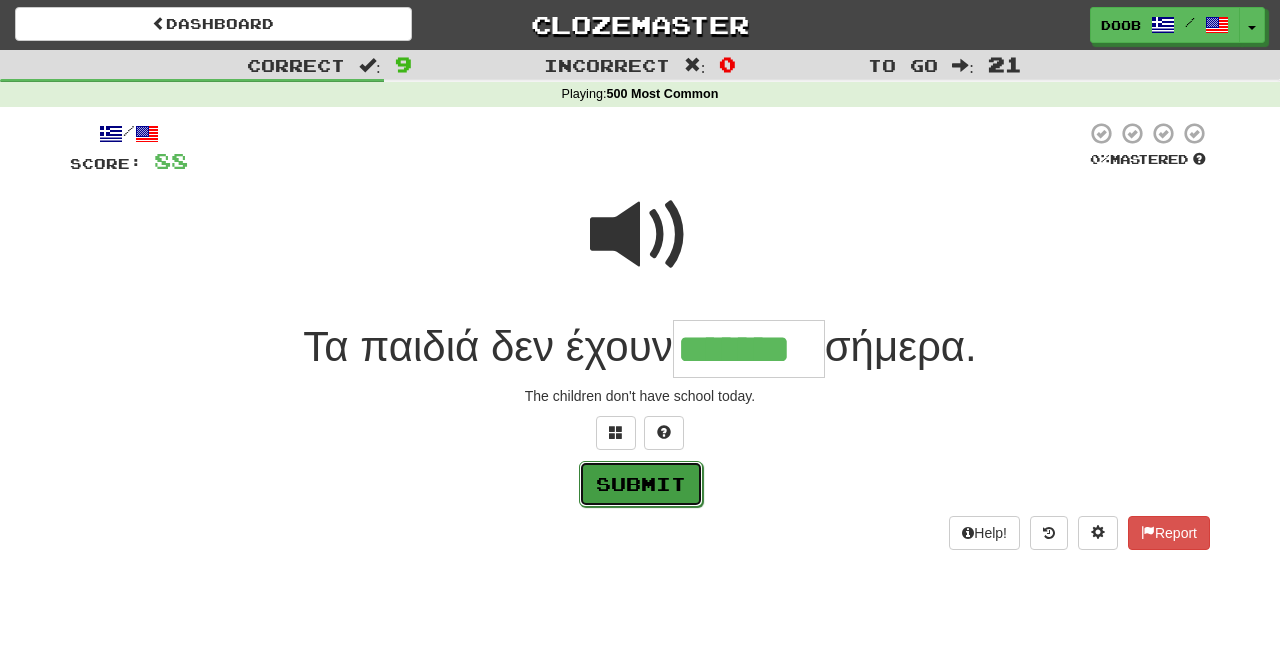 click on "Submit" at bounding box center [641, 484] 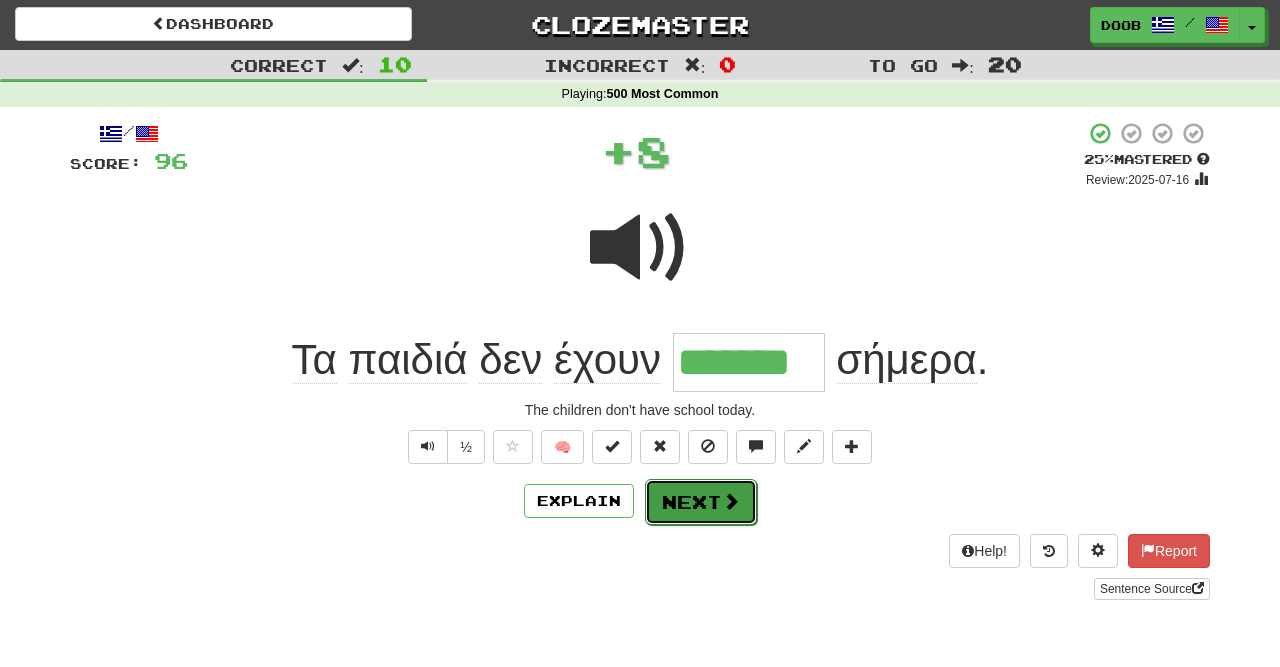 click on "Next" at bounding box center (701, 502) 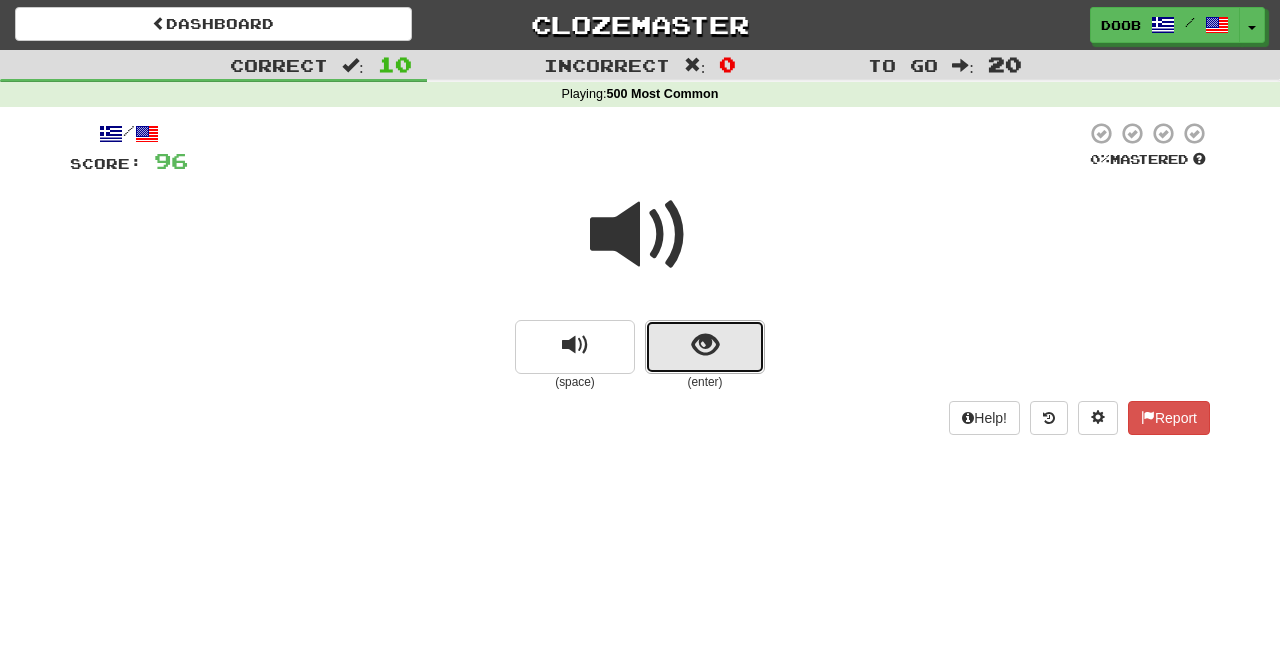 click at bounding box center [705, 345] 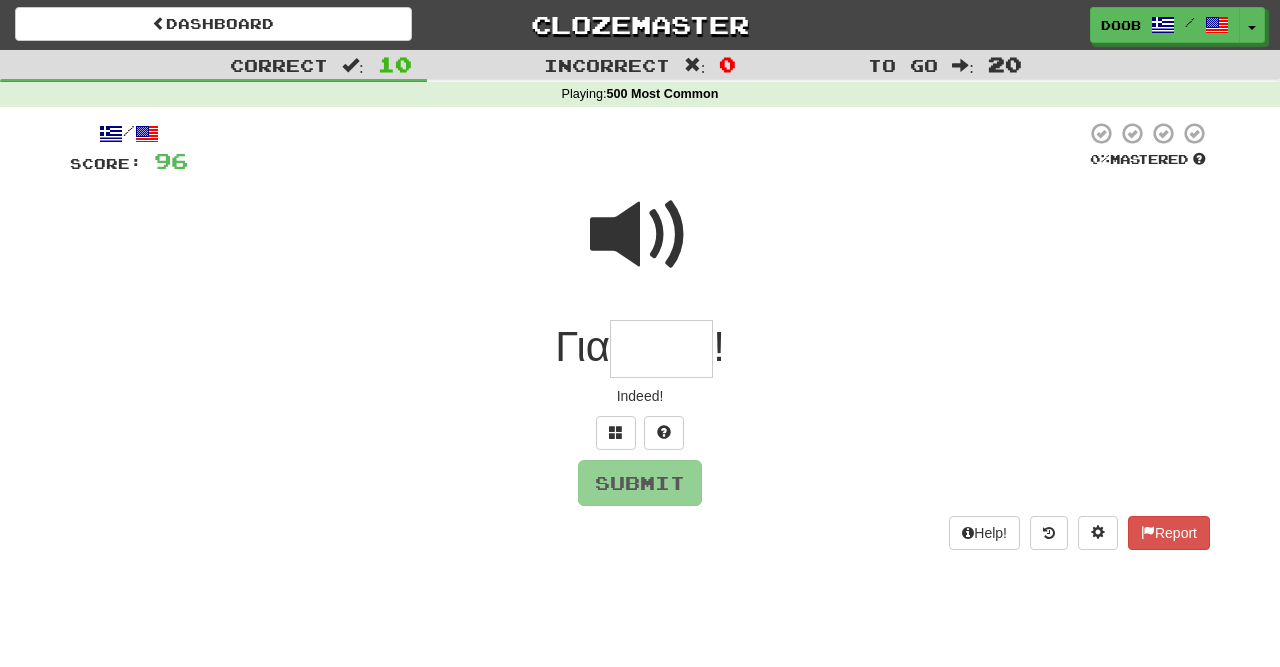 click at bounding box center (640, 235) 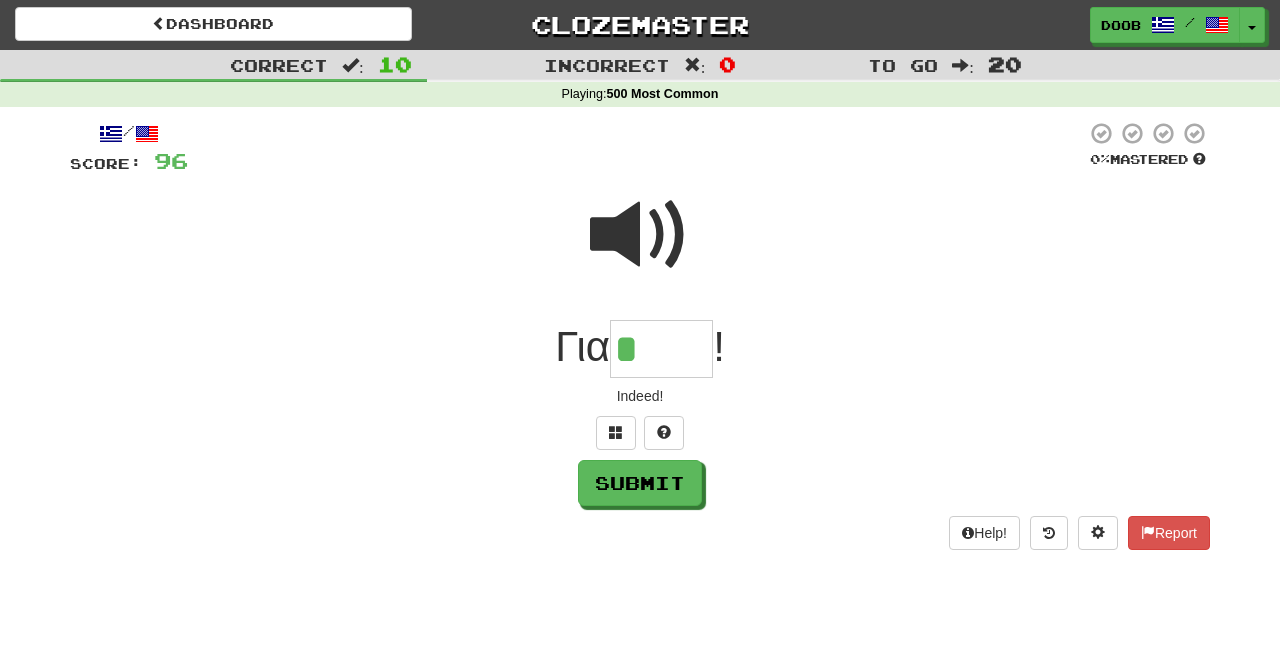 click at bounding box center (640, 235) 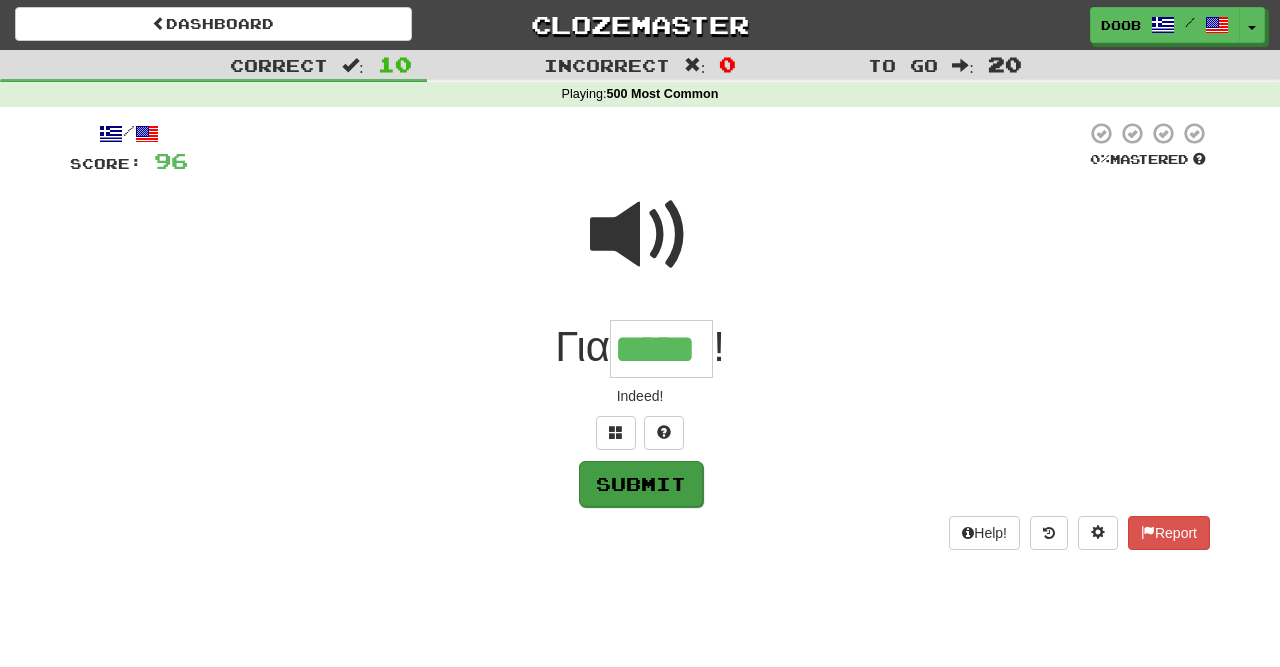 type on "*****" 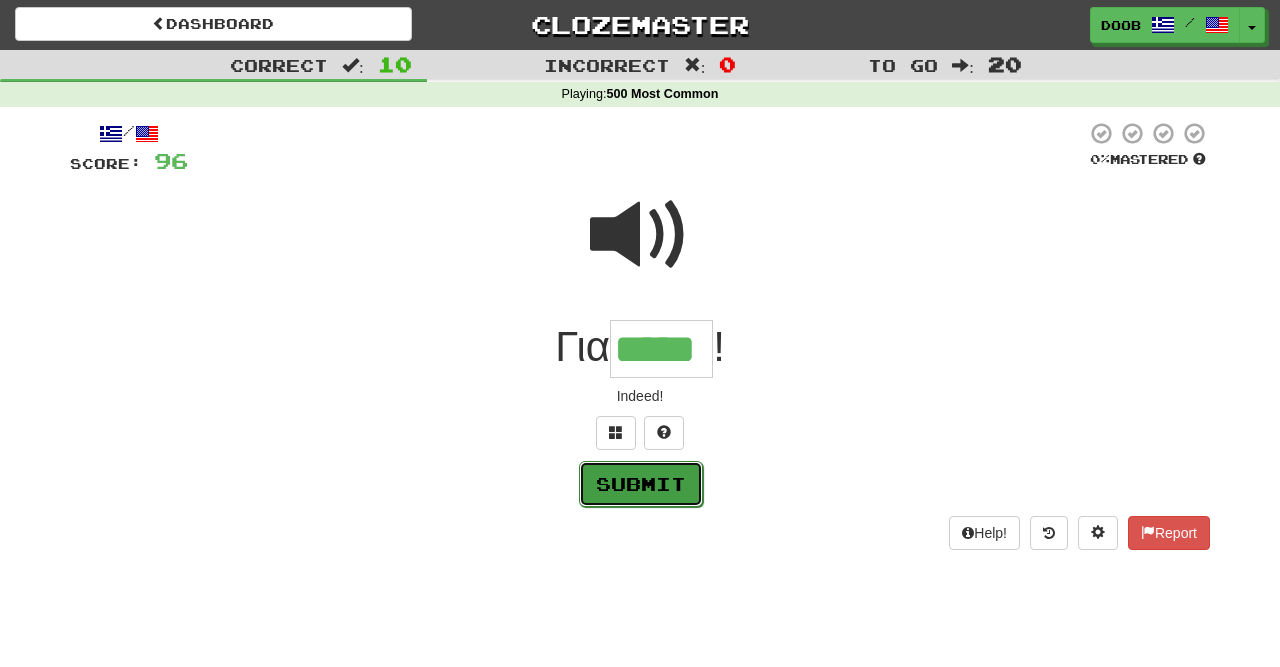 click on "Submit" at bounding box center (641, 484) 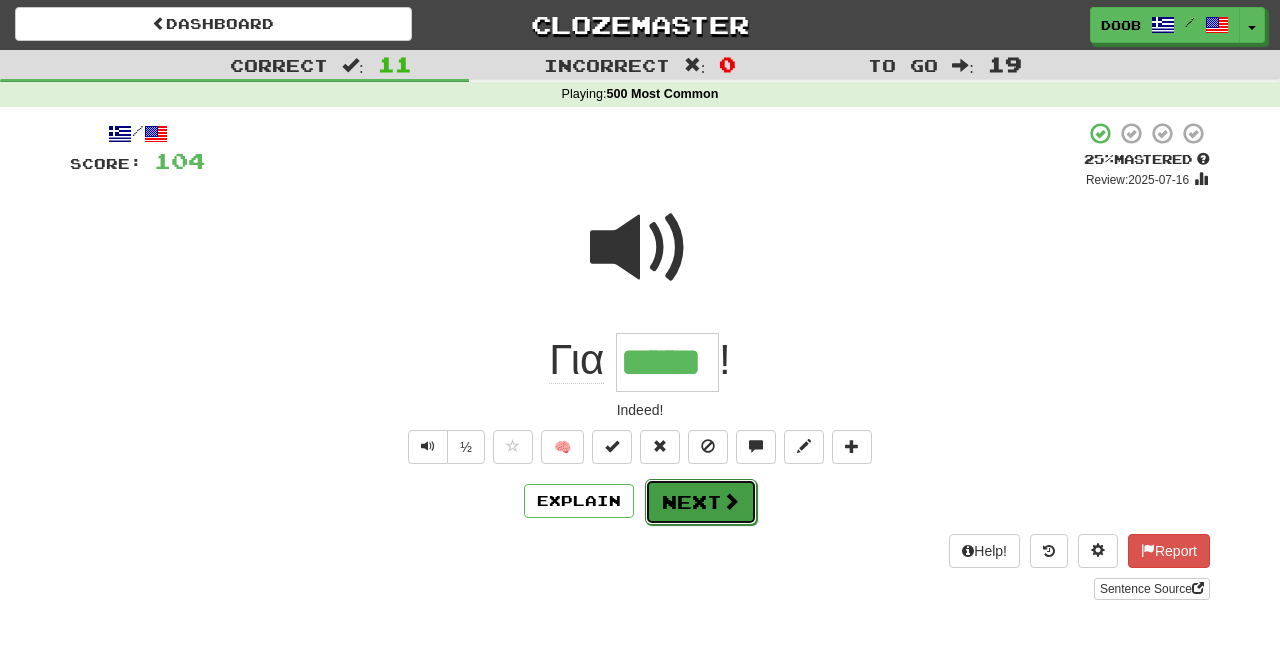 click on "Next" at bounding box center [701, 502] 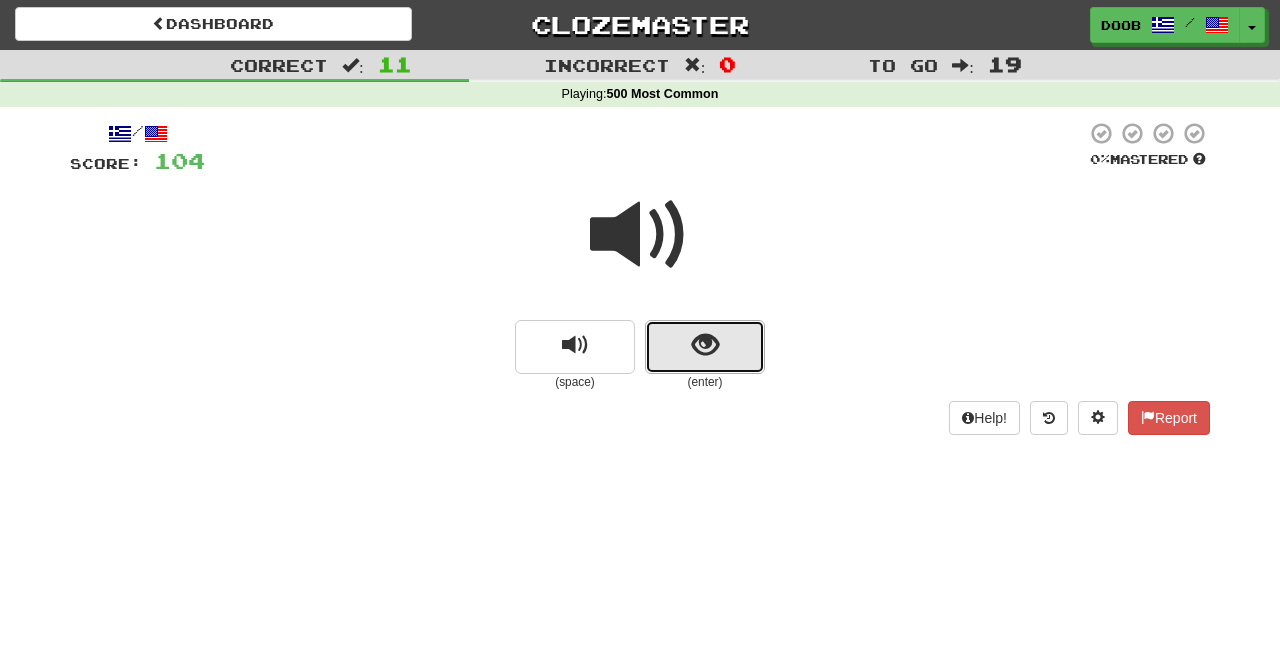 click at bounding box center (705, 345) 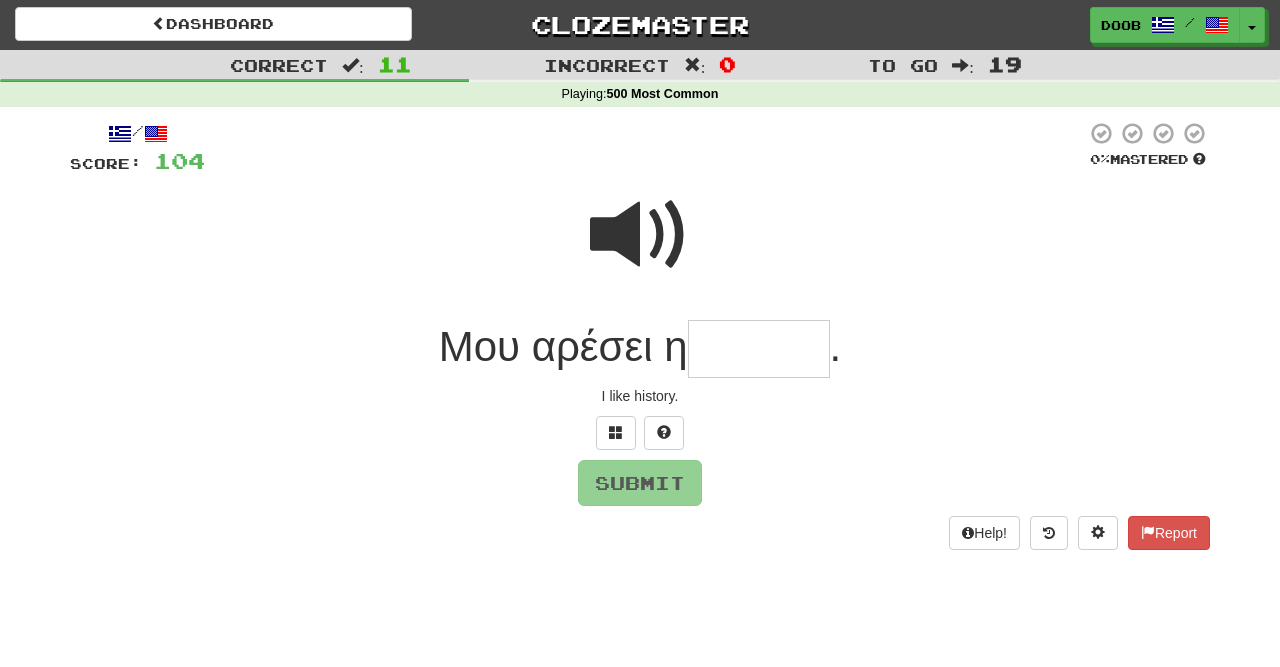 type on "*" 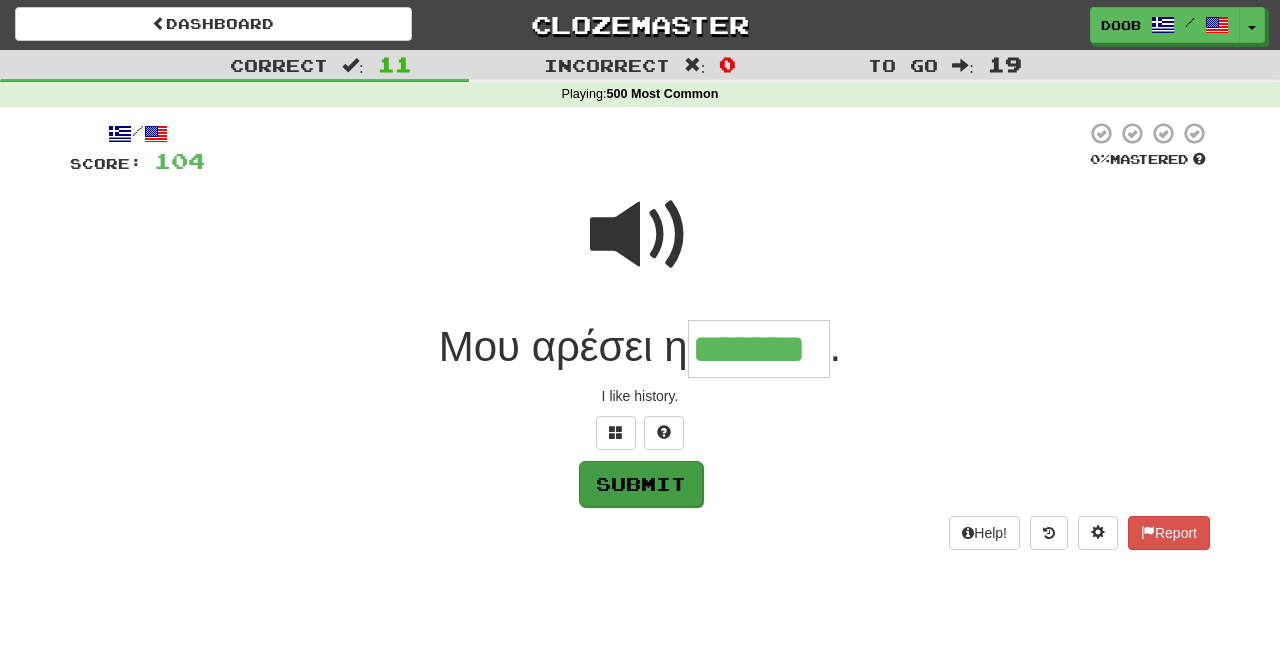 type on "*******" 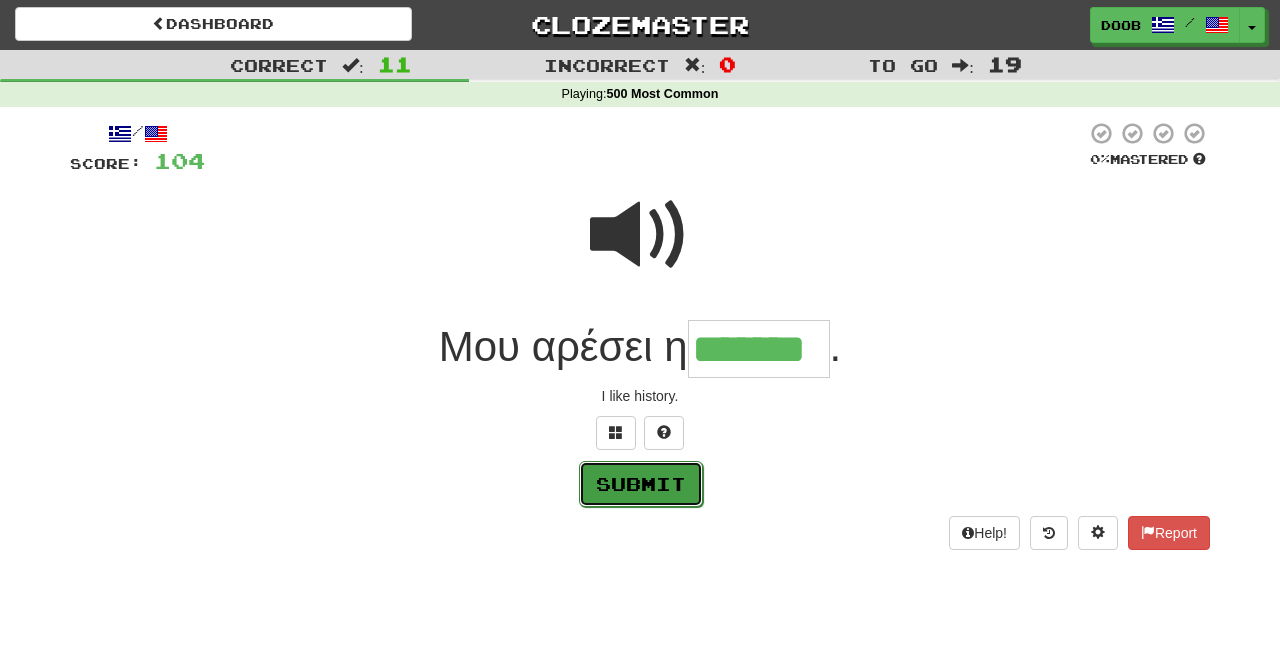 click on "Submit" at bounding box center [641, 484] 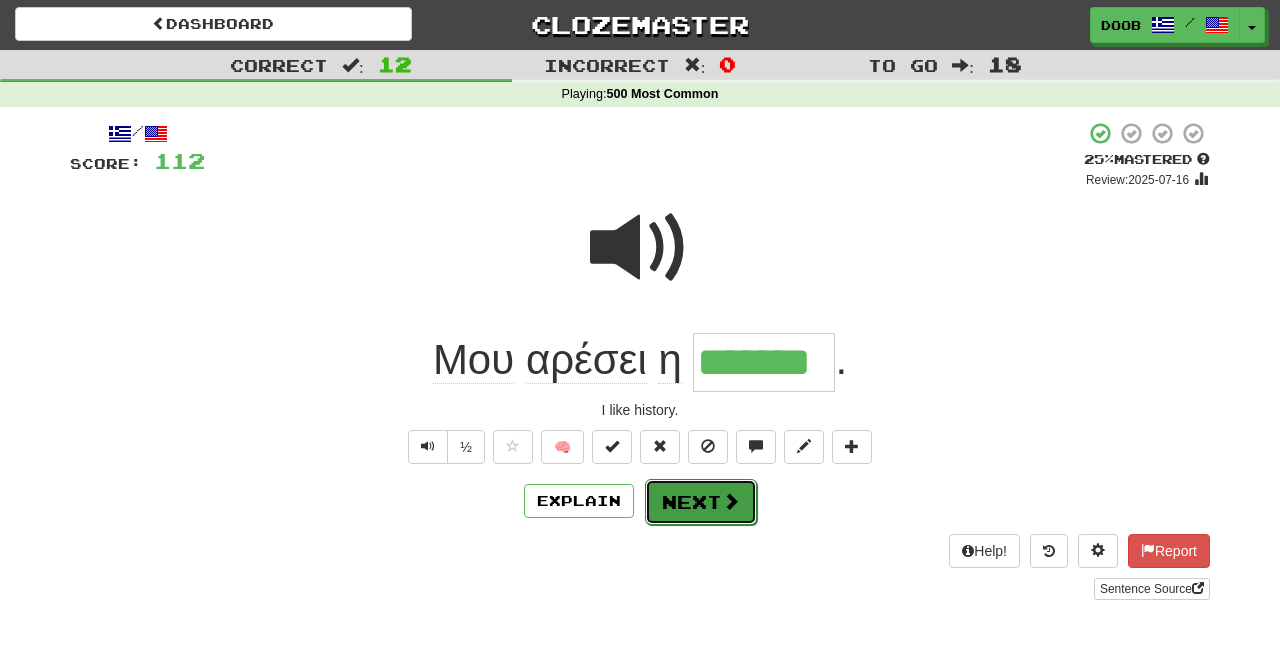 click on "Next" at bounding box center (701, 502) 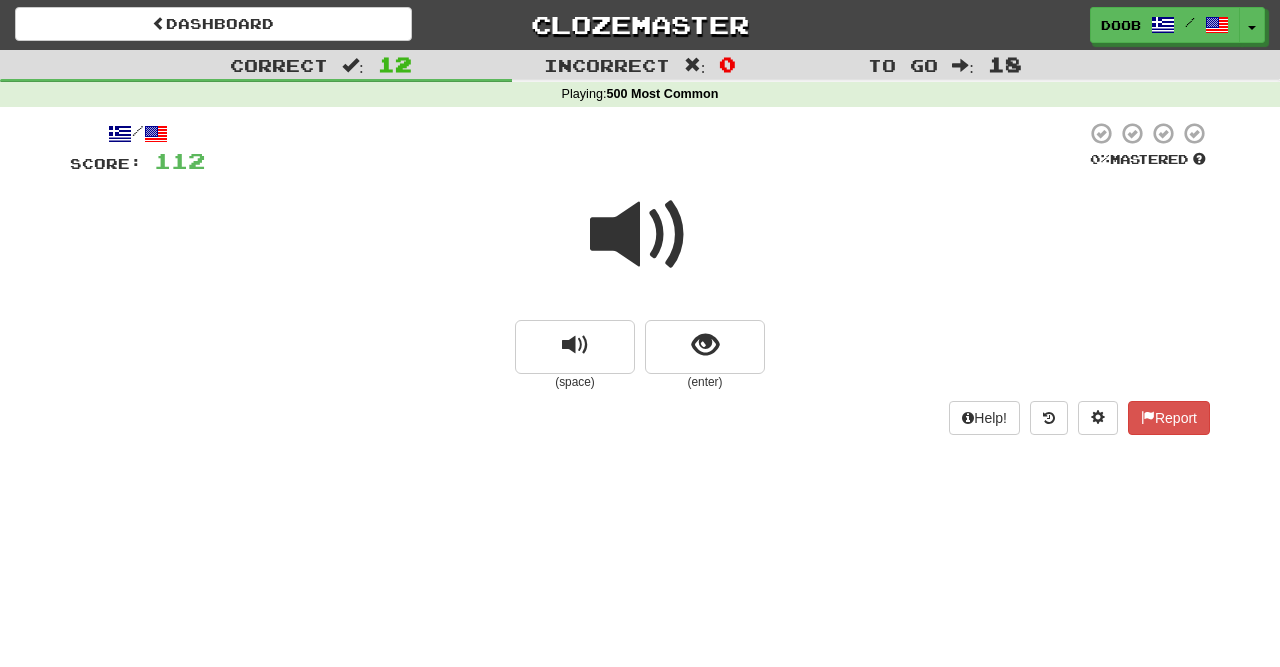 click at bounding box center [640, 235] 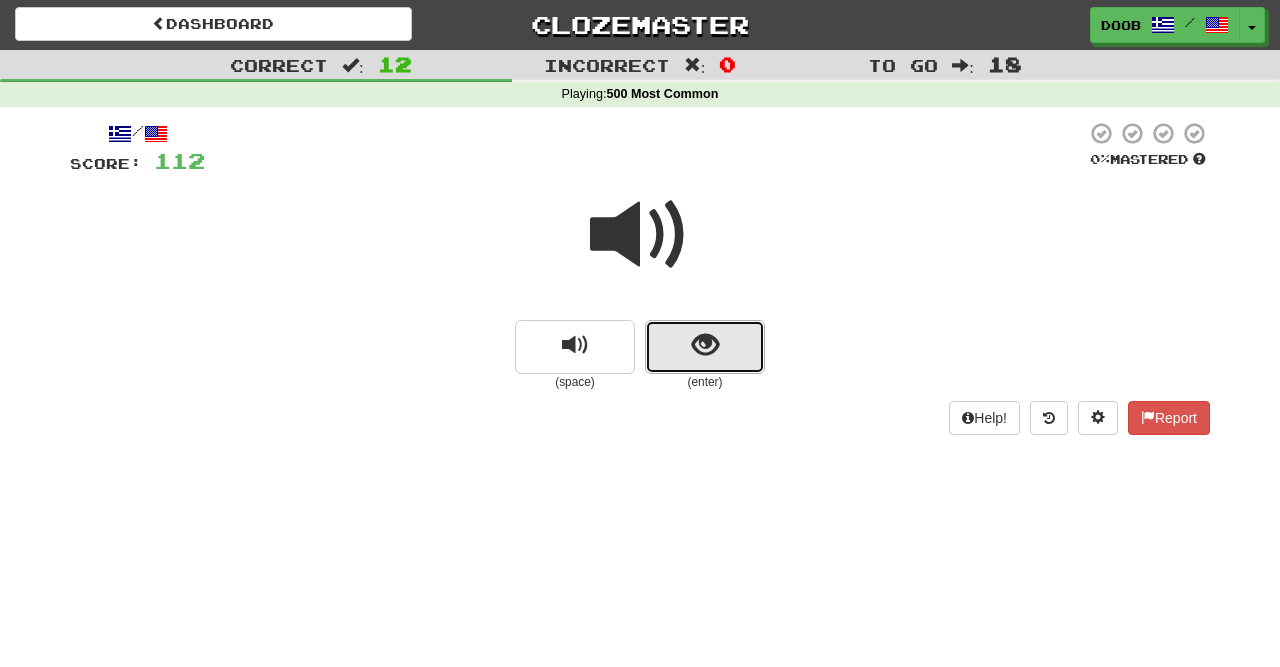 click at bounding box center (705, 347) 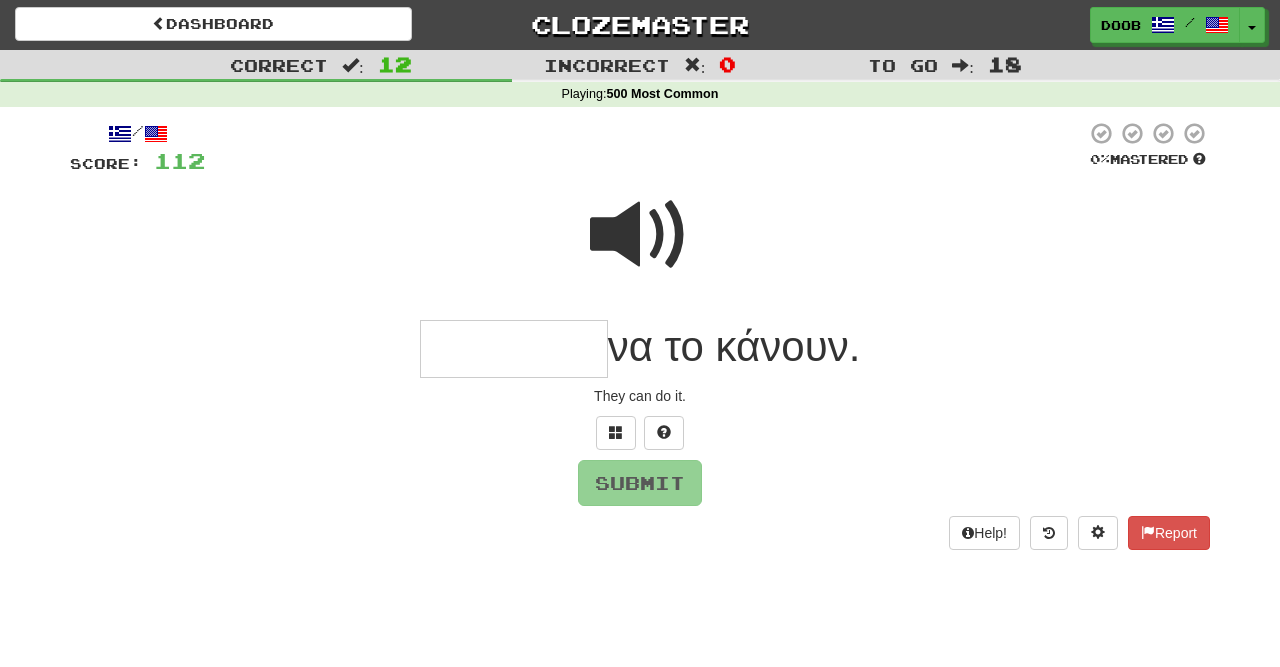 type on "*" 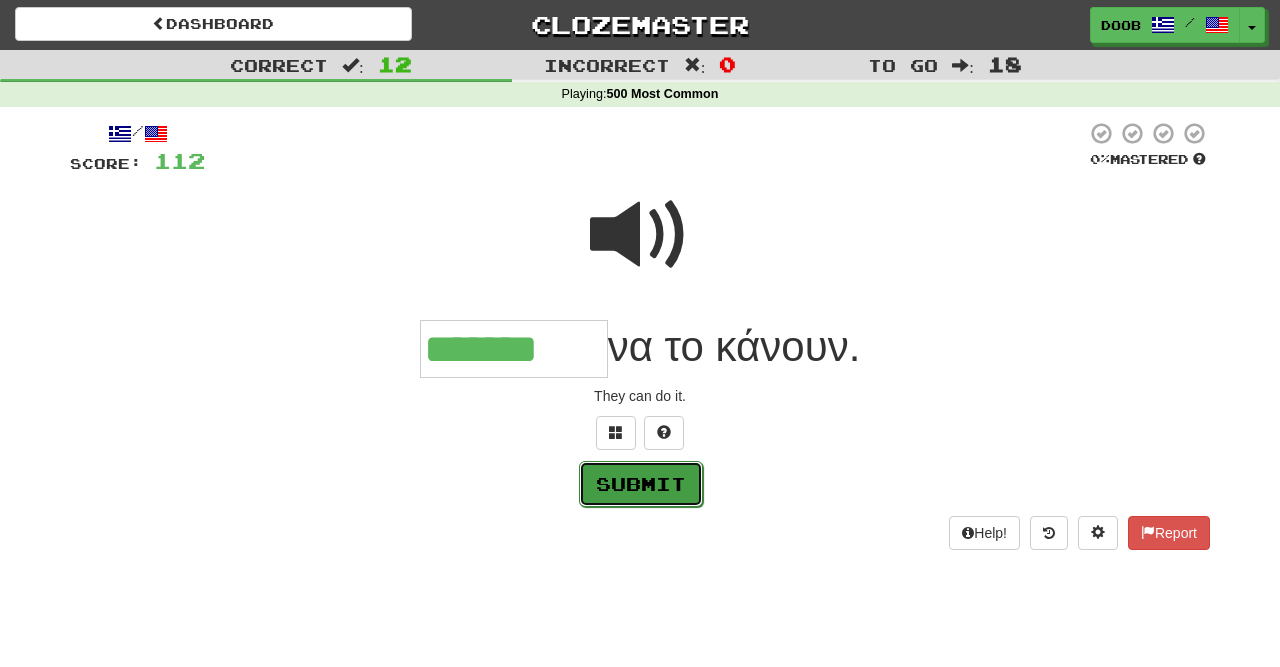 click on "Submit" at bounding box center (641, 484) 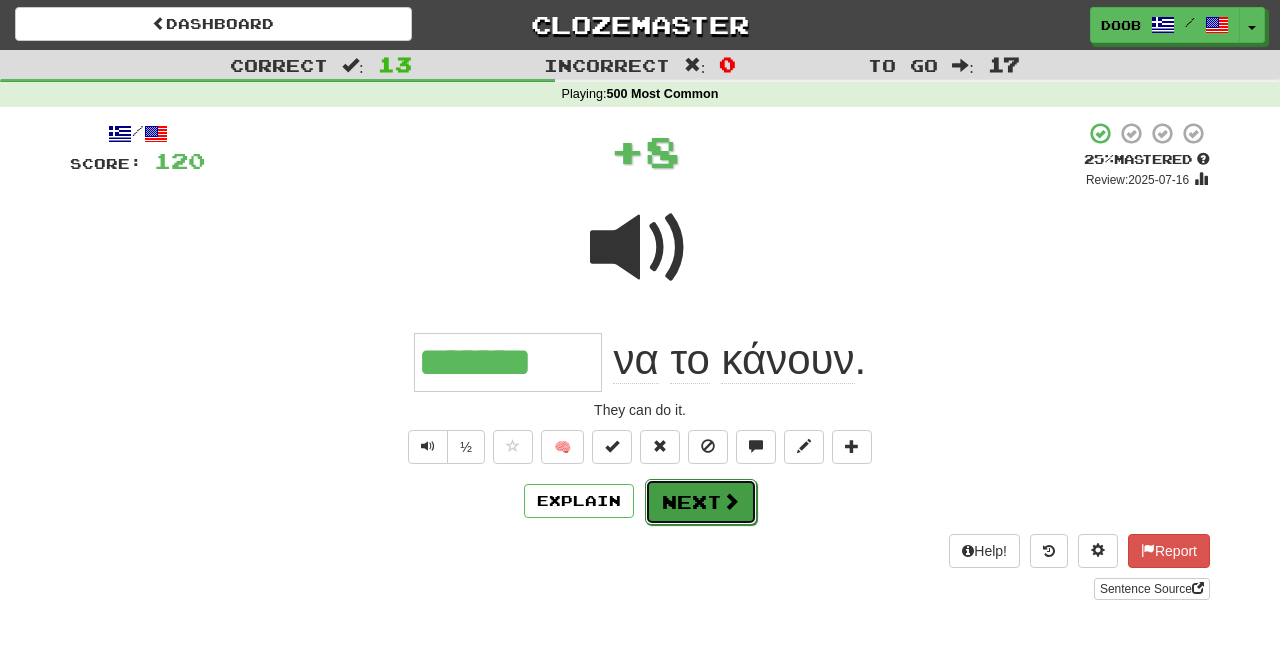 click on "Next" at bounding box center [701, 502] 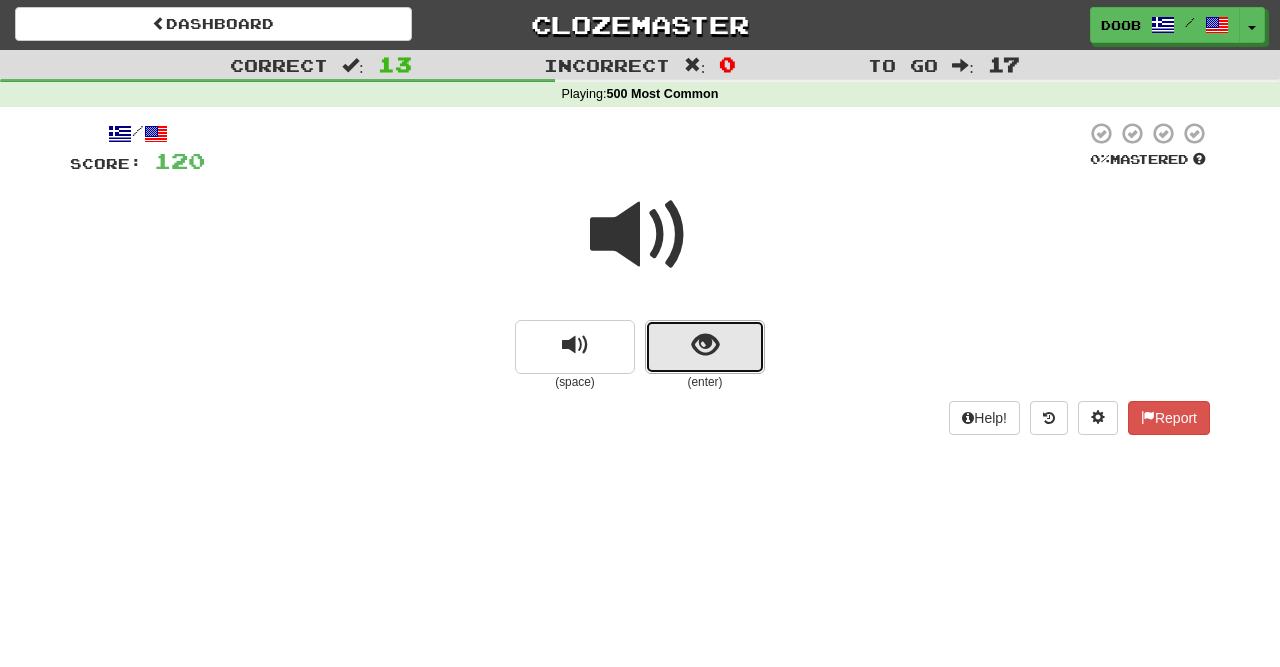 click at bounding box center (705, 345) 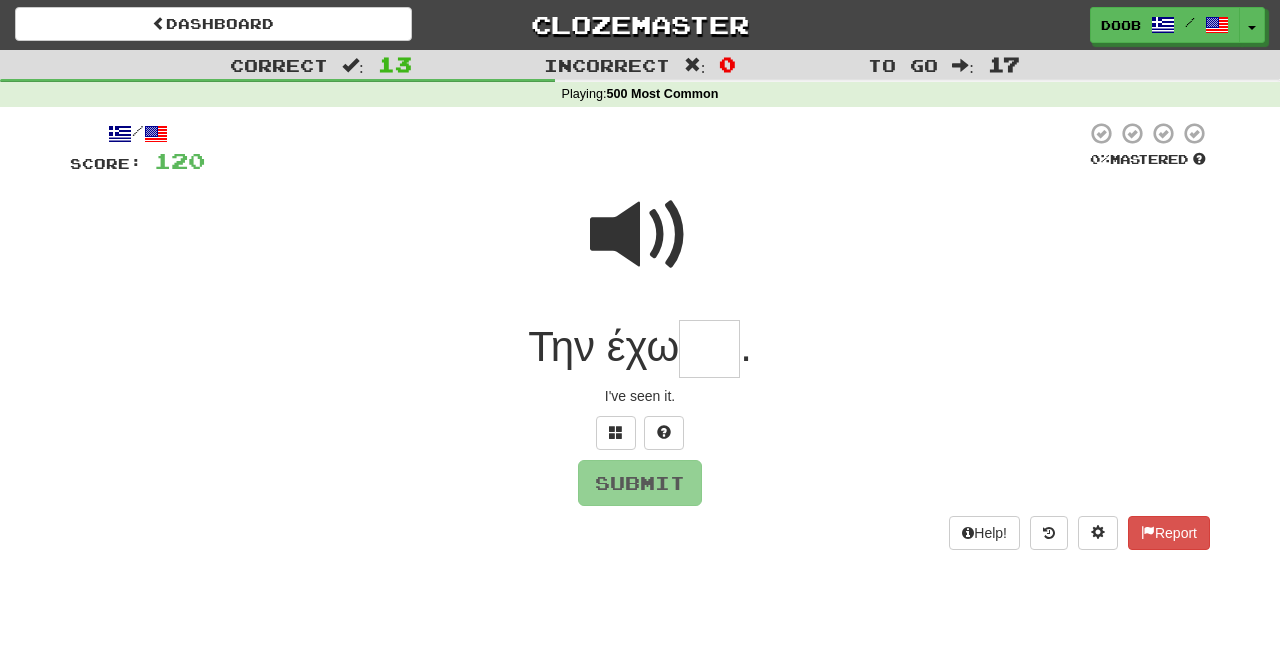 type on "*" 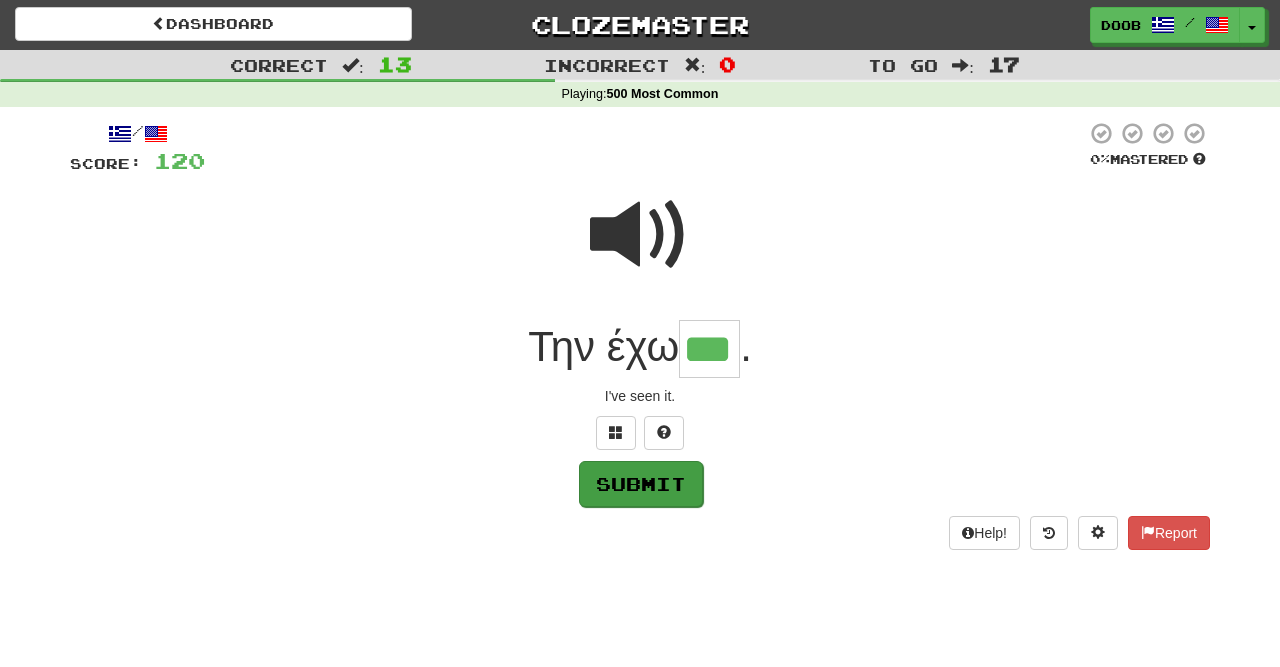 type on "***" 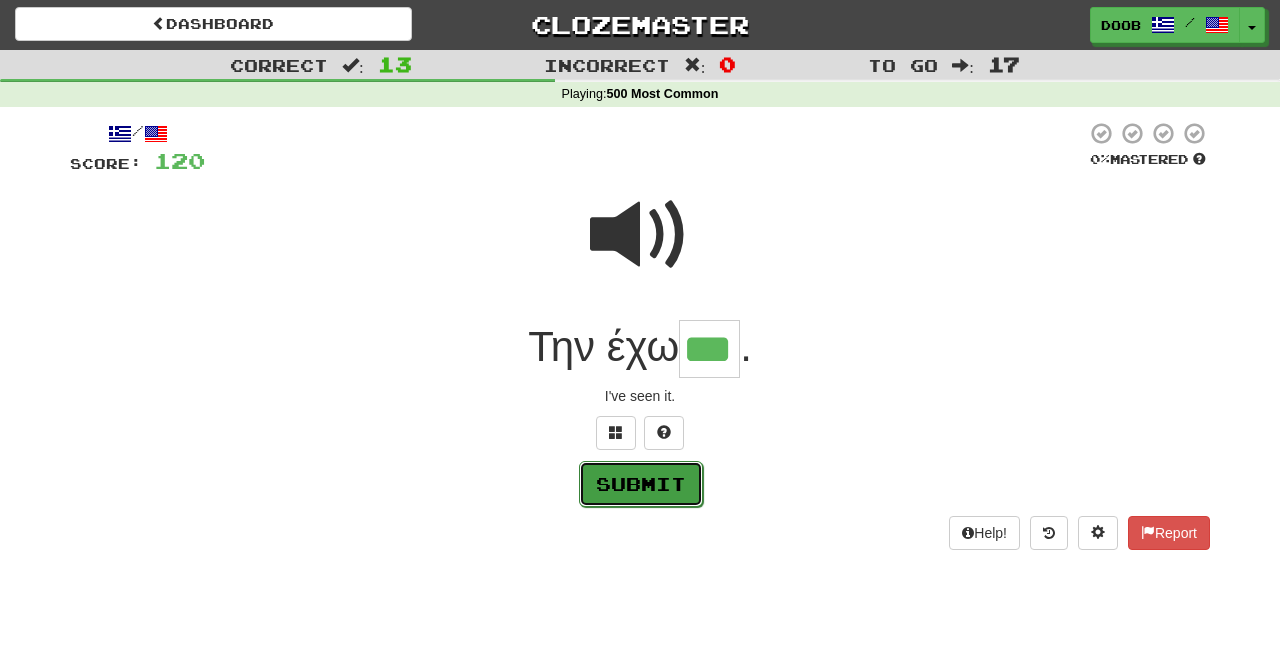click on "Submit" at bounding box center (641, 484) 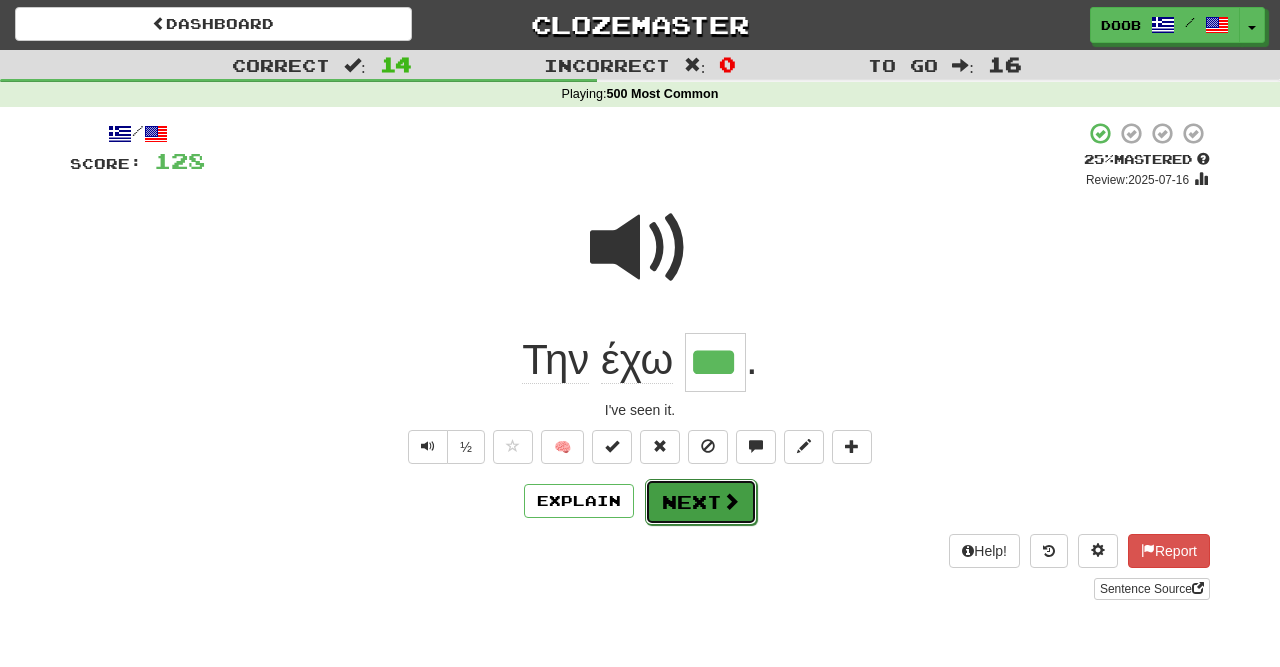 click at bounding box center [731, 501] 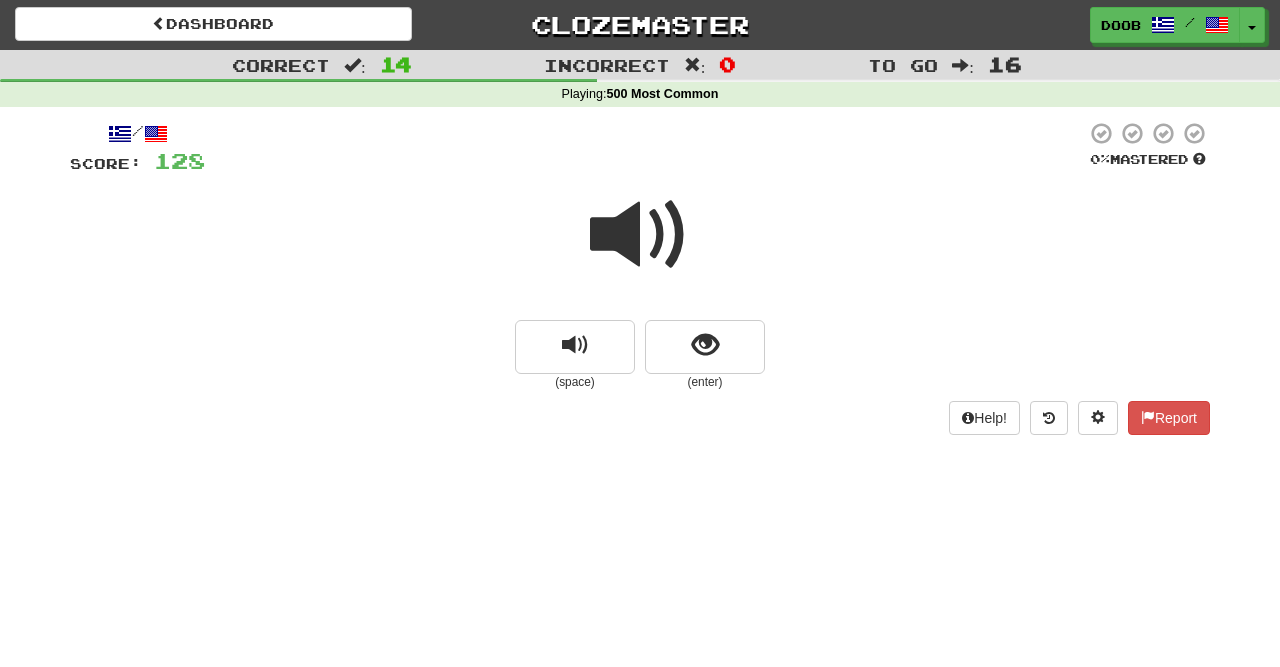 click at bounding box center [640, 235] 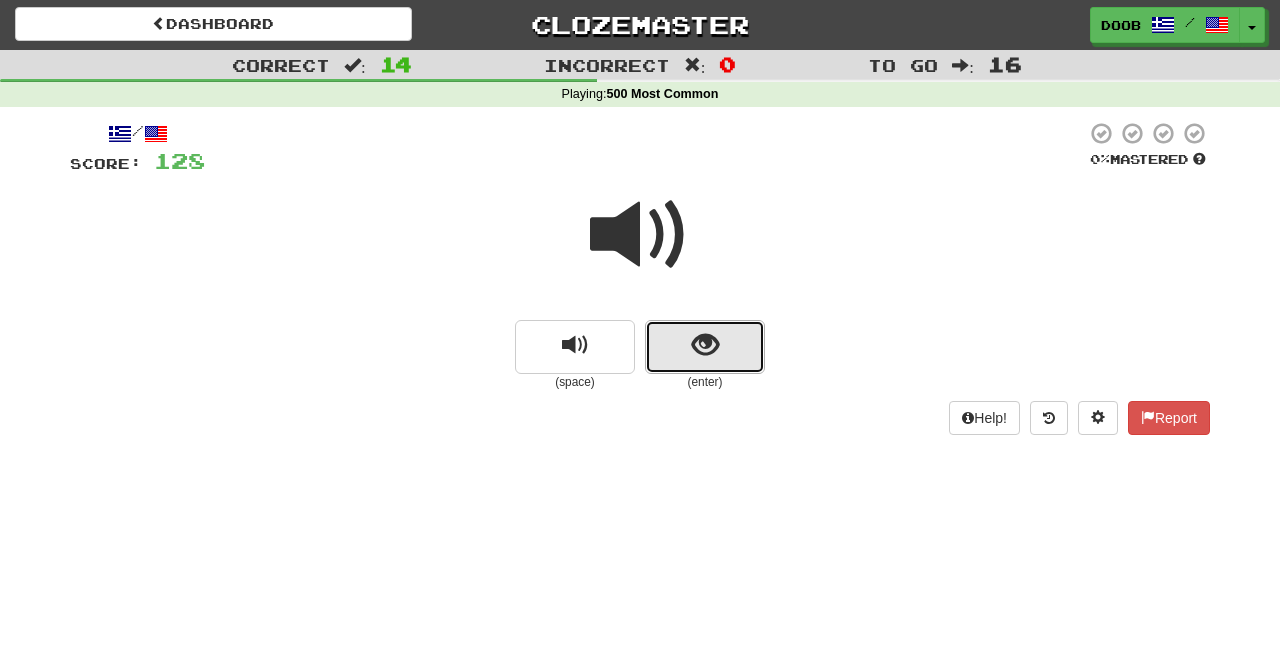 click at bounding box center [705, 345] 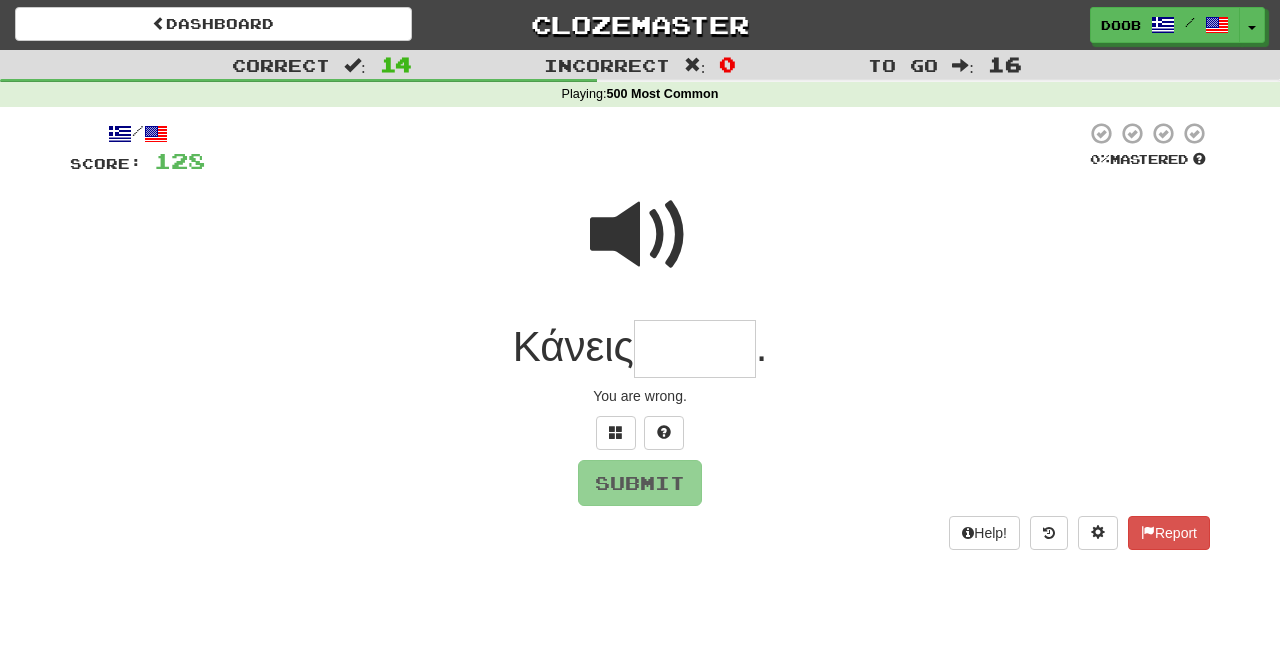 type on "*" 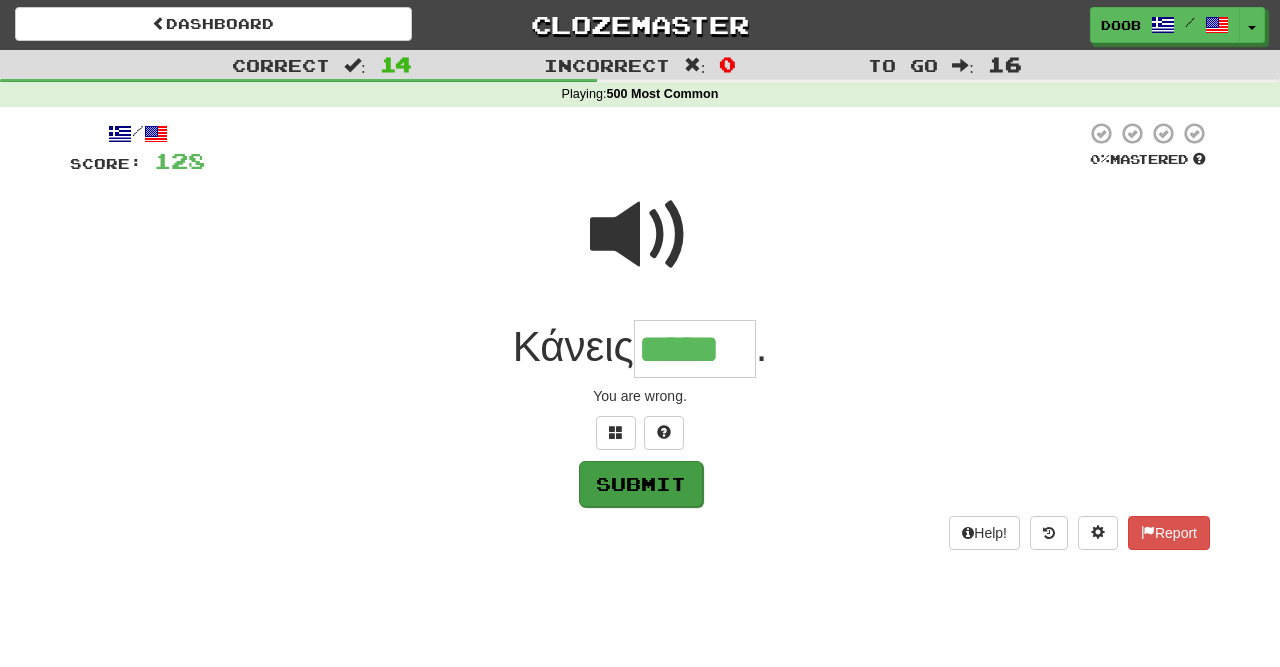 type on "*****" 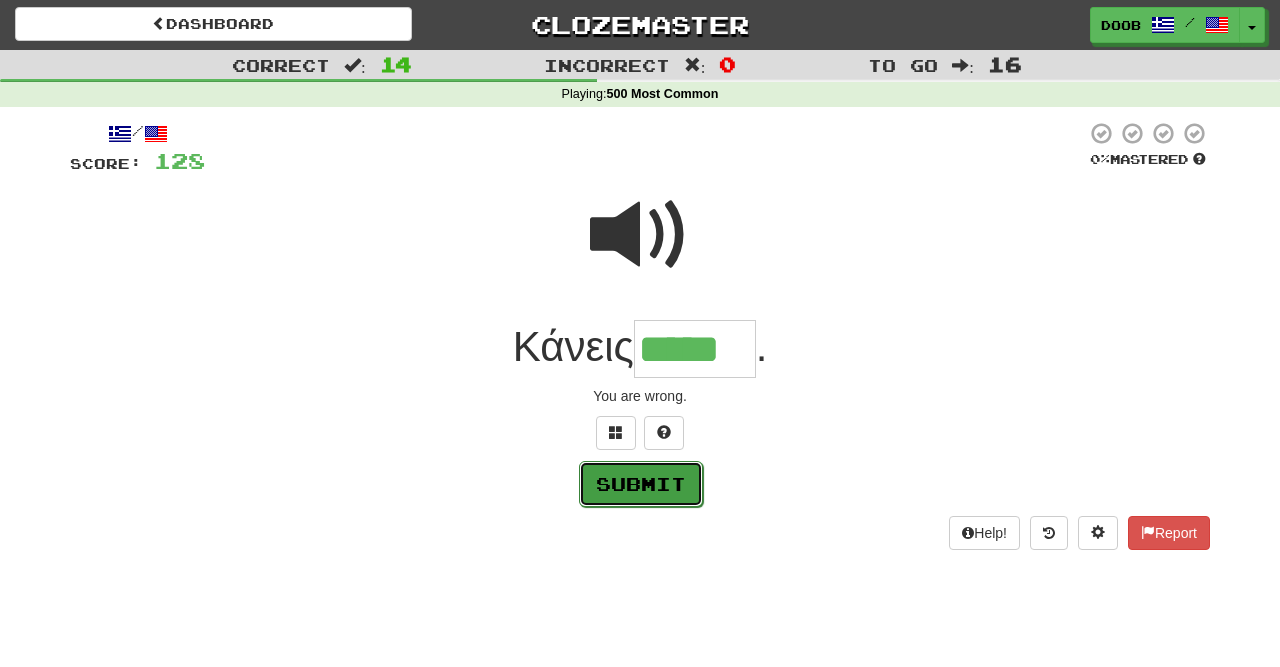 click on "Submit" at bounding box center [641, 484] 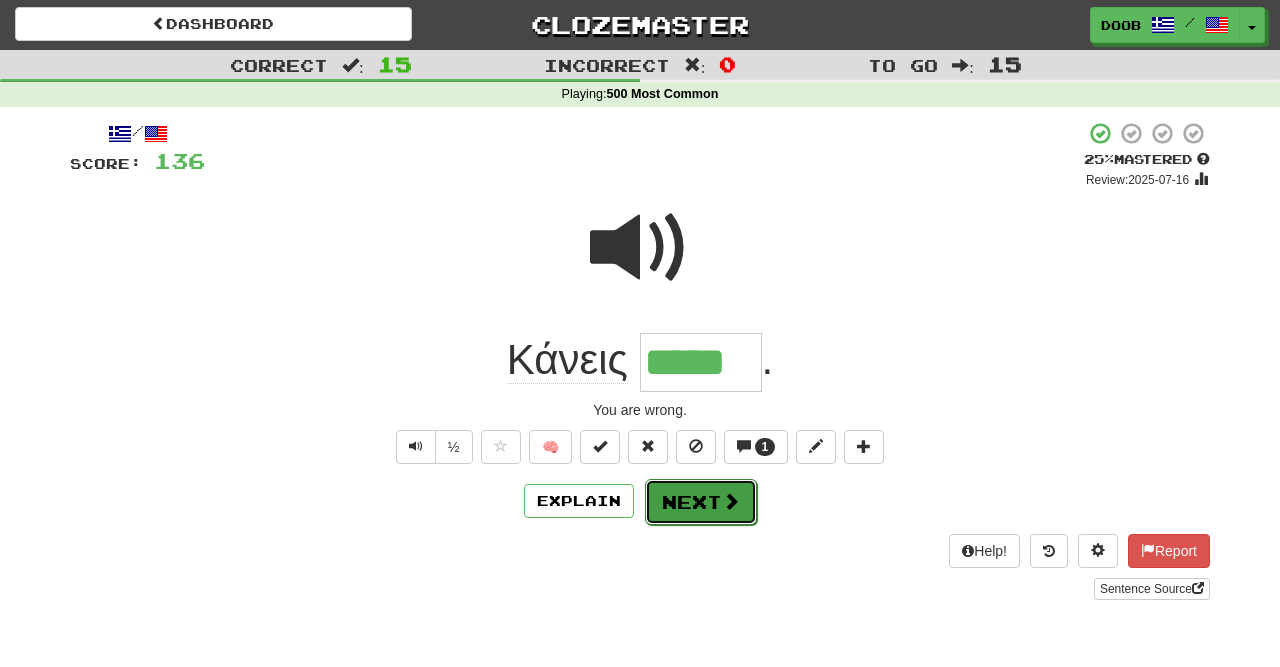 click on "Next" at bounding box center [701, 502] 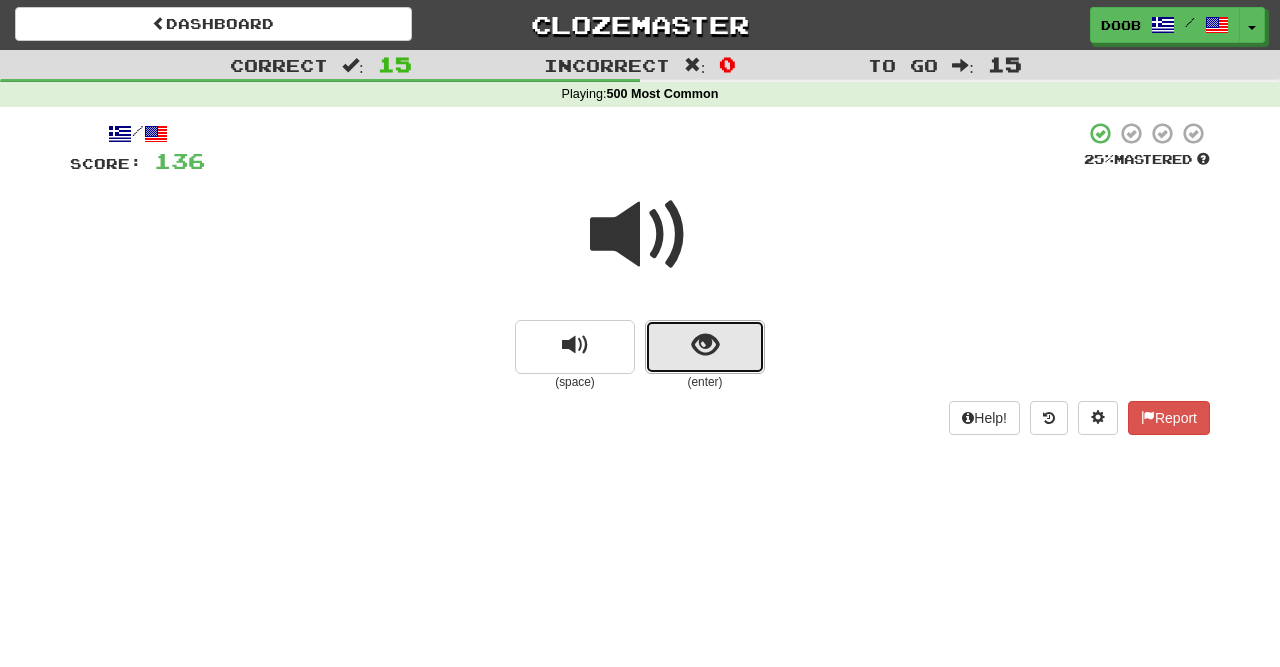 click at bounding box center (705, 345) 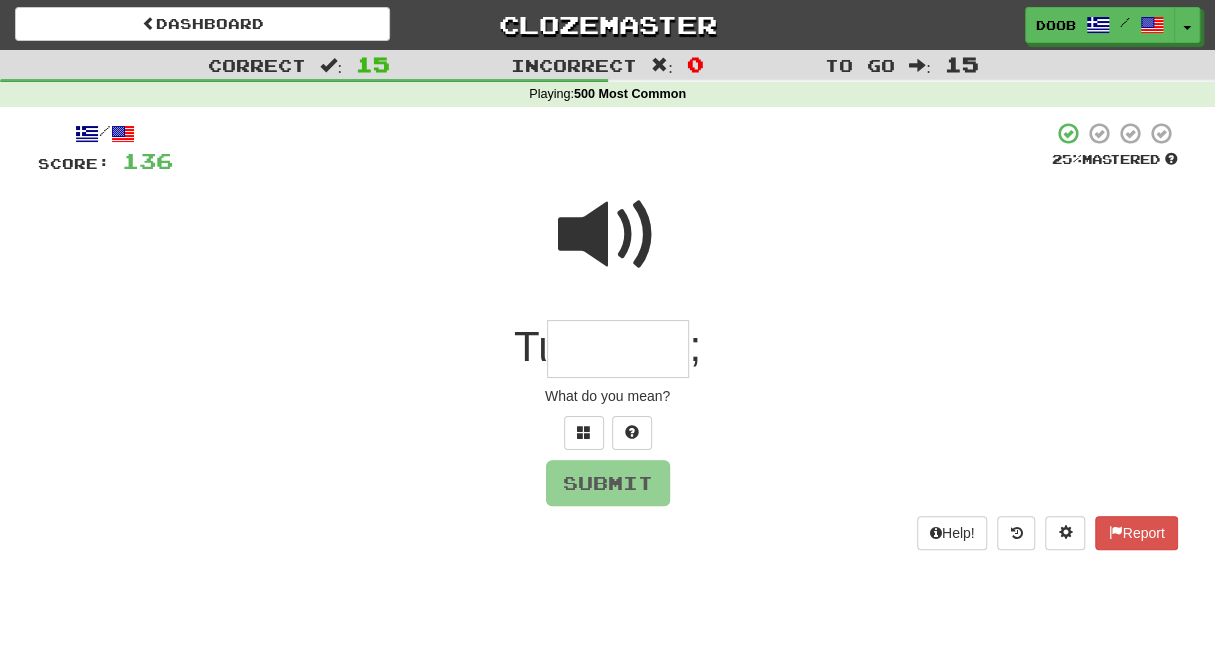 click at bounding box center (618, 349) 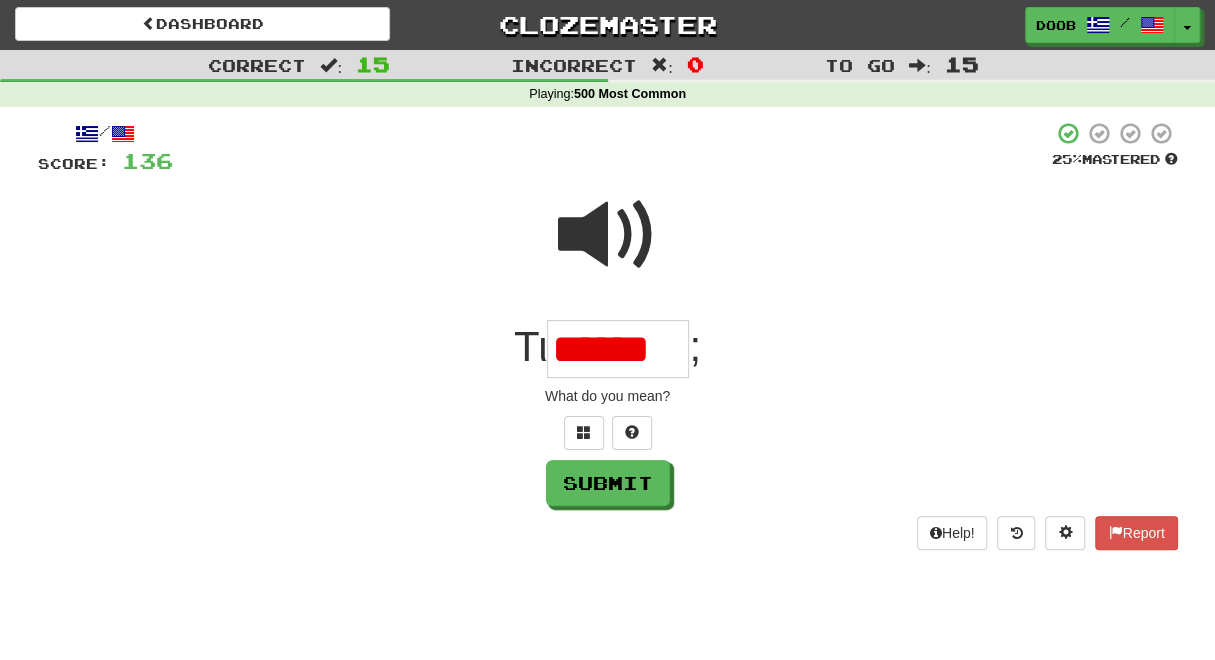 scroll, scrollTop: 0, scrollLeft: 0, axis: both 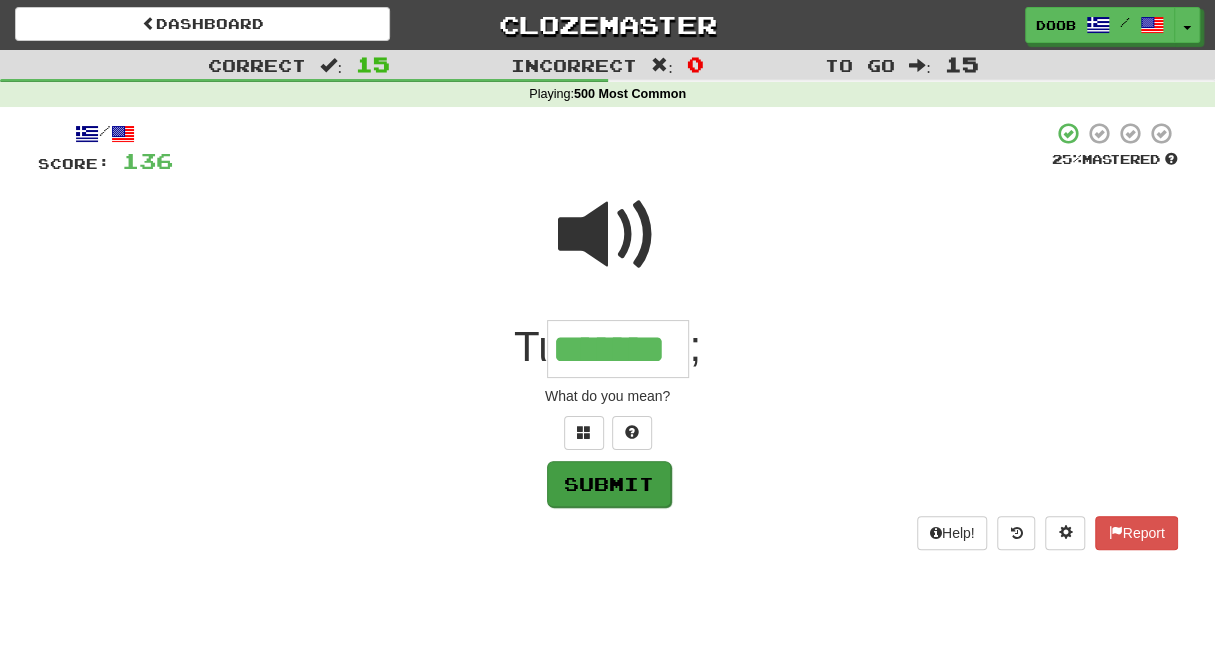 type on "*******" 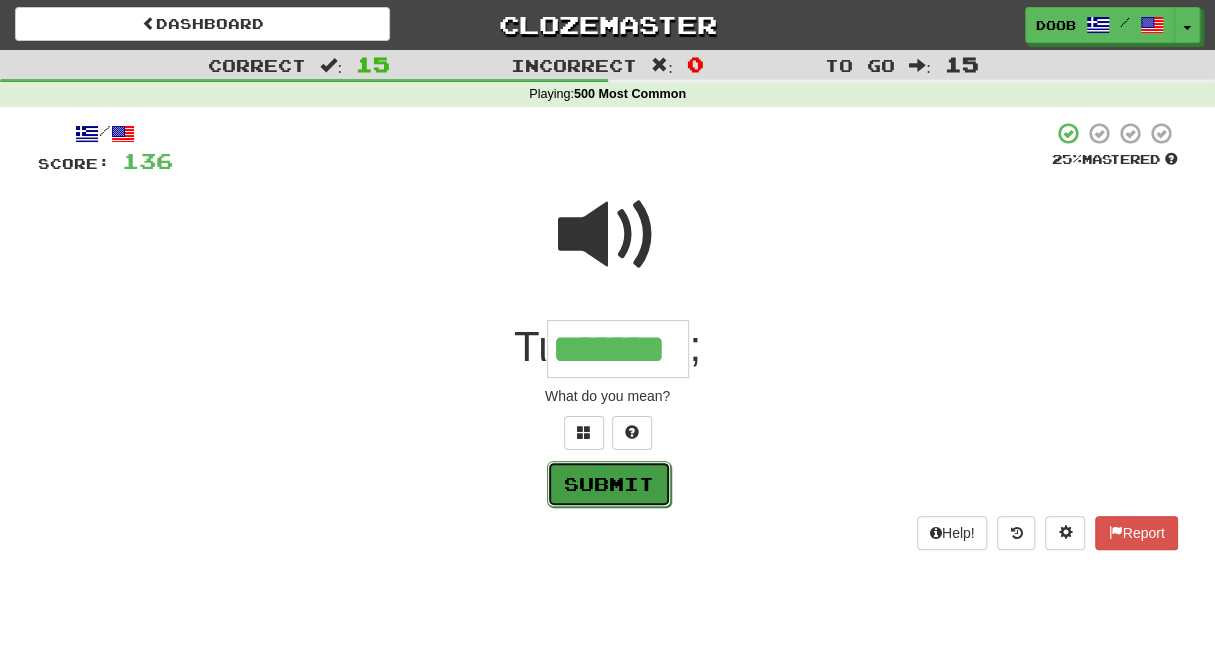 click on "Submit" at bounding box center (609, 484) 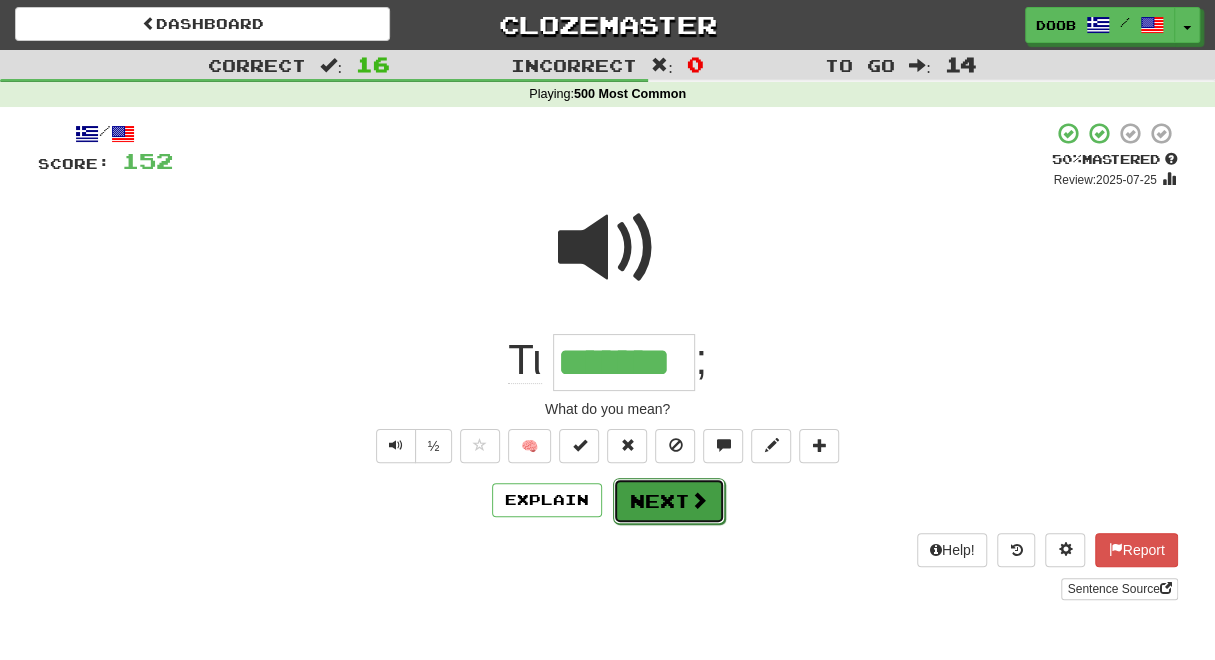 click on "Next" at bounding box center (669, 501) 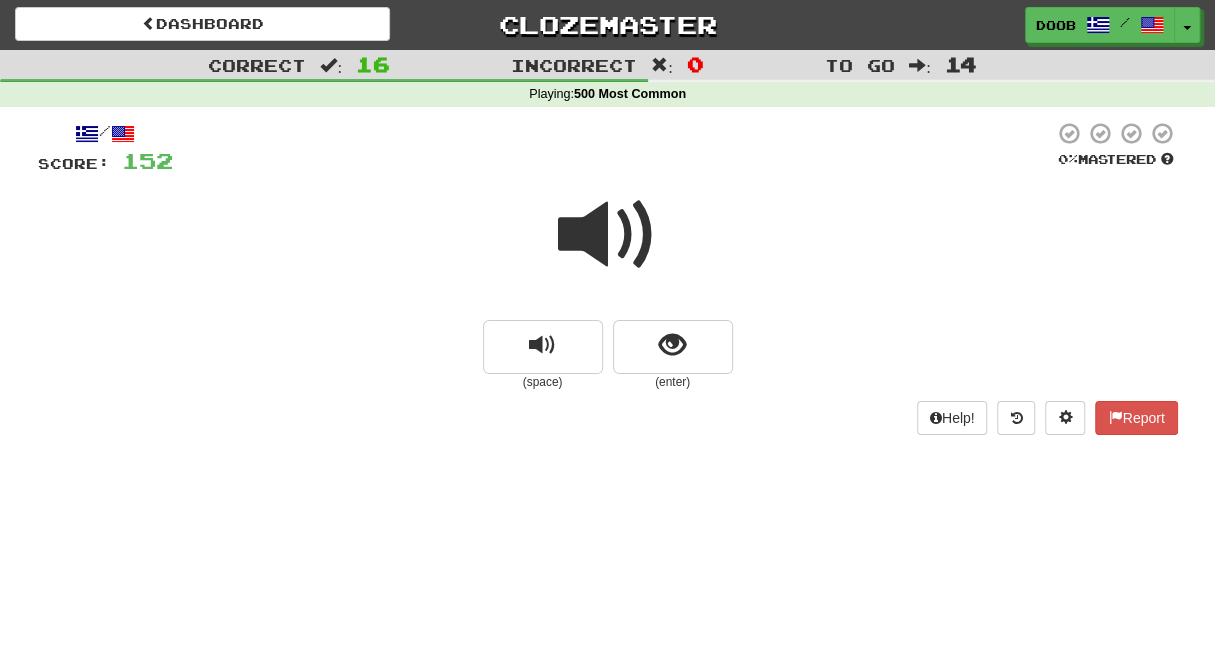 click at bounding box center [608, 235] 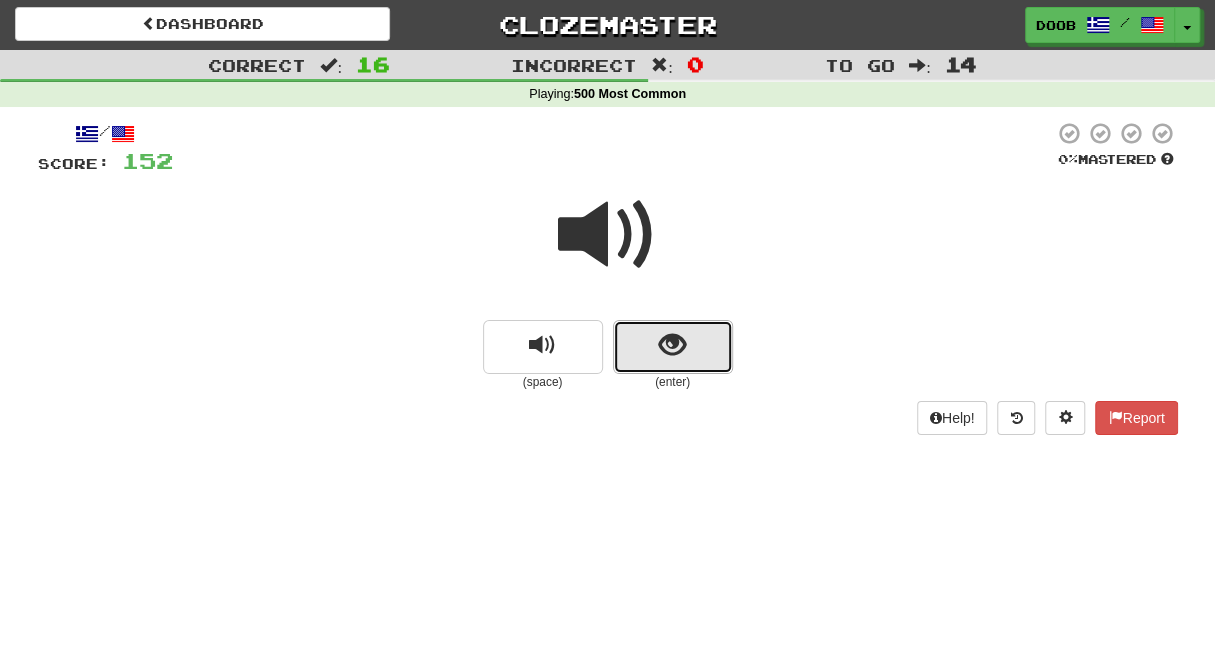 click at bounding box center (672, 345) 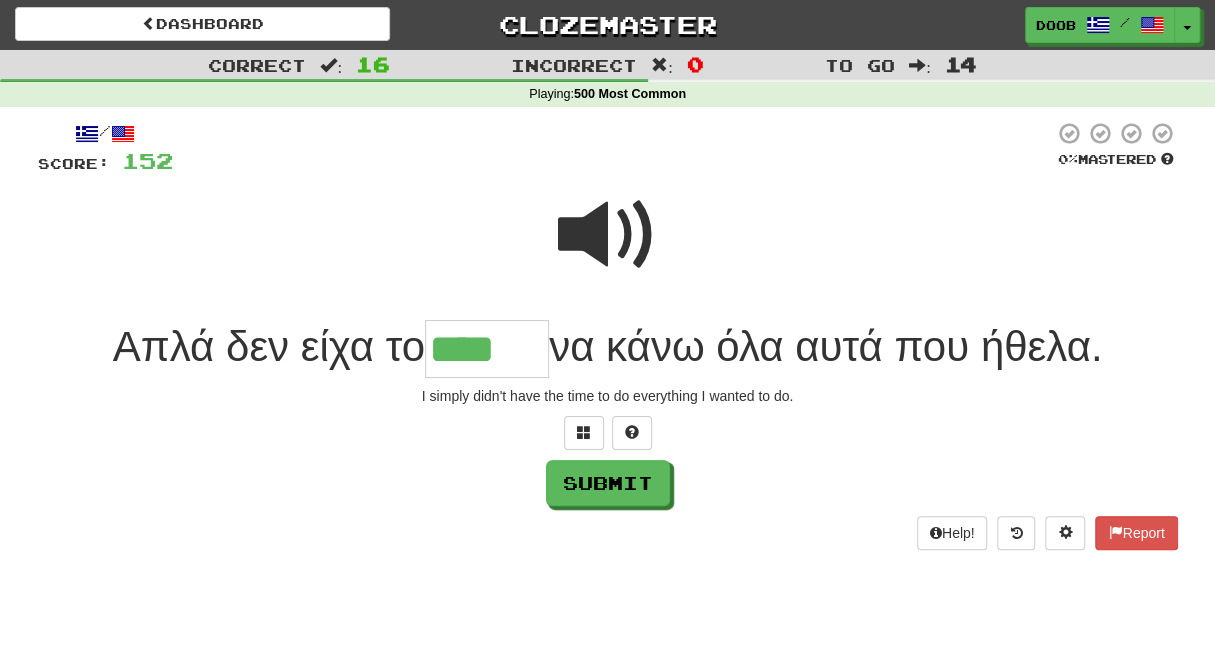 scroll, scrollTop: 0, scrollLeft: 0, axis: both 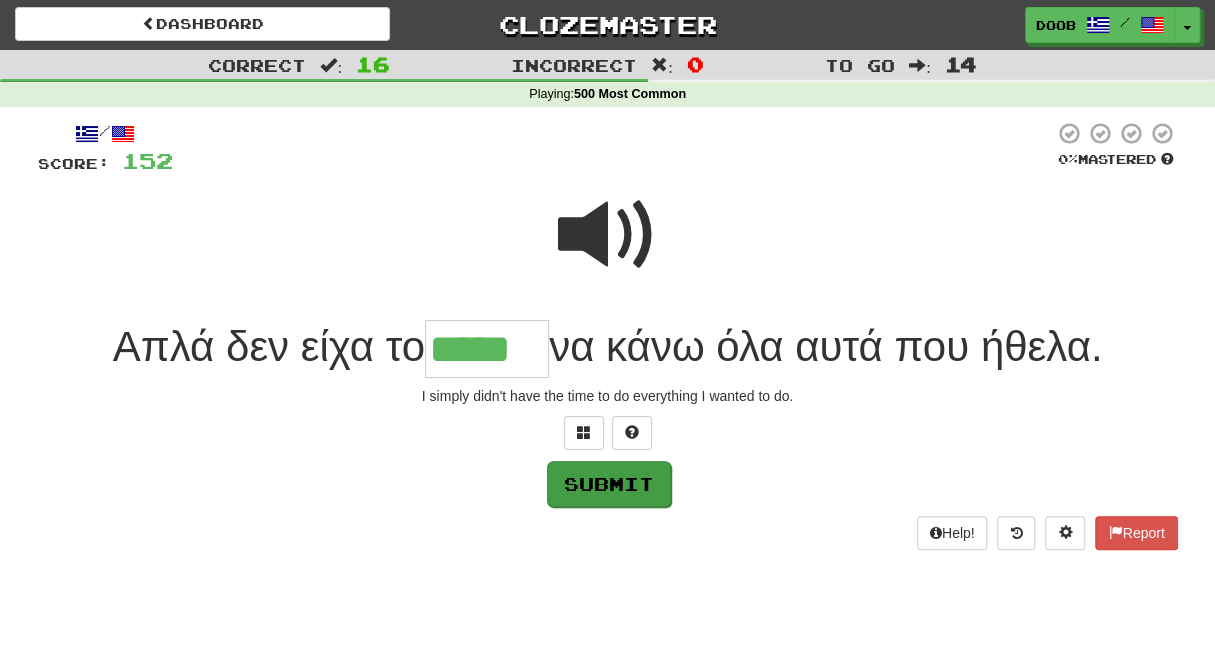 type on "*****" 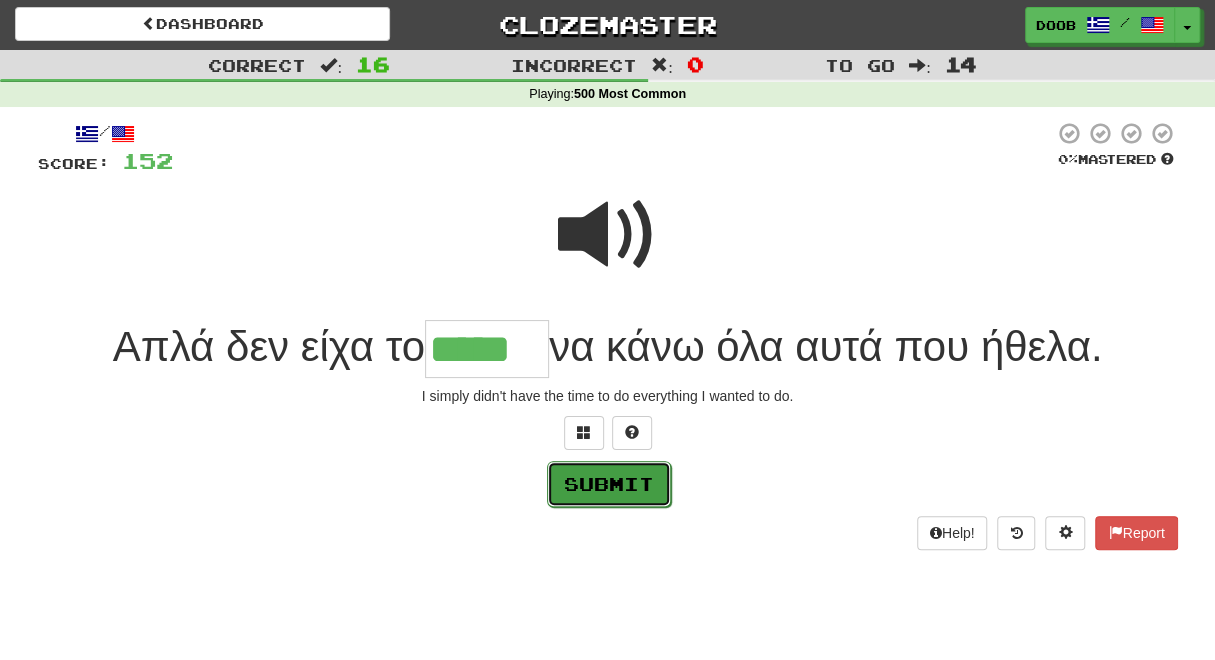click on "Submit" at bounding box center (609, 484) 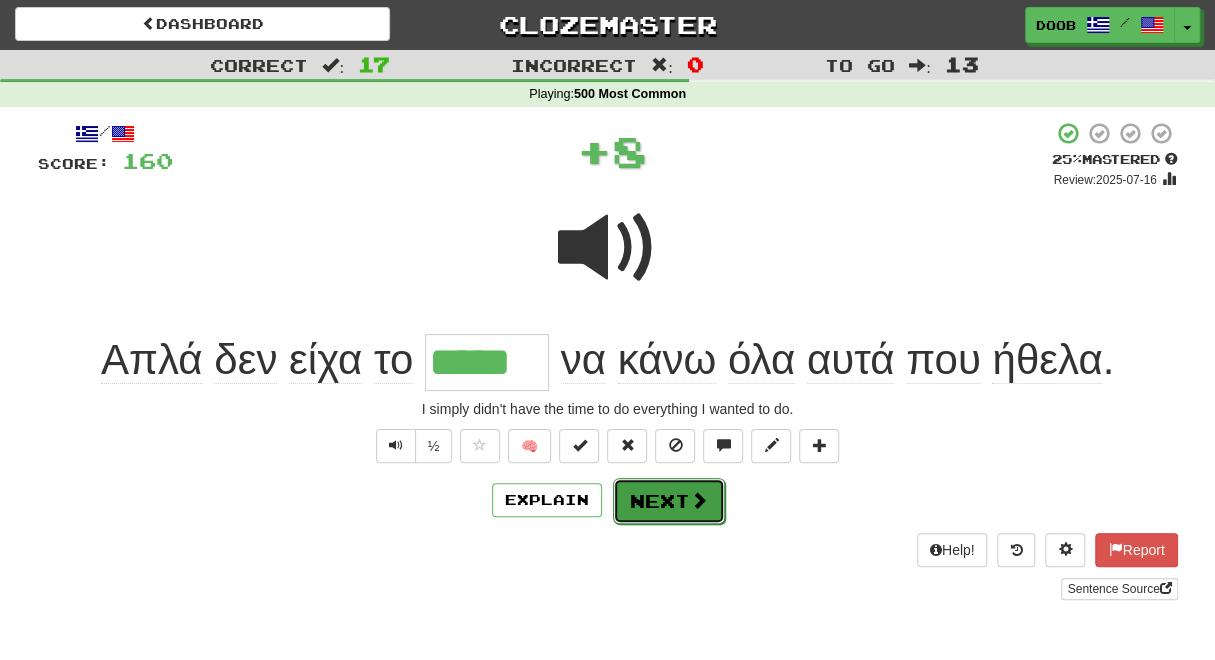 click on "Next" at bounding box center [669, 501] 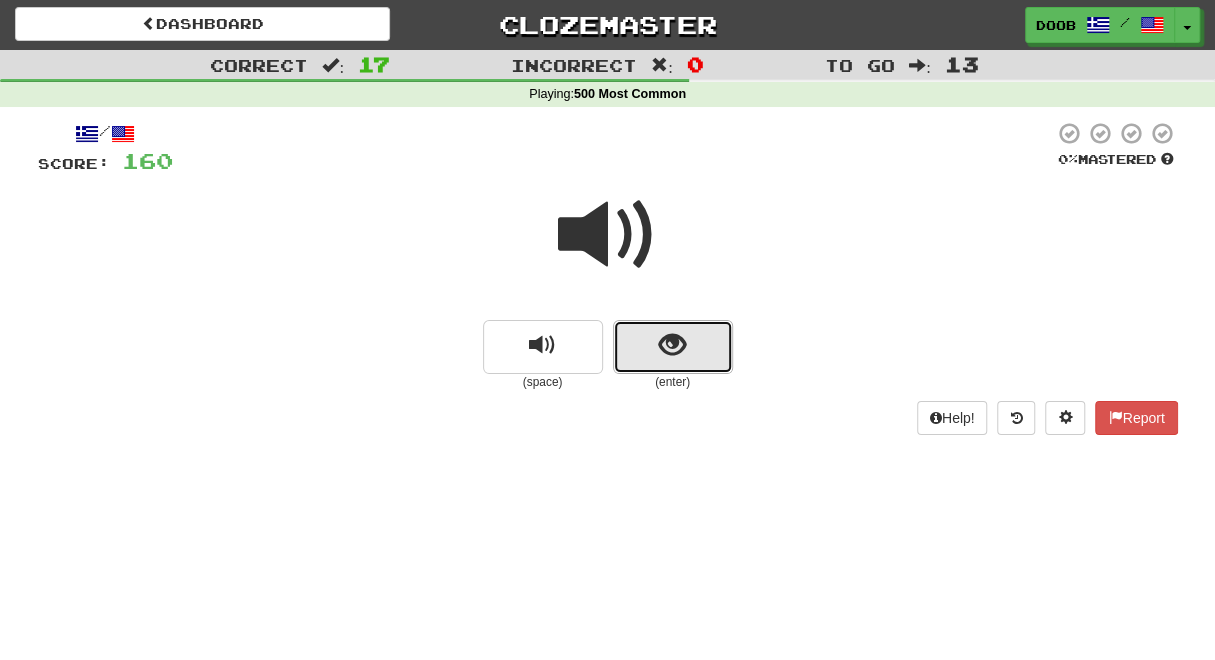 click at bounding box center [672, 345] 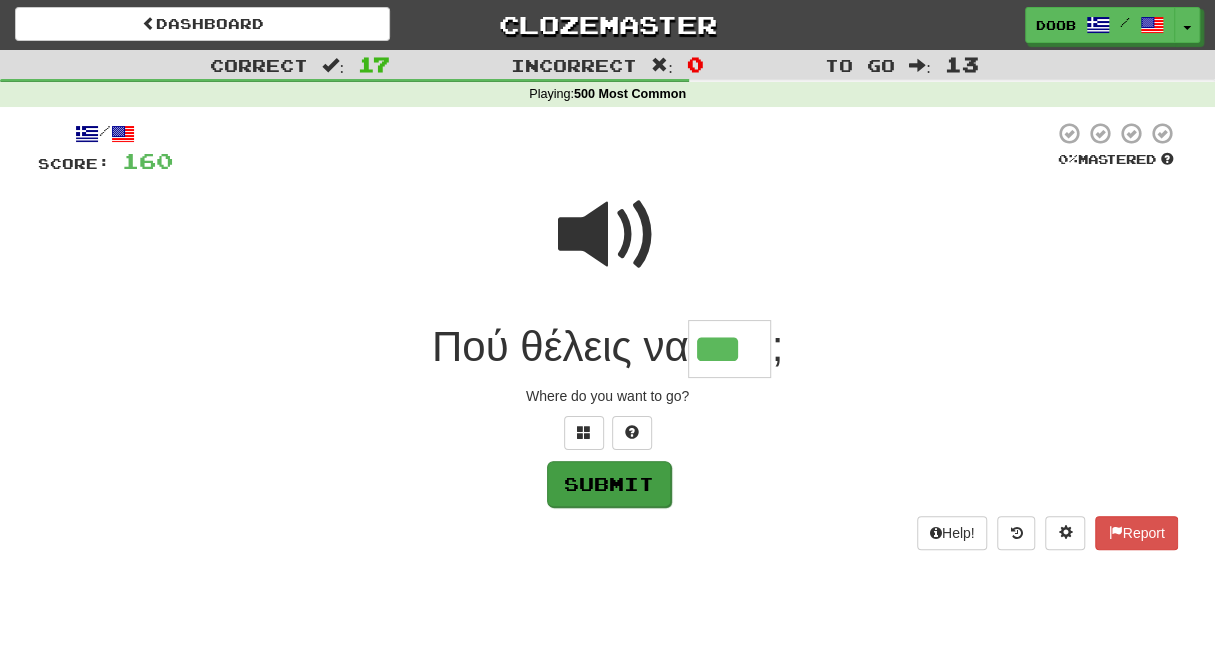 type on "***" 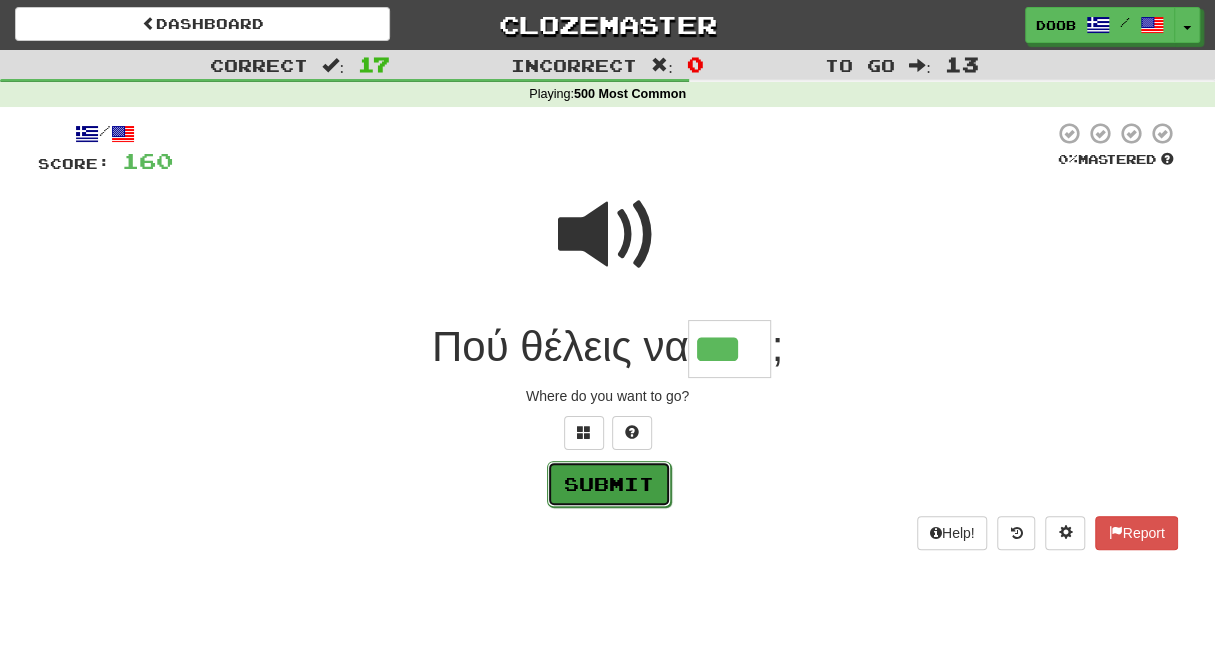 click on "Submit" at bounding box center [609, 484] 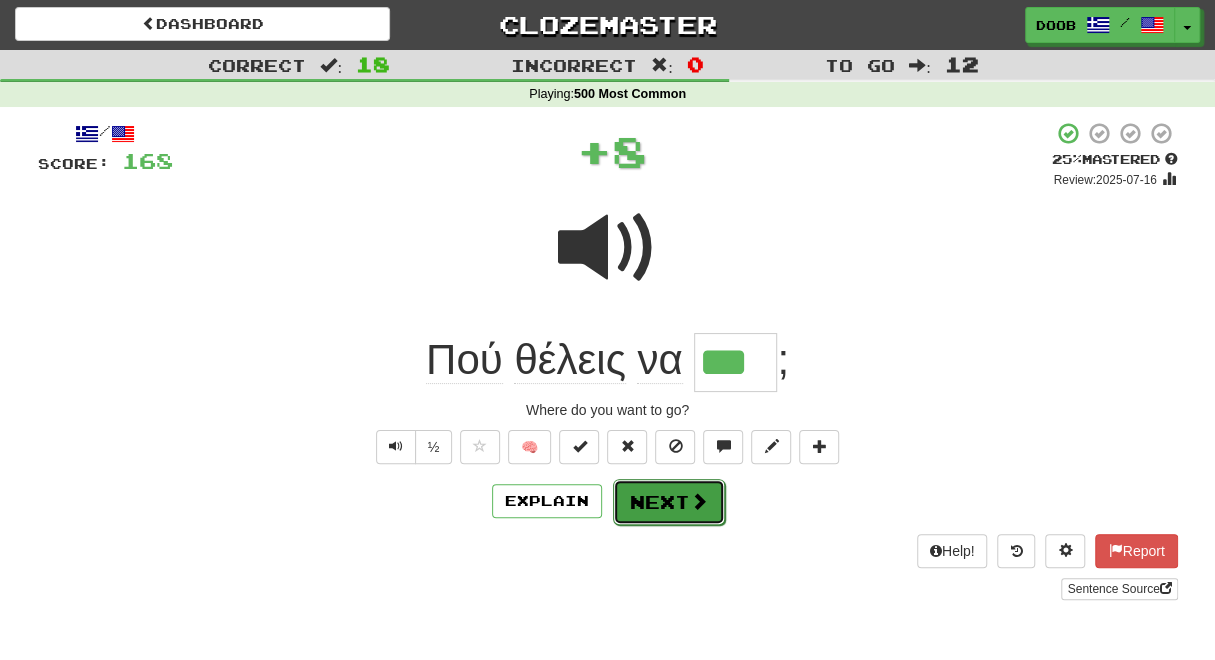 click on "Next" at bounding box center [669, 502] 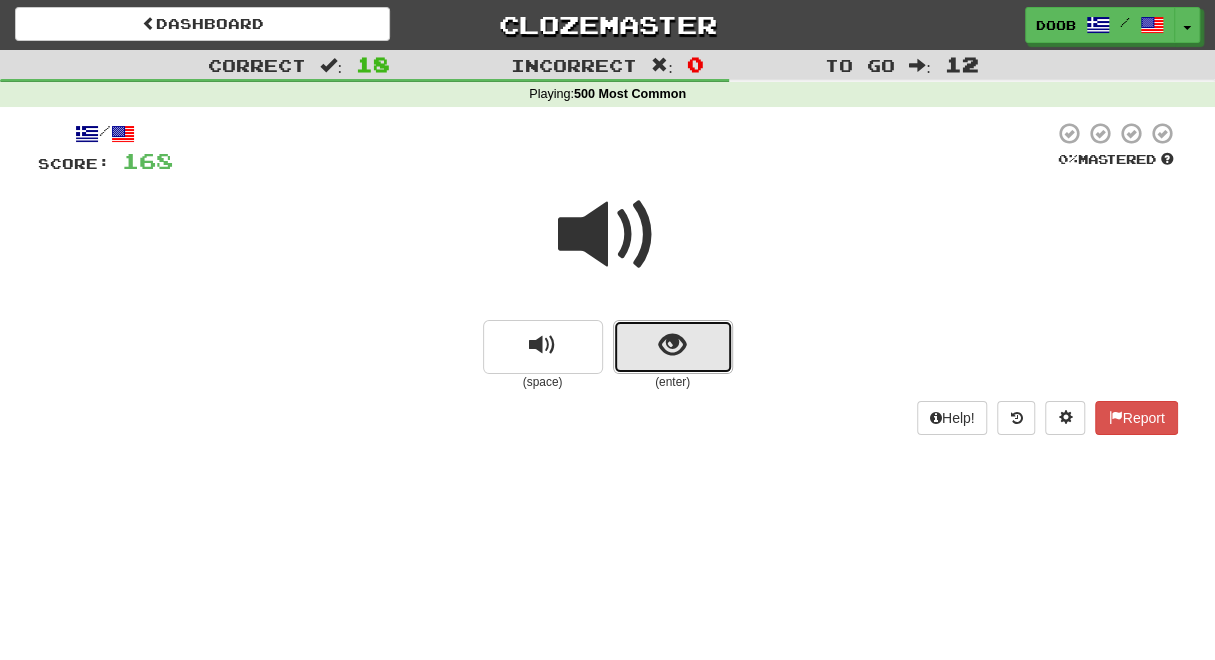 click at bounding box center [672, 345] 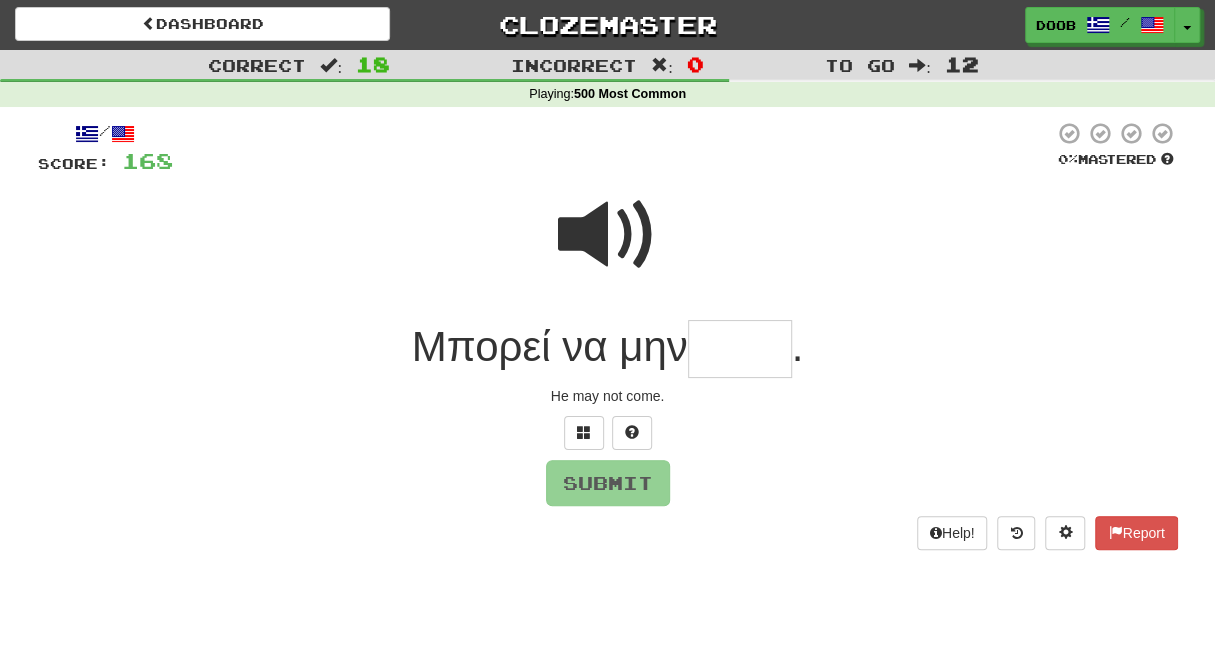 type on "*" 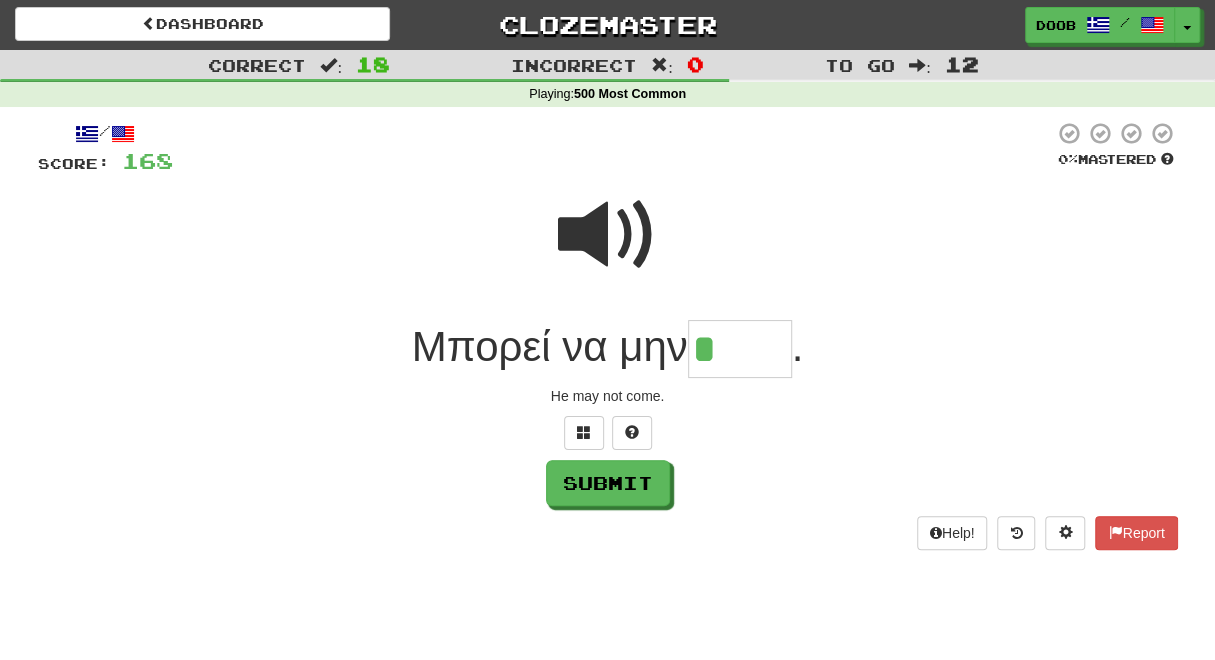 click at bounding box center [608, 235] 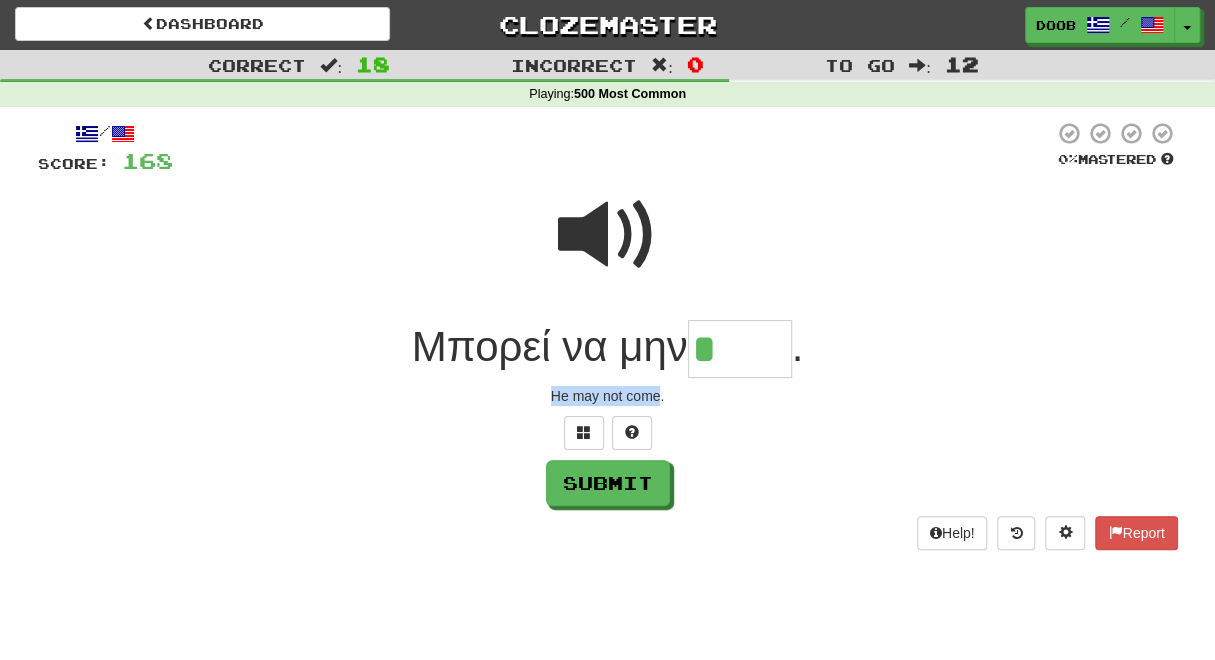 drag, startPoint x: 555, startPoint y: 396, endPoint x: 659, endPoint y: 396, distance: 104 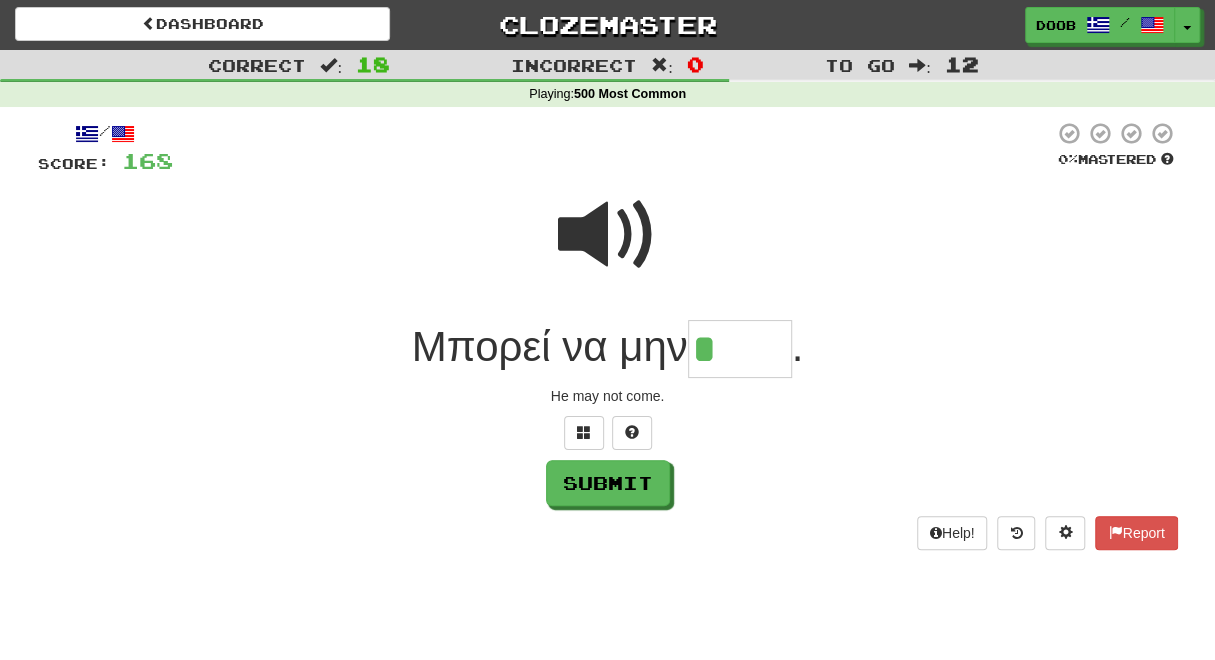 click on "*" at bounding box center [740, 349] 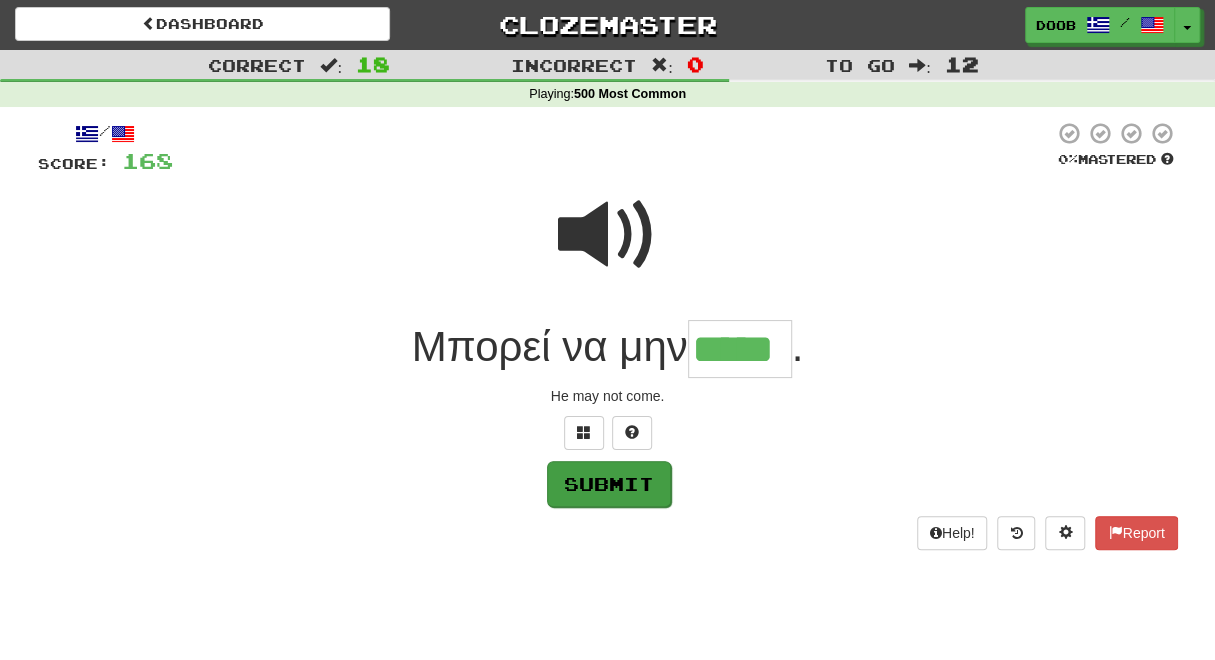 type on "*****" 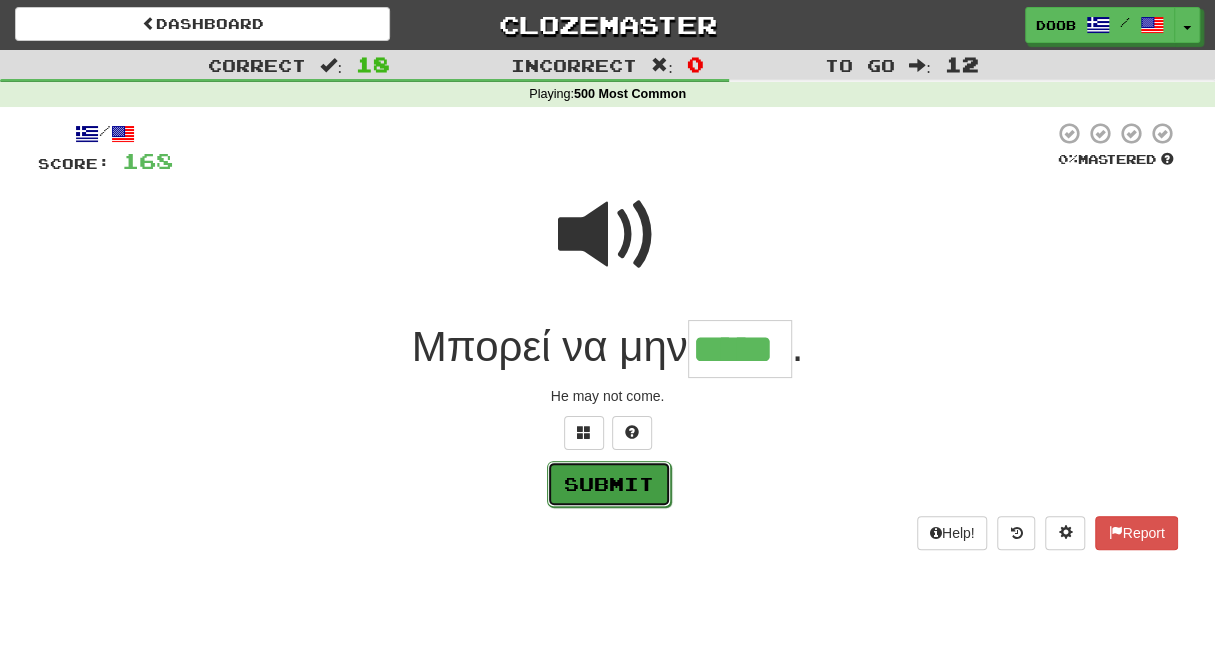 click on "Submit" at bounding box center (609, 484) 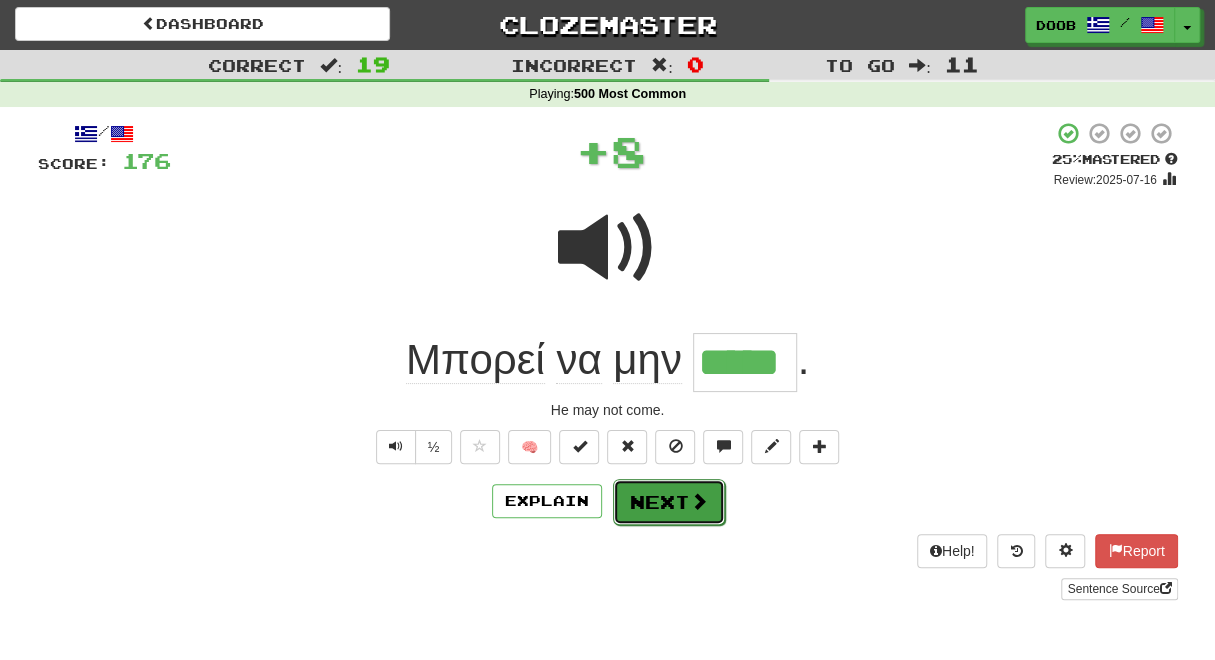 click on "Next" at bounding box center [669, 502] 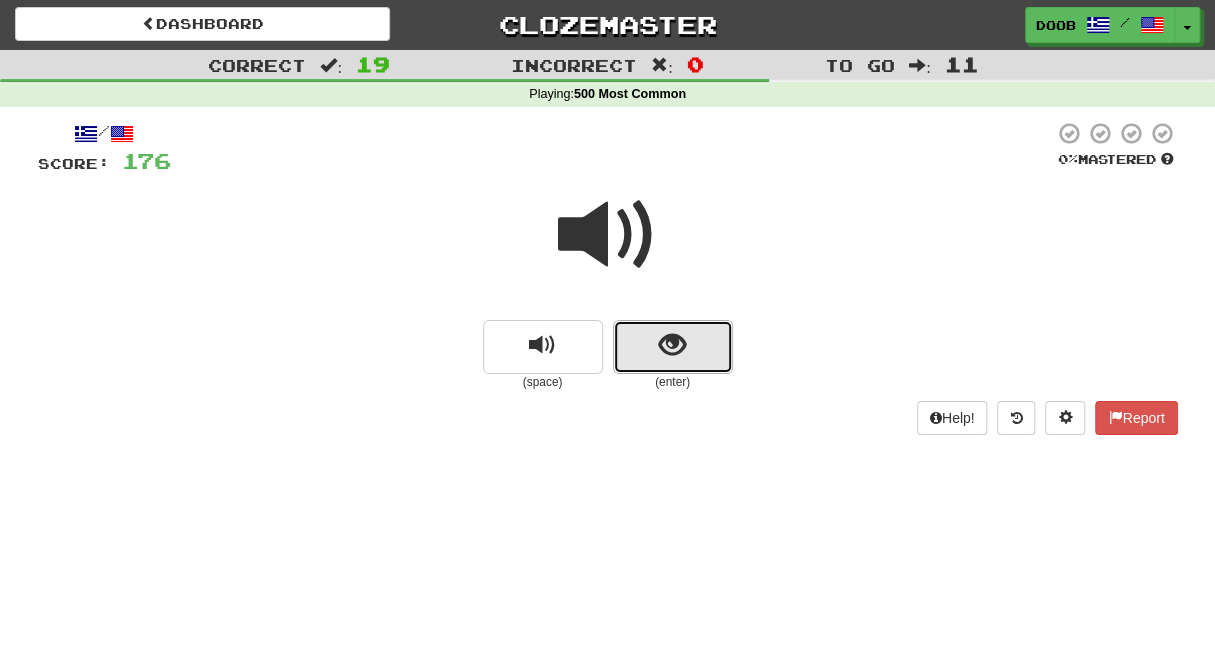 click at bounding box center (673, 347) 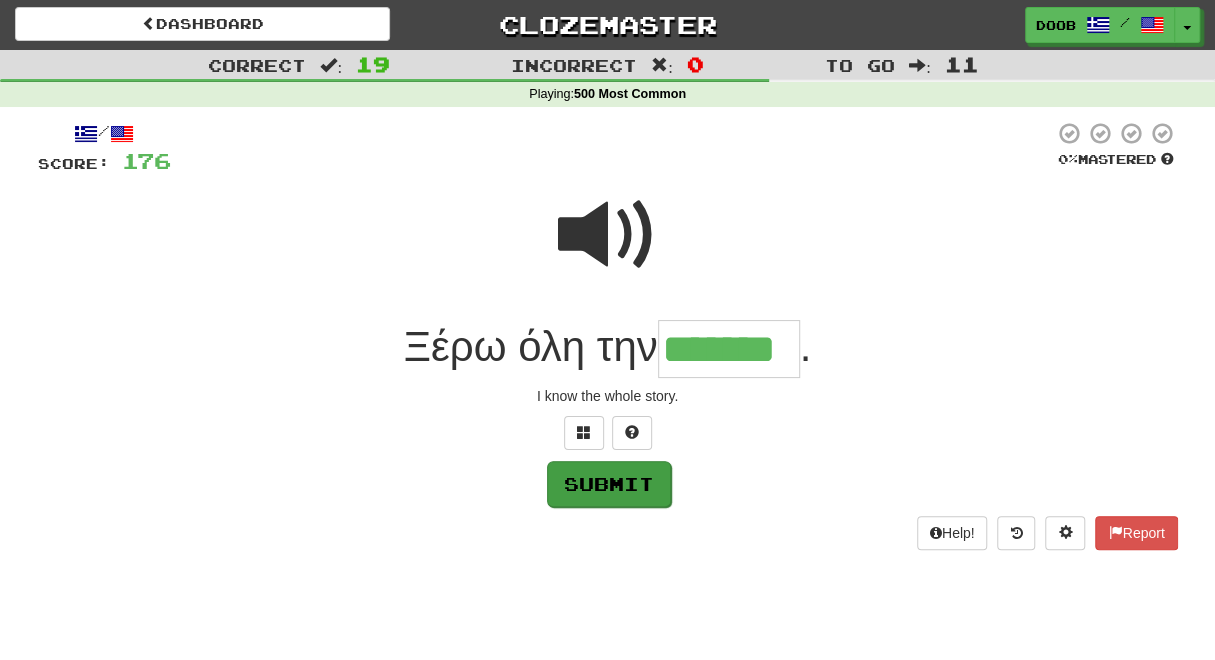 type on "*******" 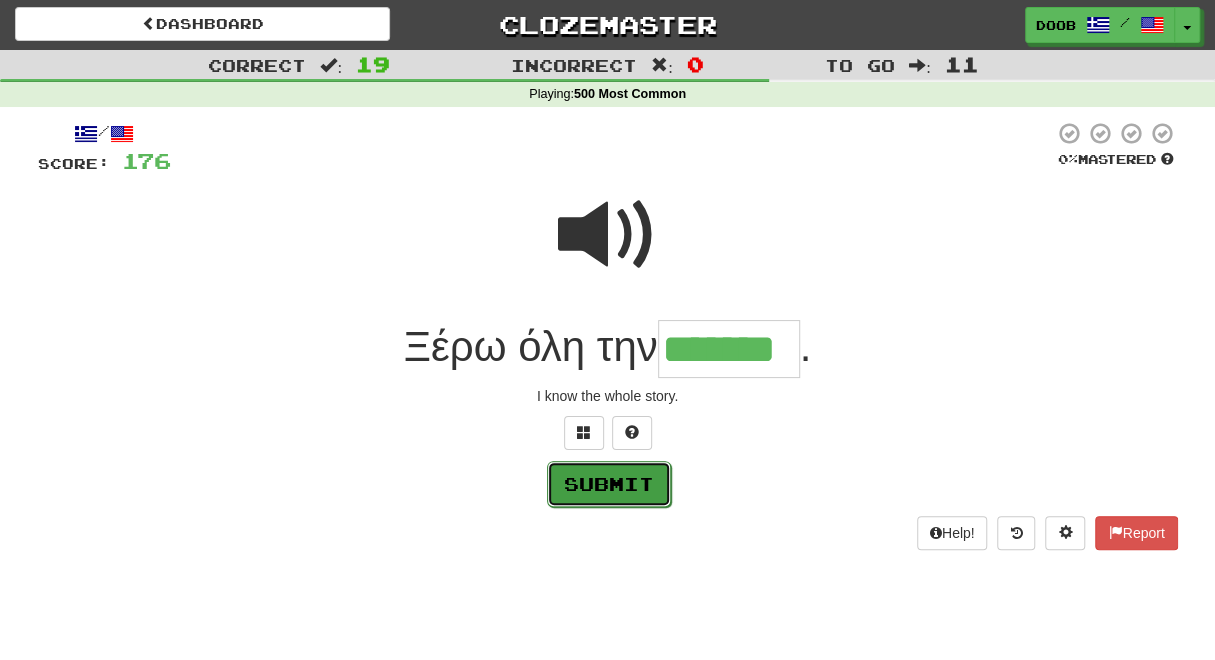 click on "Submit" at bounding box center [609, 484] 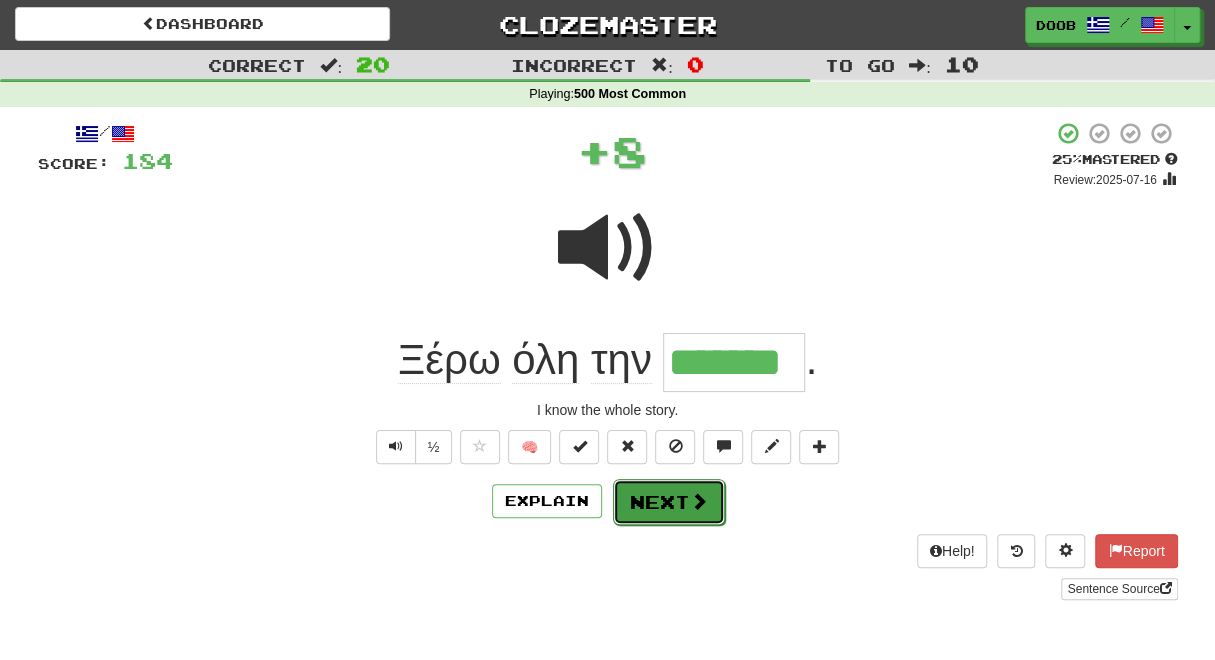 click on "Next" at bounding box center [669, 502] 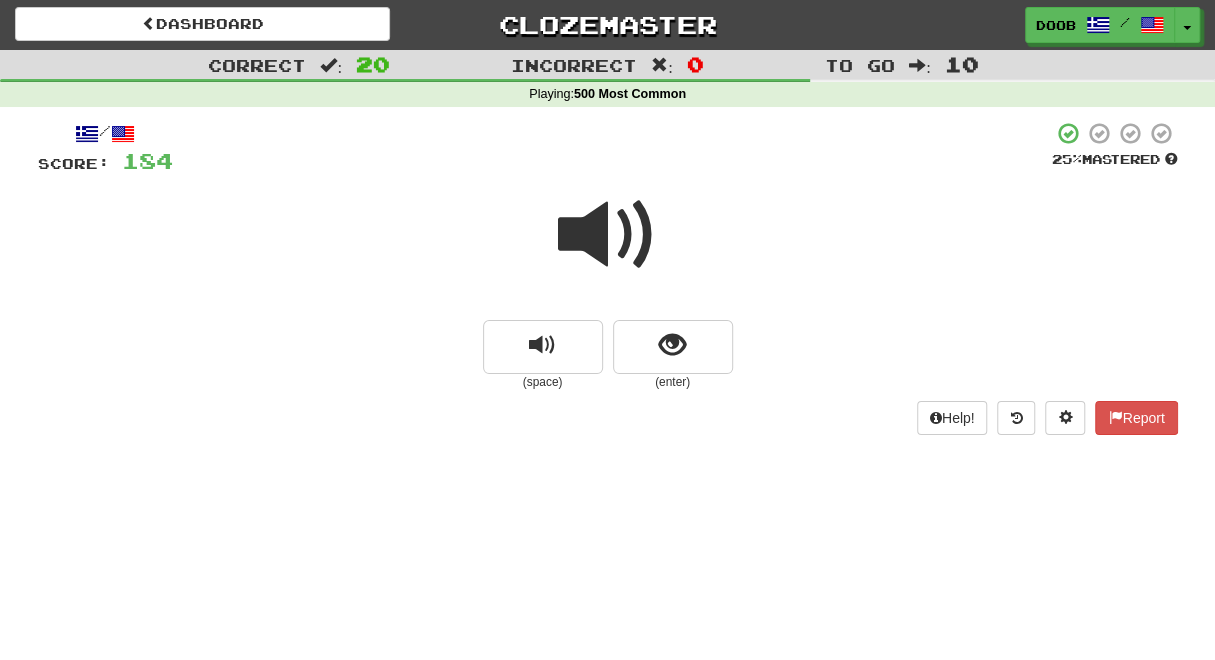 click at bounding box center [608, 235] 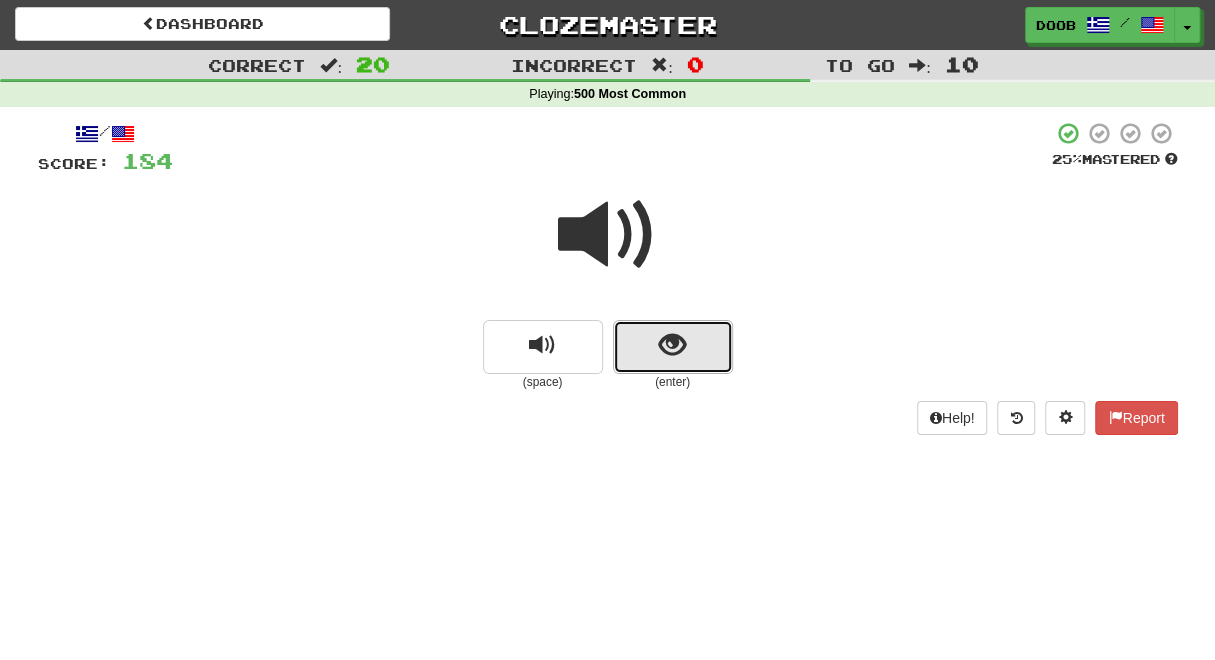 click at bounding box center [673, 347] 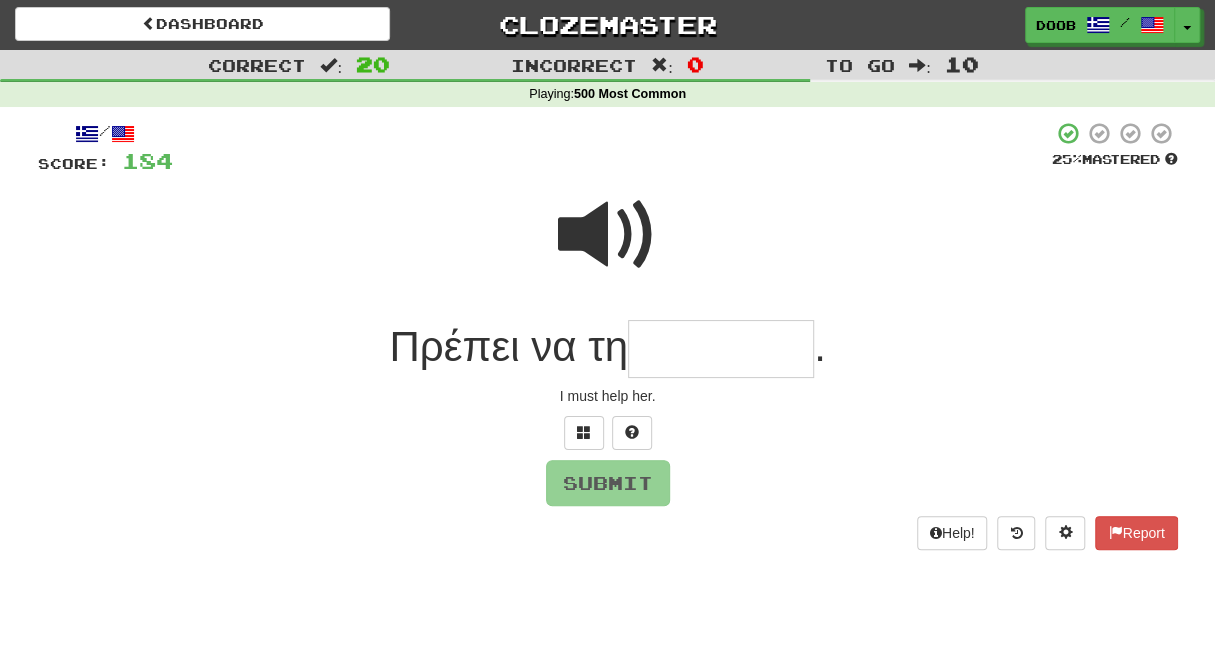click at bounding box center [608, 248] 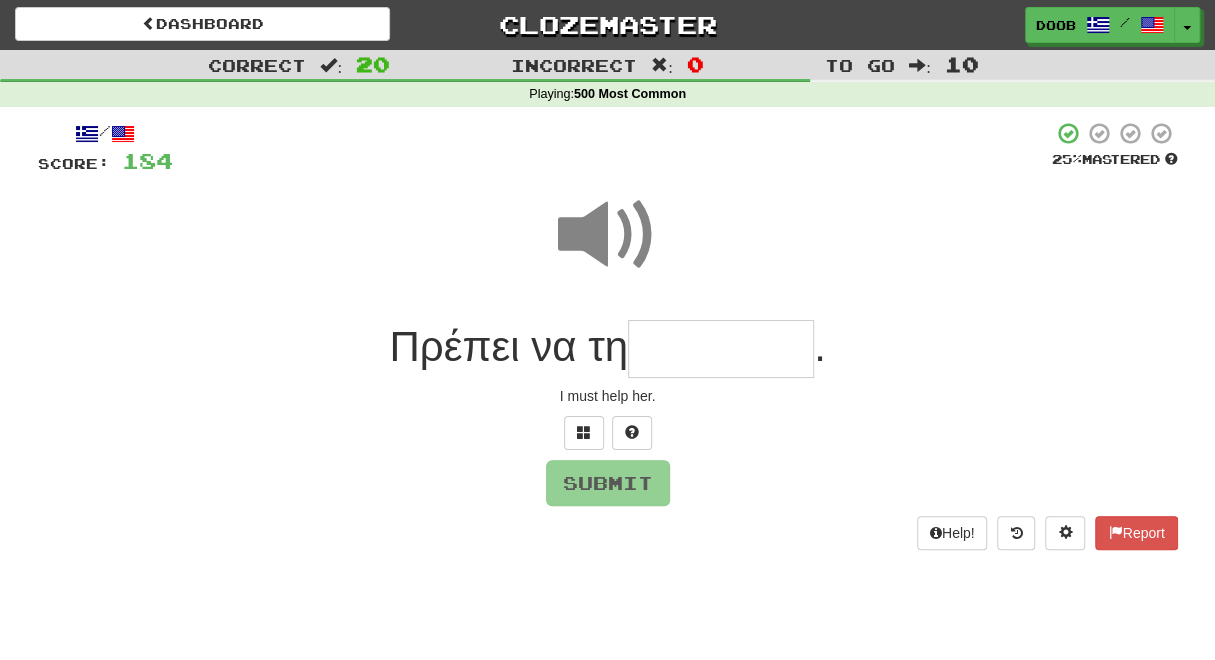 click at bounding box center [721, 349] 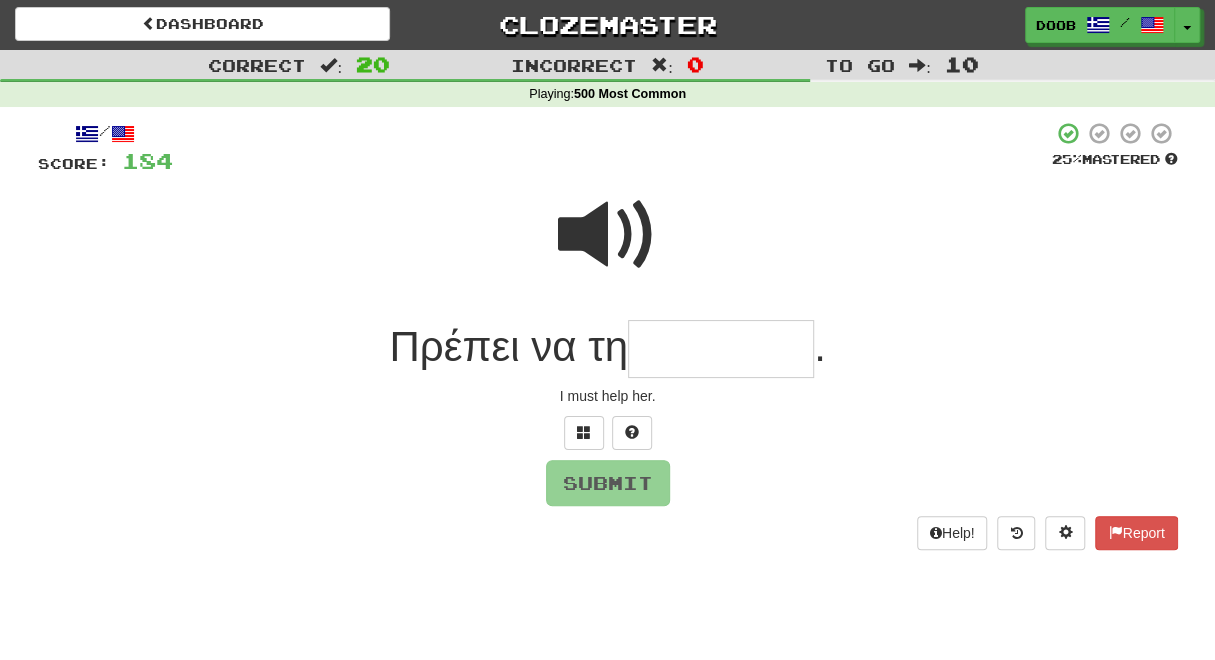 paste on "*******" 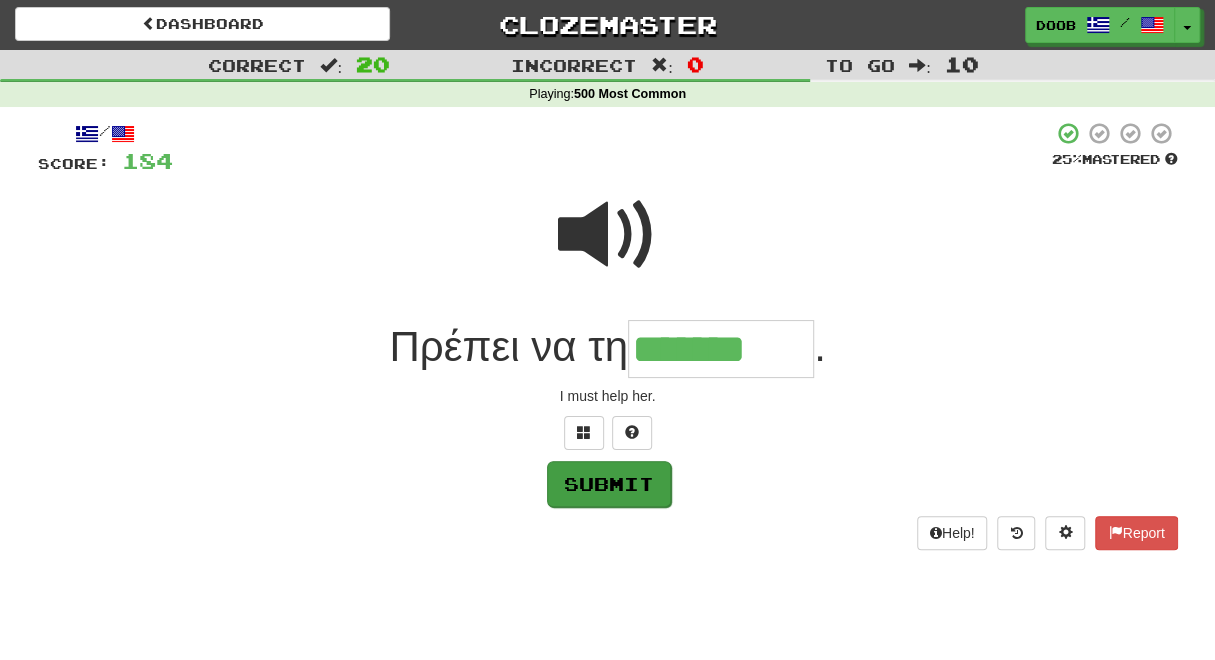 type on "*******" 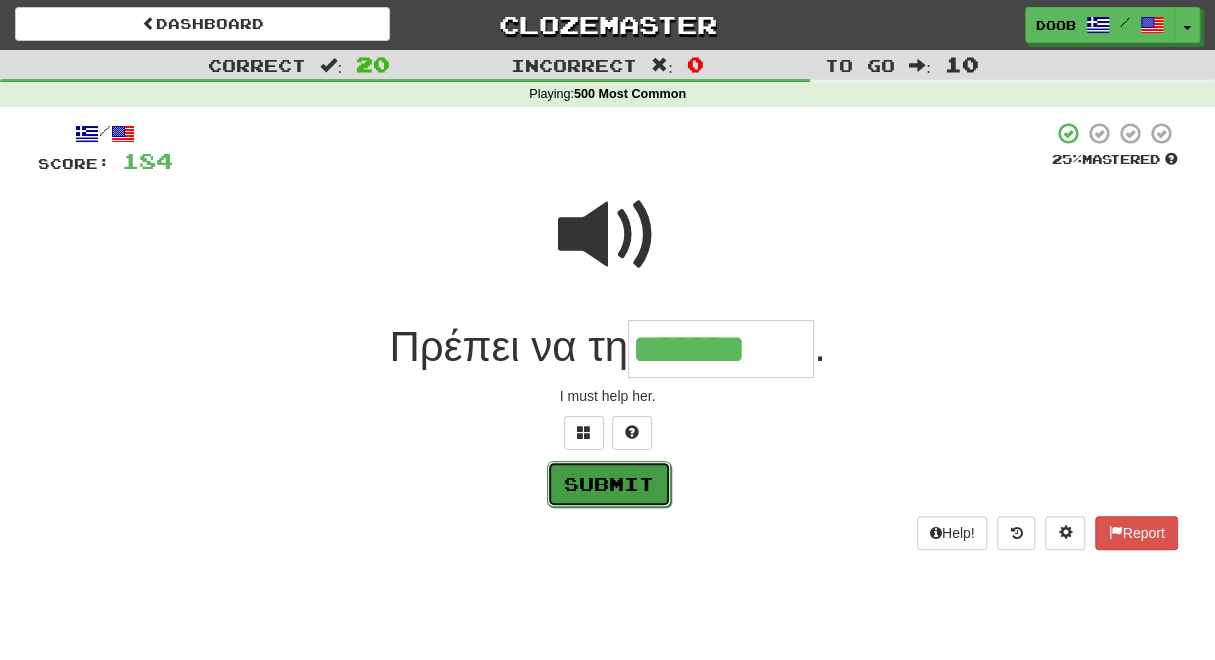 click on "Submit" at bounding box center (609, 484) 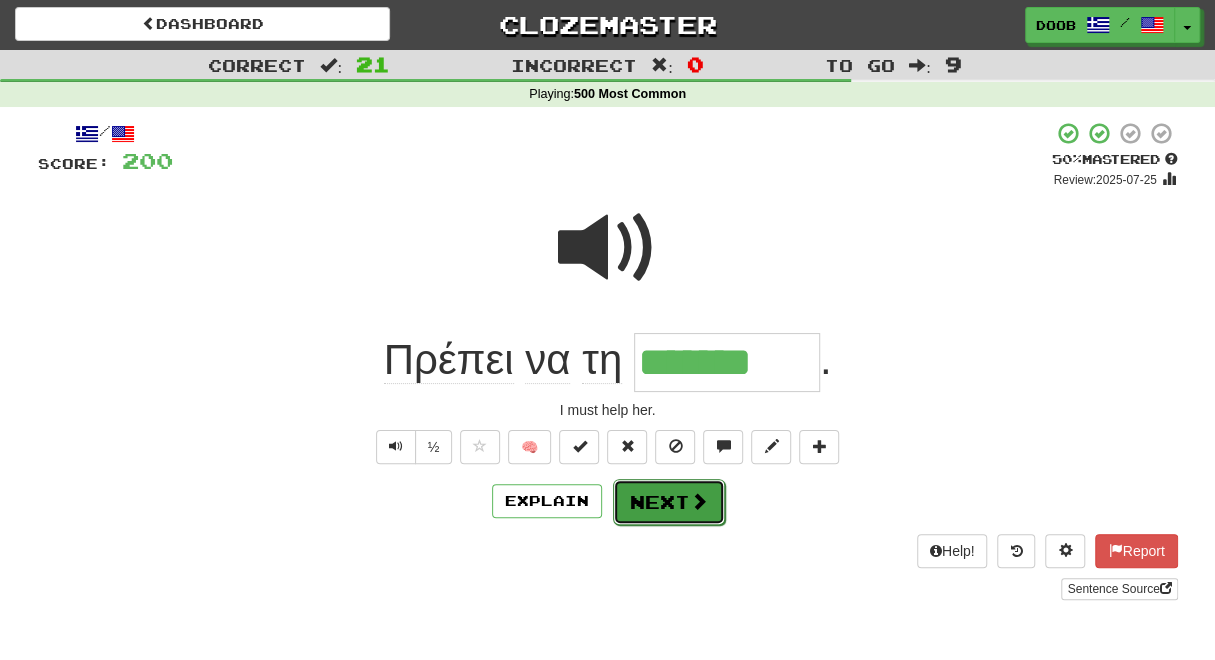 click on "Next" at bounding box center (669, 502) 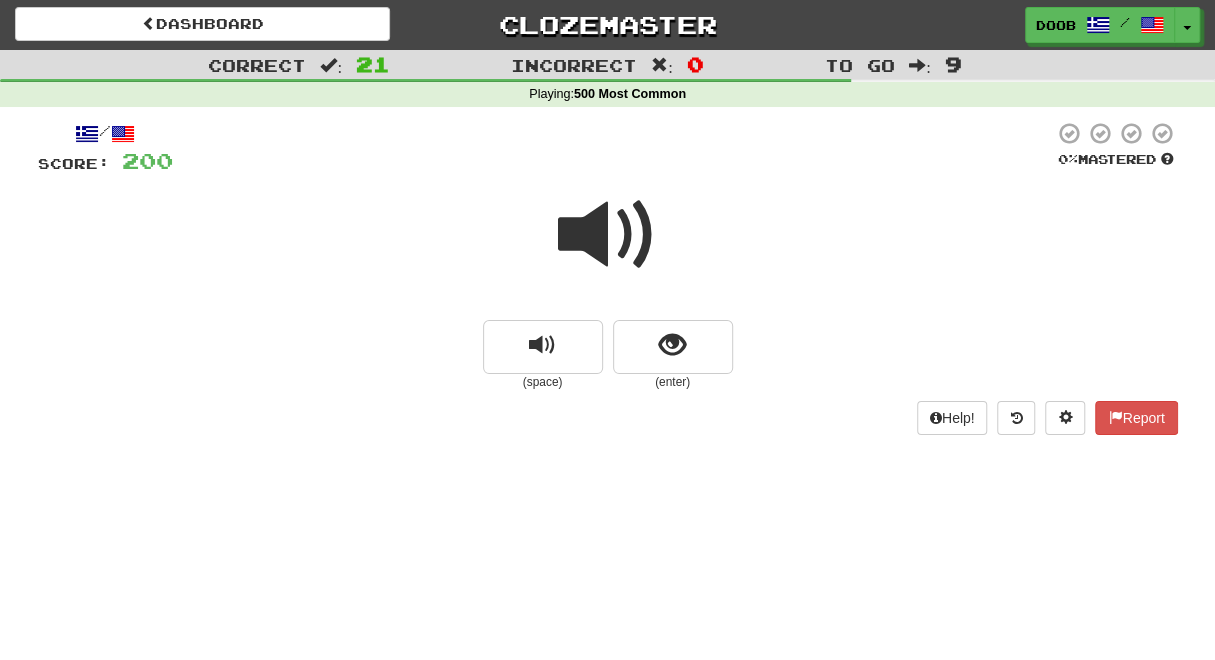 click at bounding box center [608, 235] 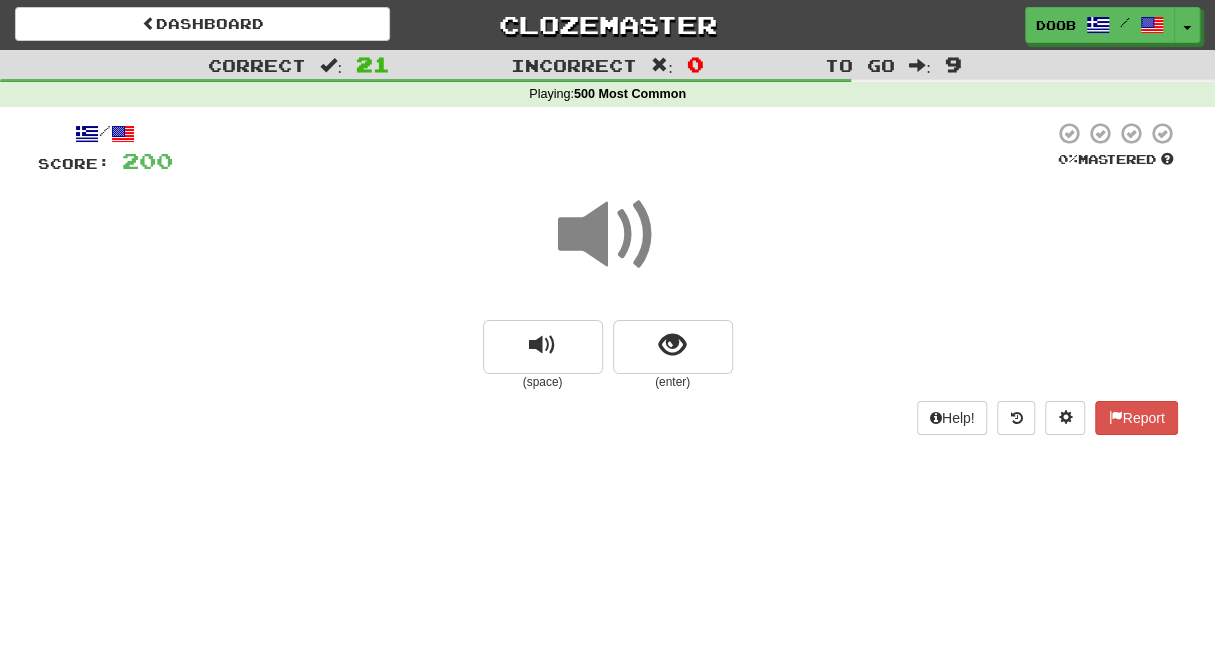 click at bounding box center (608, 235) 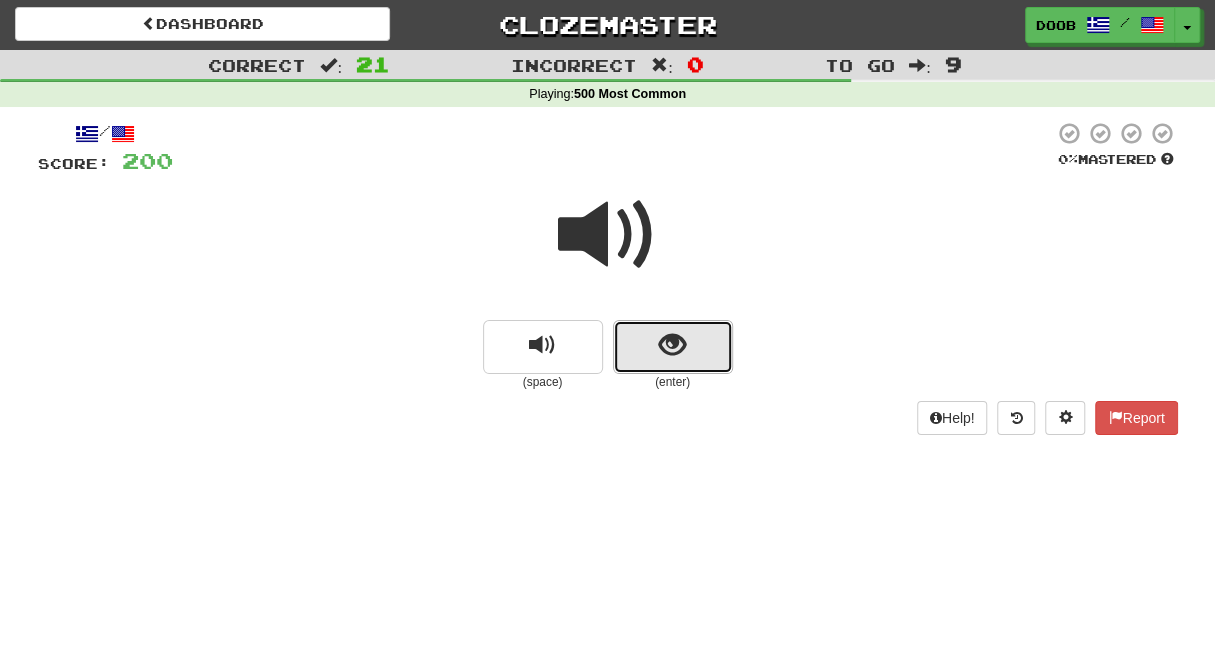 click at bounding box center (672, 345) 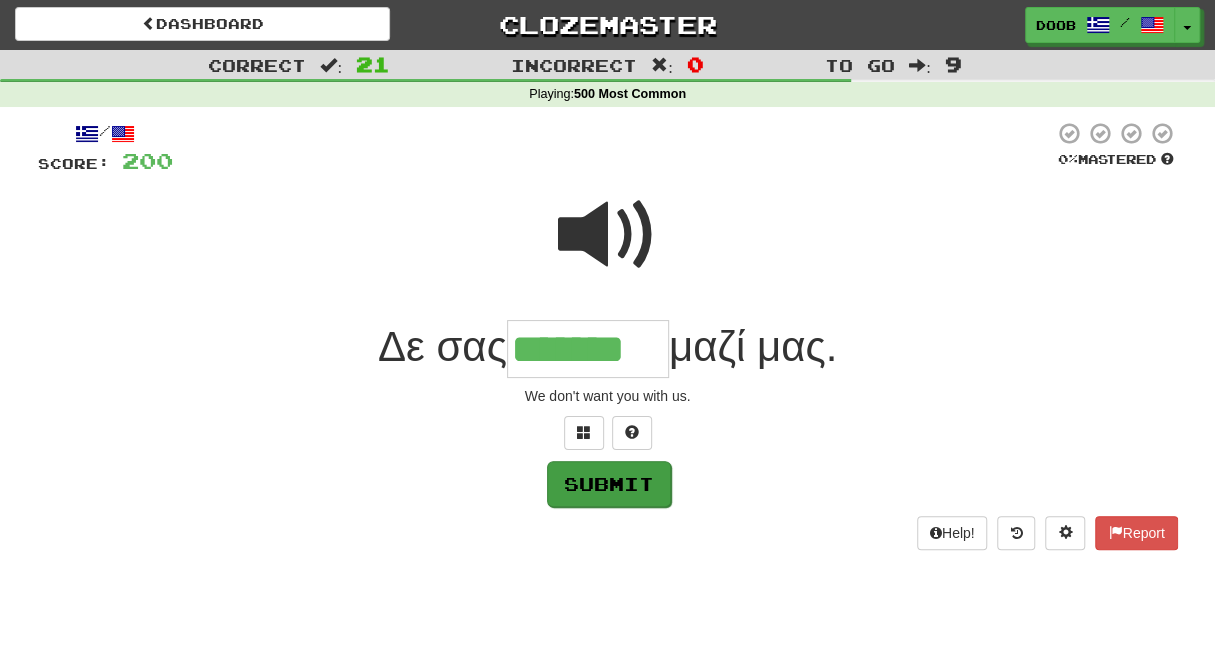 type on "*******" 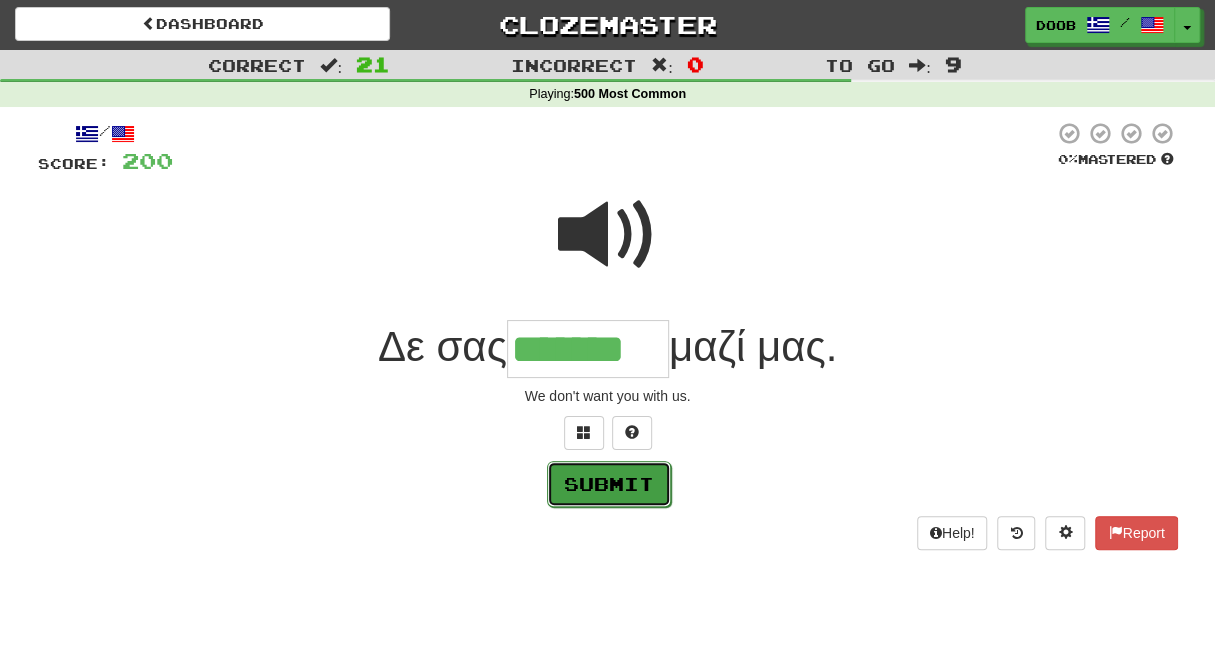 click on "Submit" at bounding box center [609, 484] 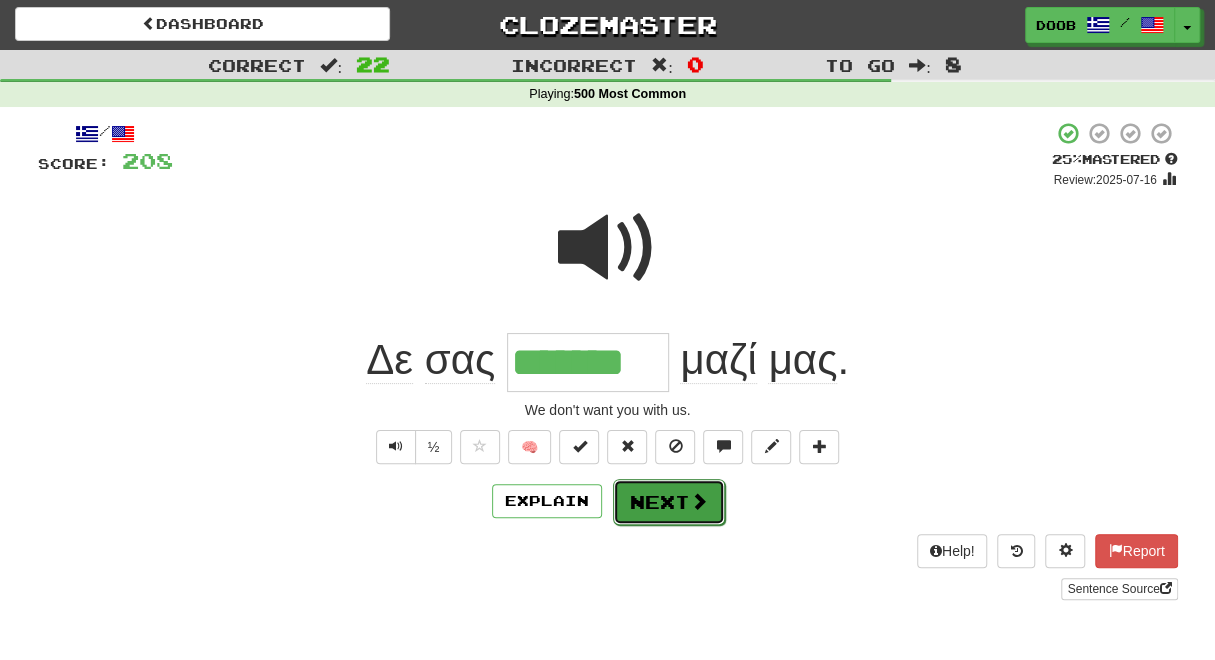click on "Next" at bounding box center (669, 502) 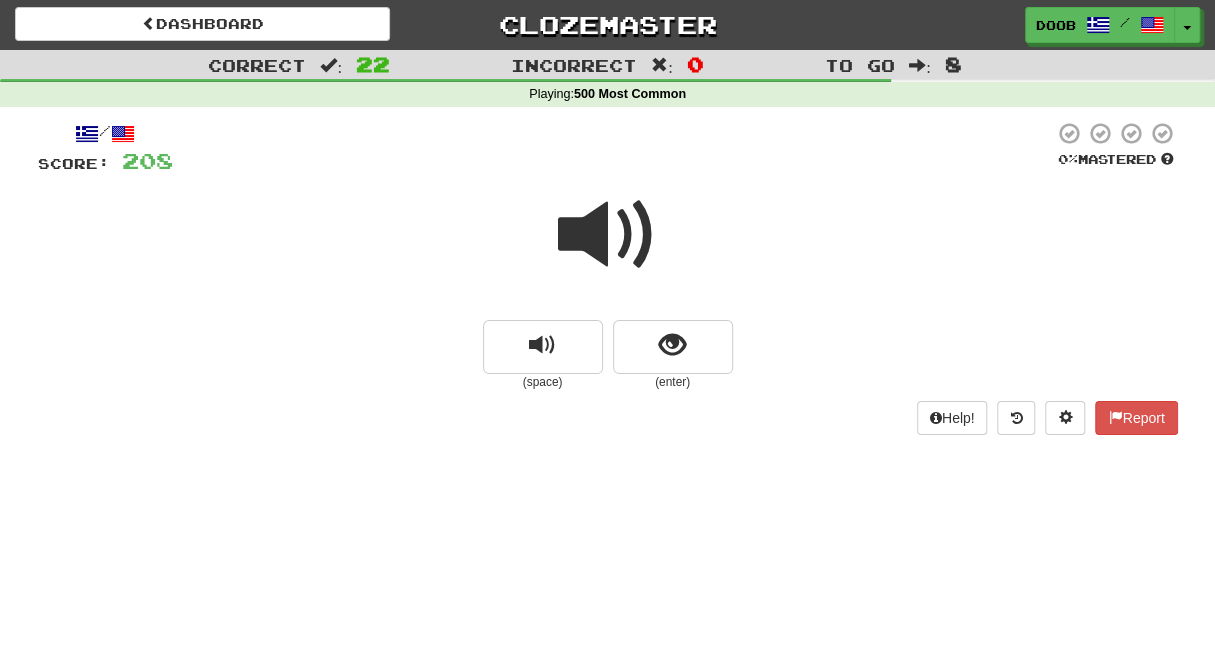 click at bounding box center [608, 235] 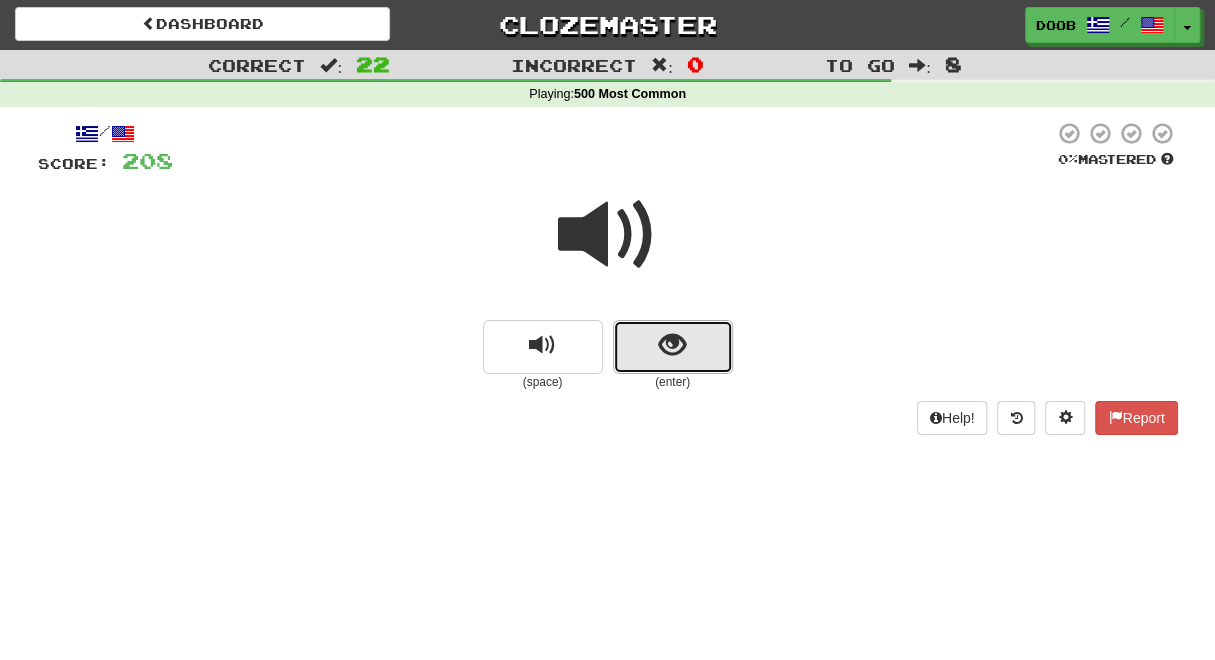 click at bounding box center (673, 347) 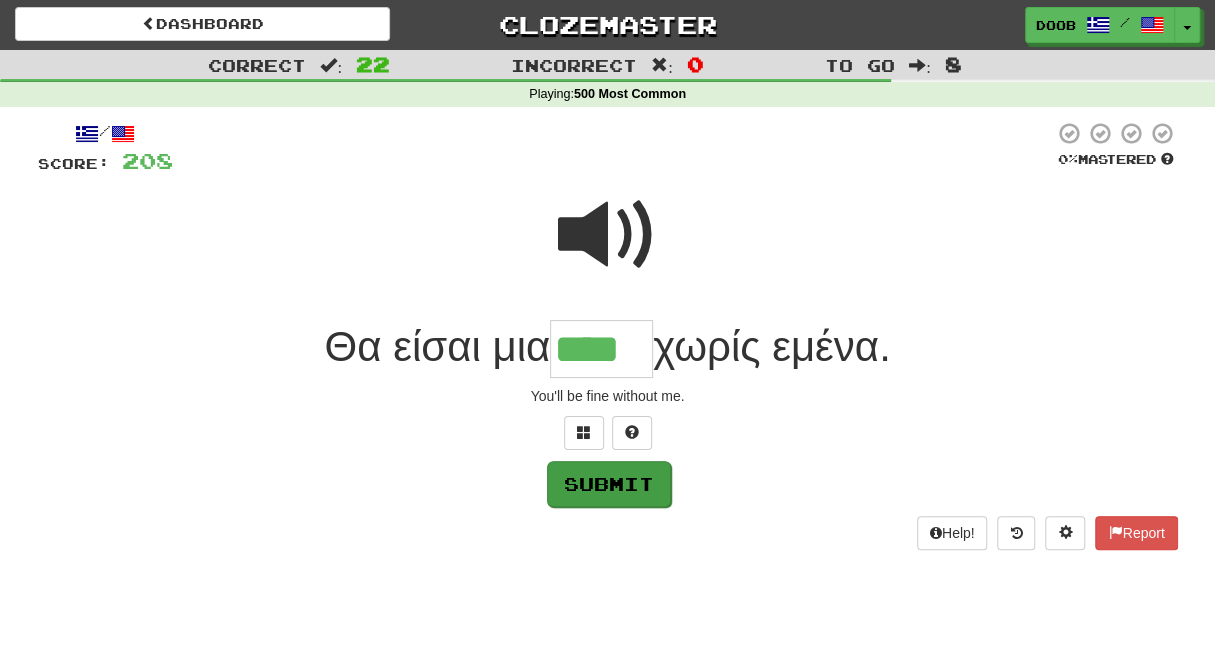 type on "****" 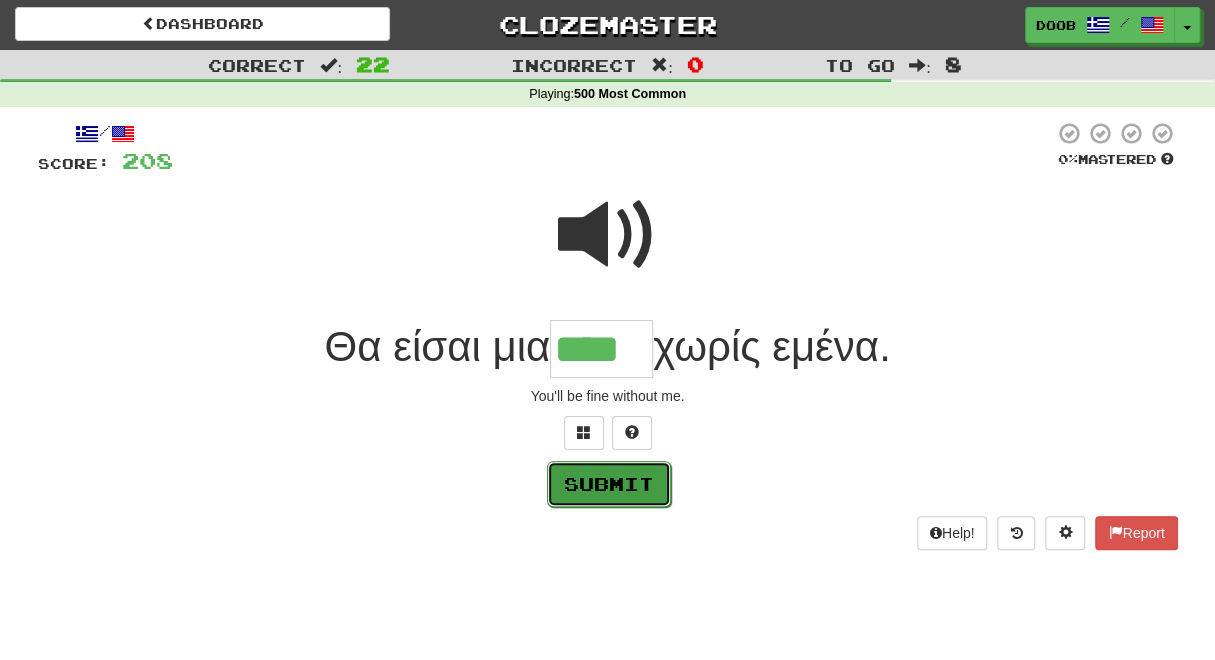 click on "Submit" at bounding box center [609, 484] 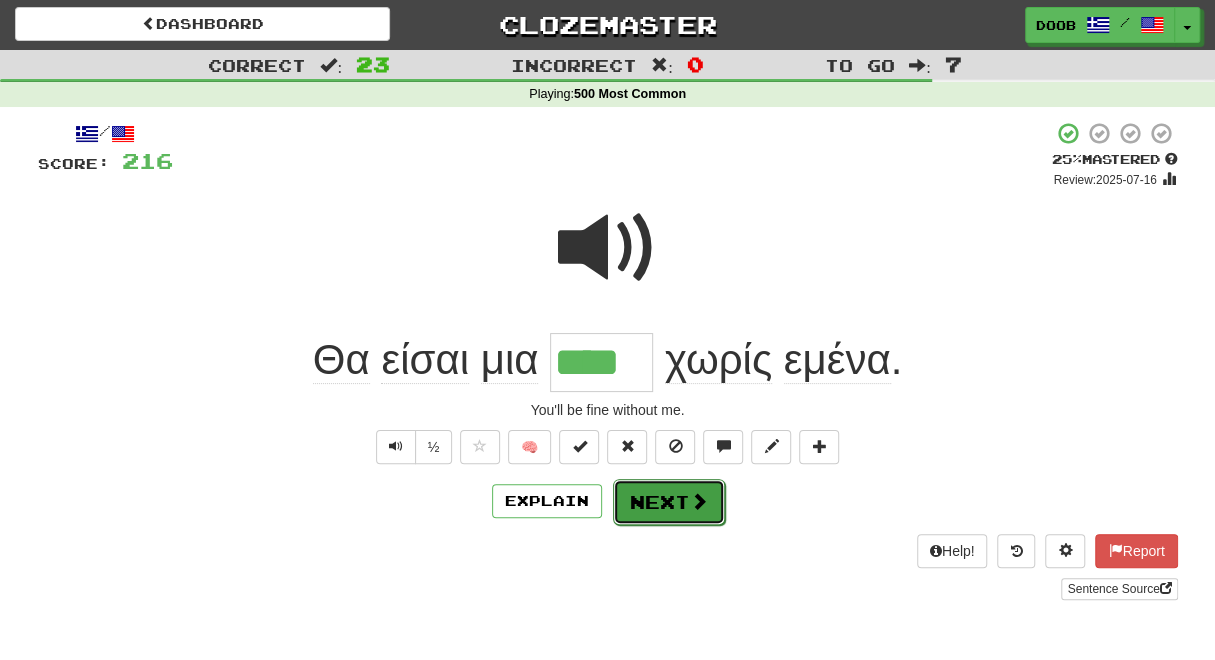click on "Next" at bounding box center [669, 502] 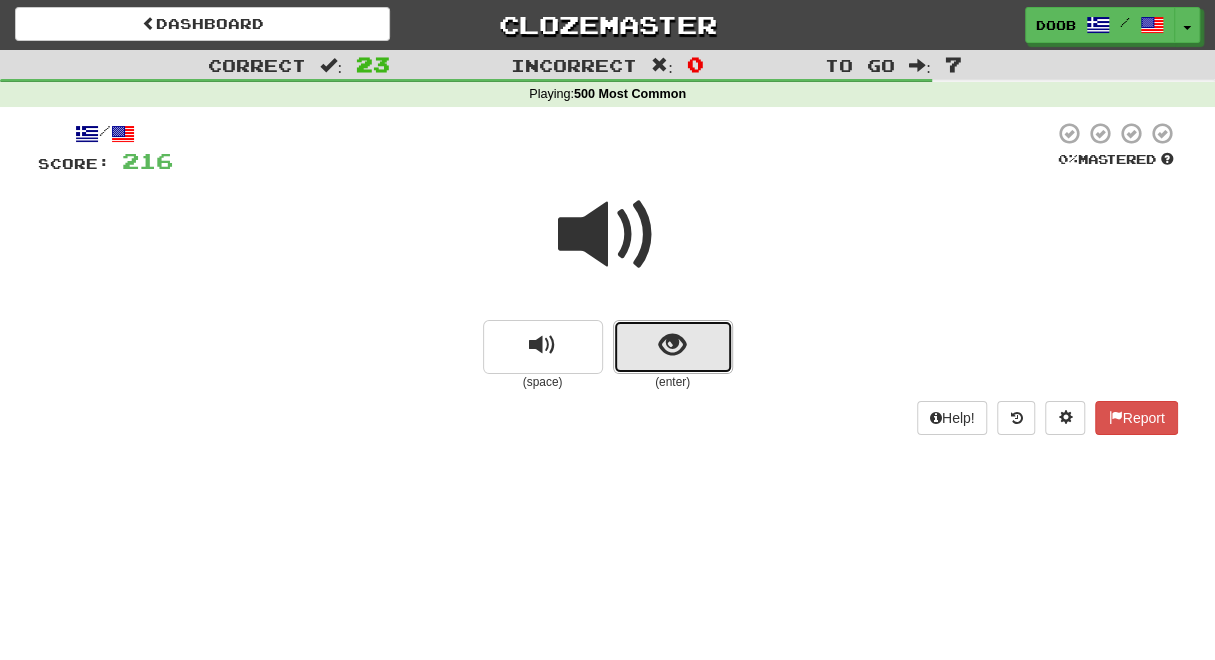 click at bounding box center [672, 345] 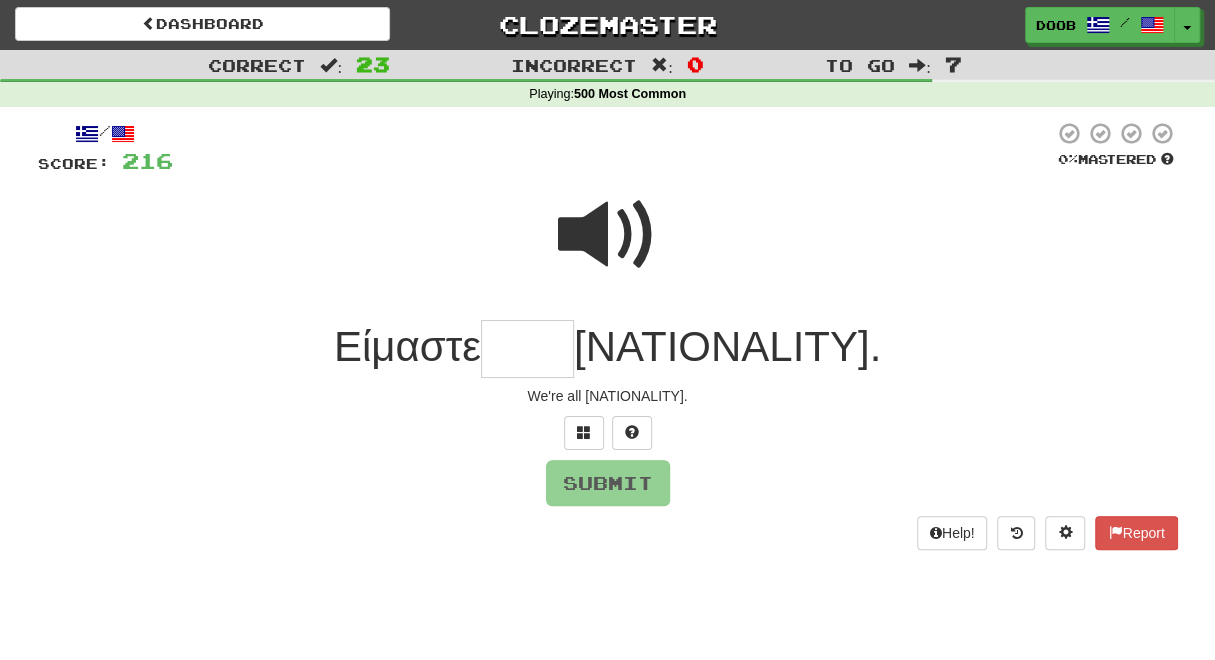type on "*" 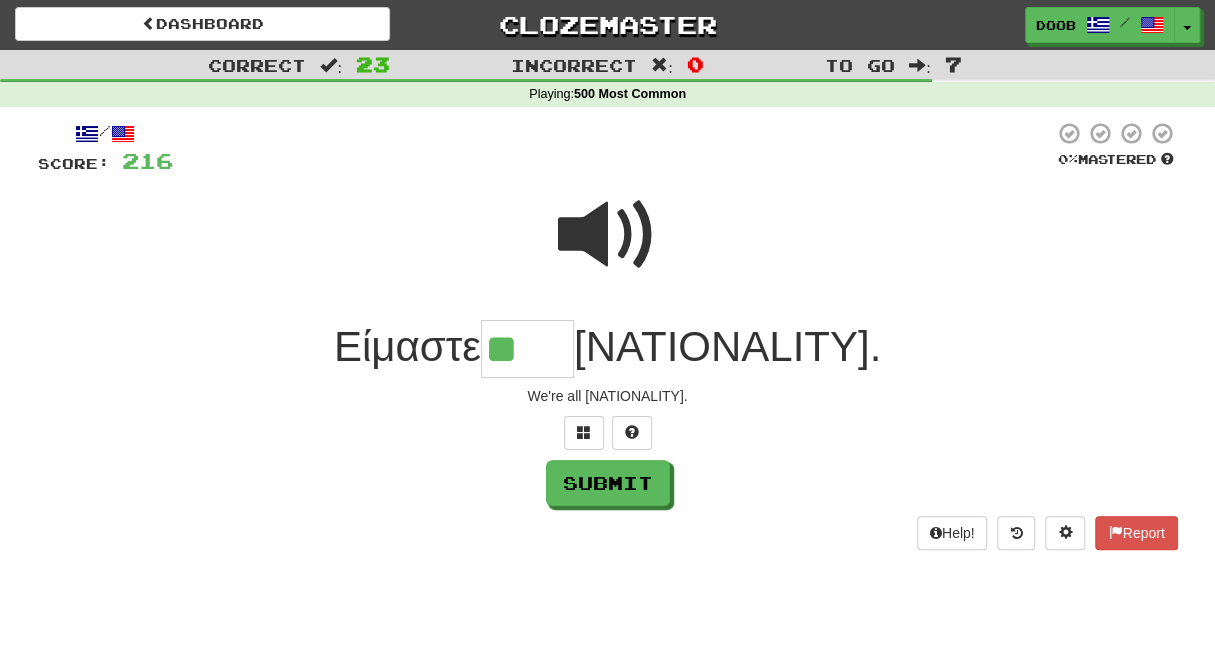 click at bounding box center [608, 235] 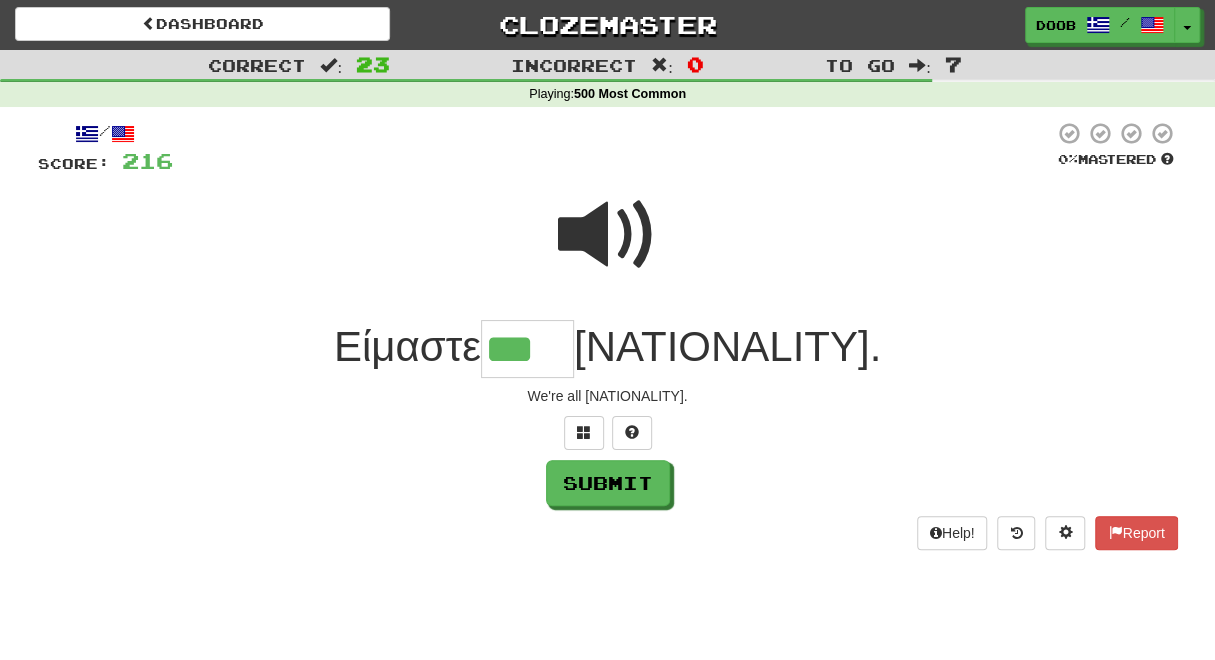 scroll, scrollTop: 0, scrollLeft: 0, axis: both 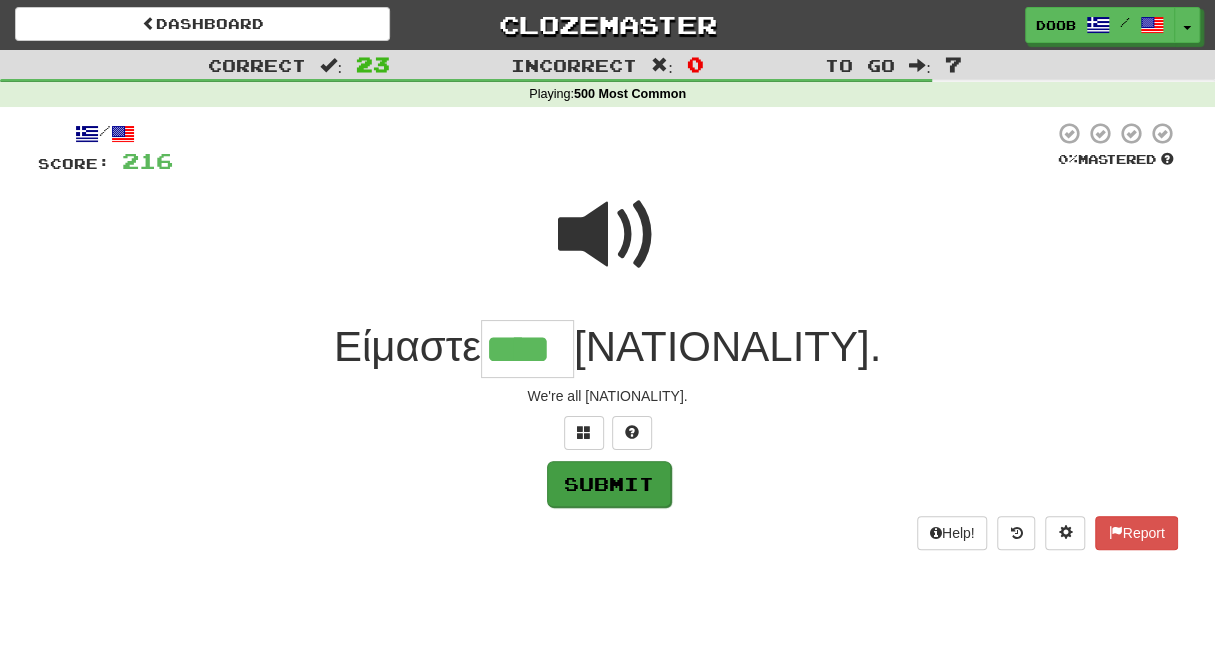 type on "****" 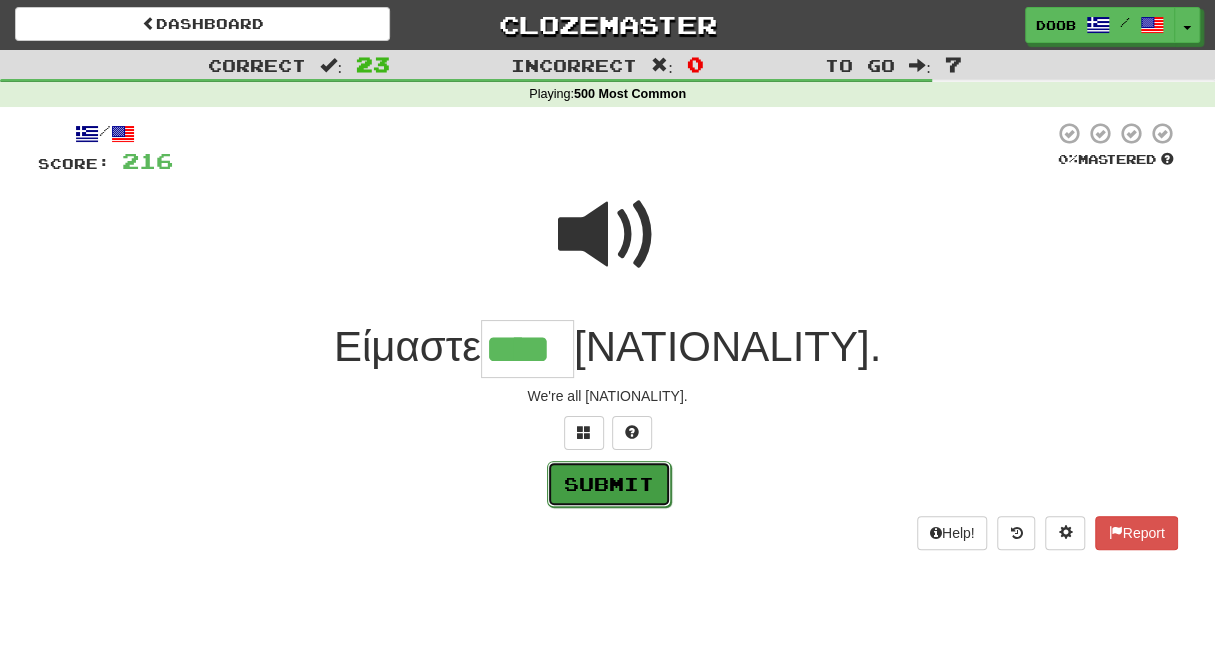click on "Submit" at bounding box center (609, 484) 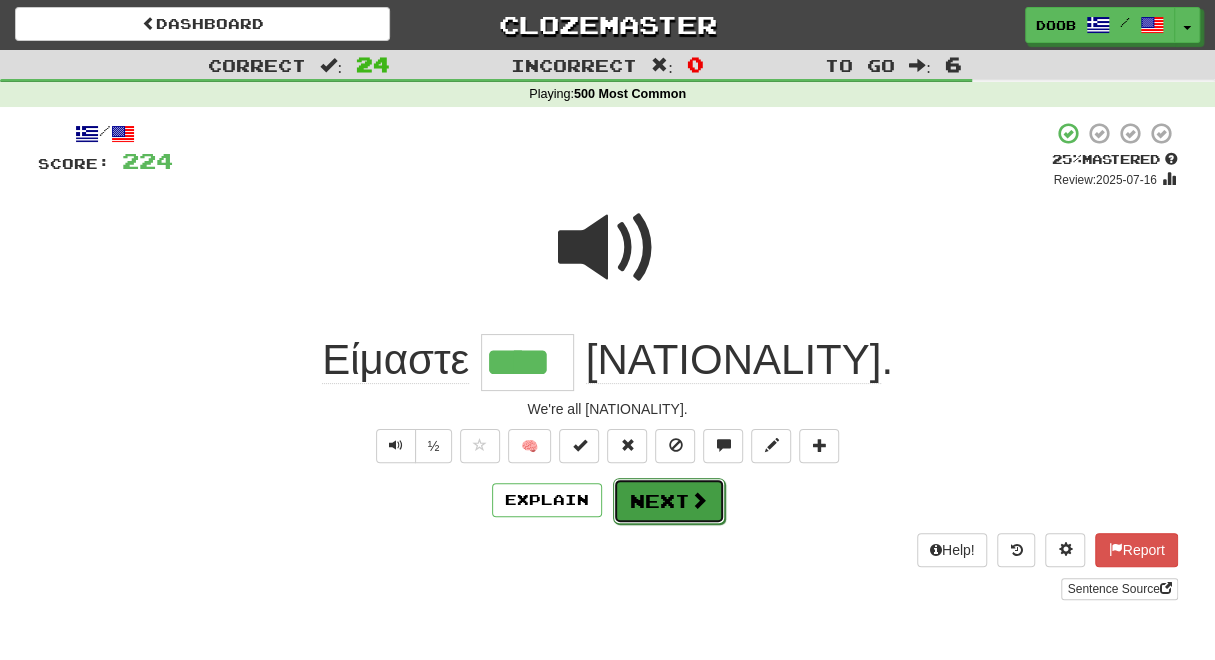 click at bounding box center [699, 500] 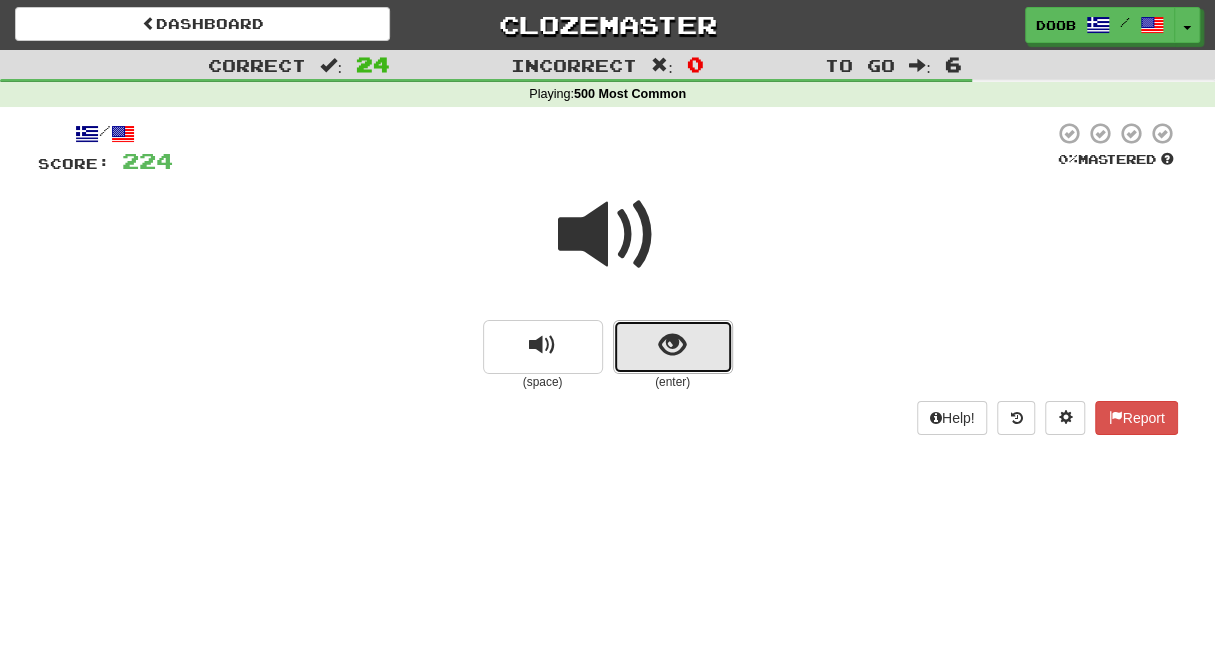 click at bounding box center [672, 345] 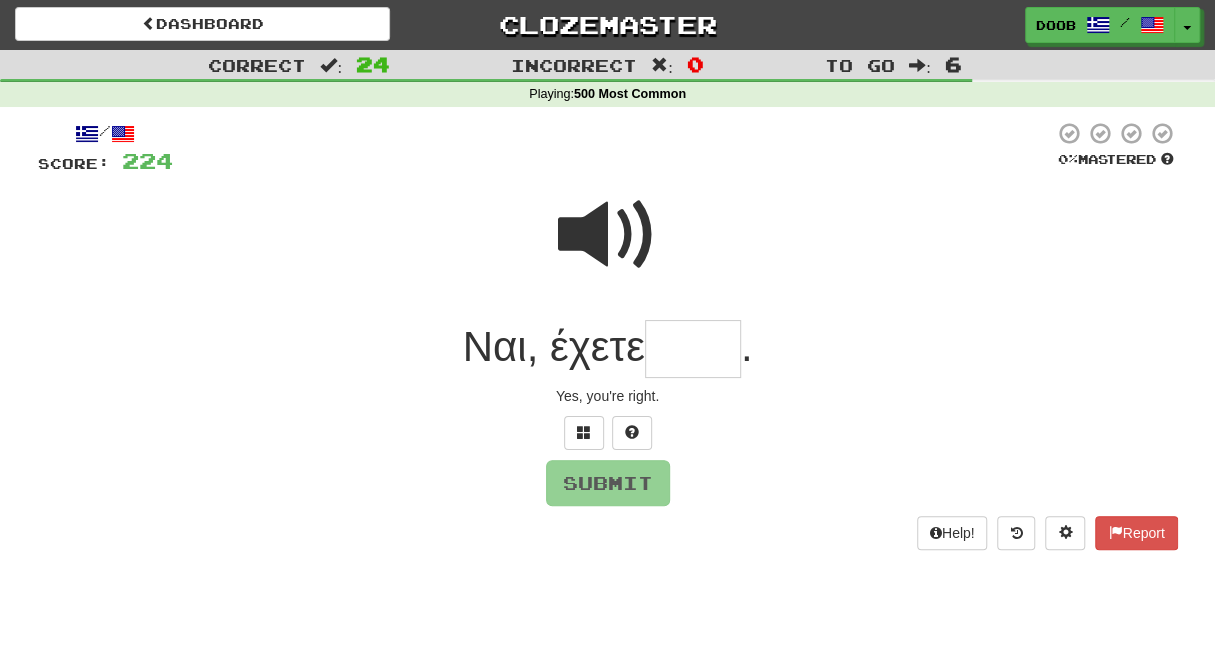 paste on "******" 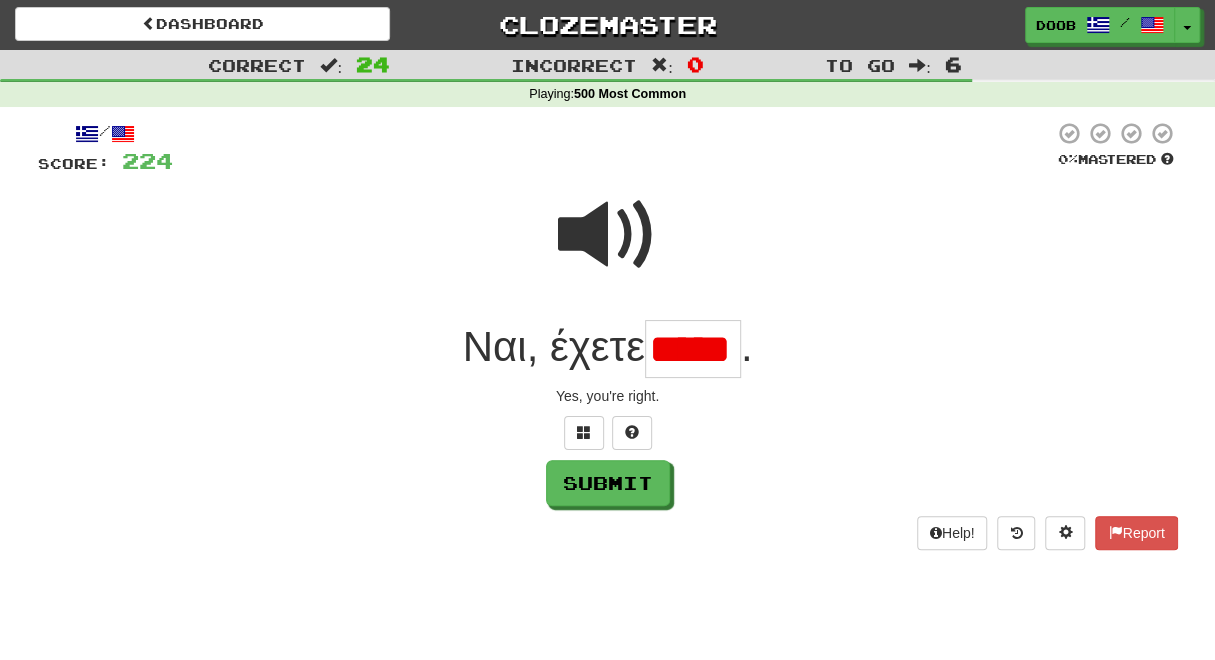 scroll, scrollTop: 0, scrollLeft: 0, axis: both 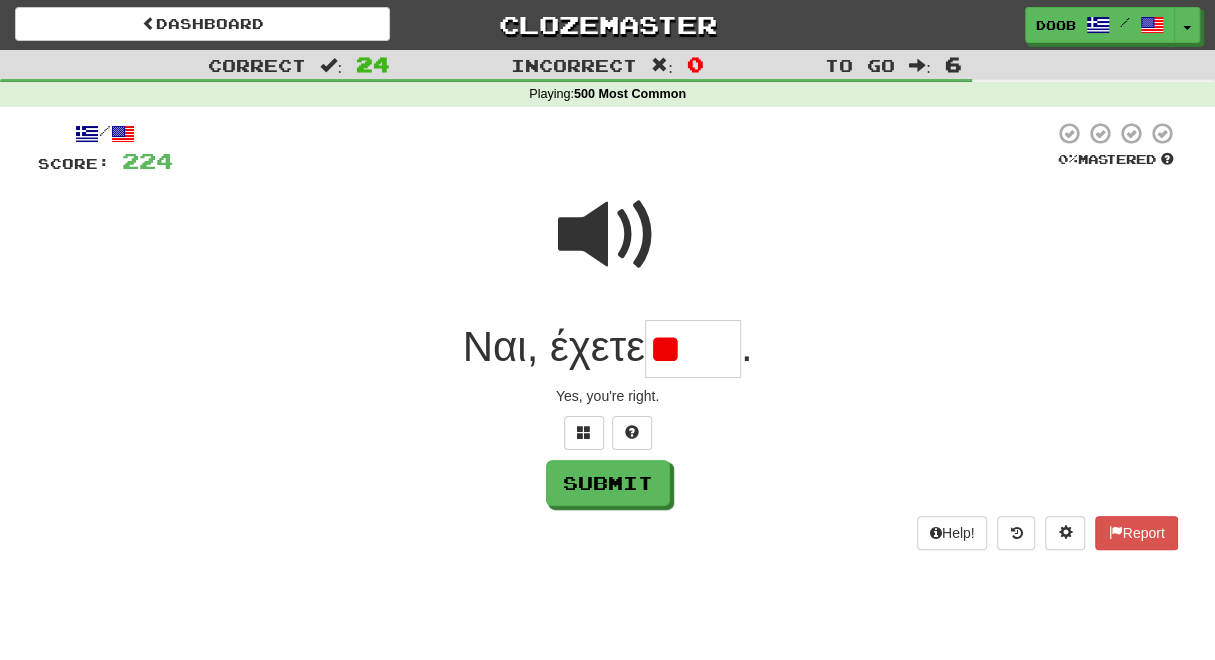 type on "*" 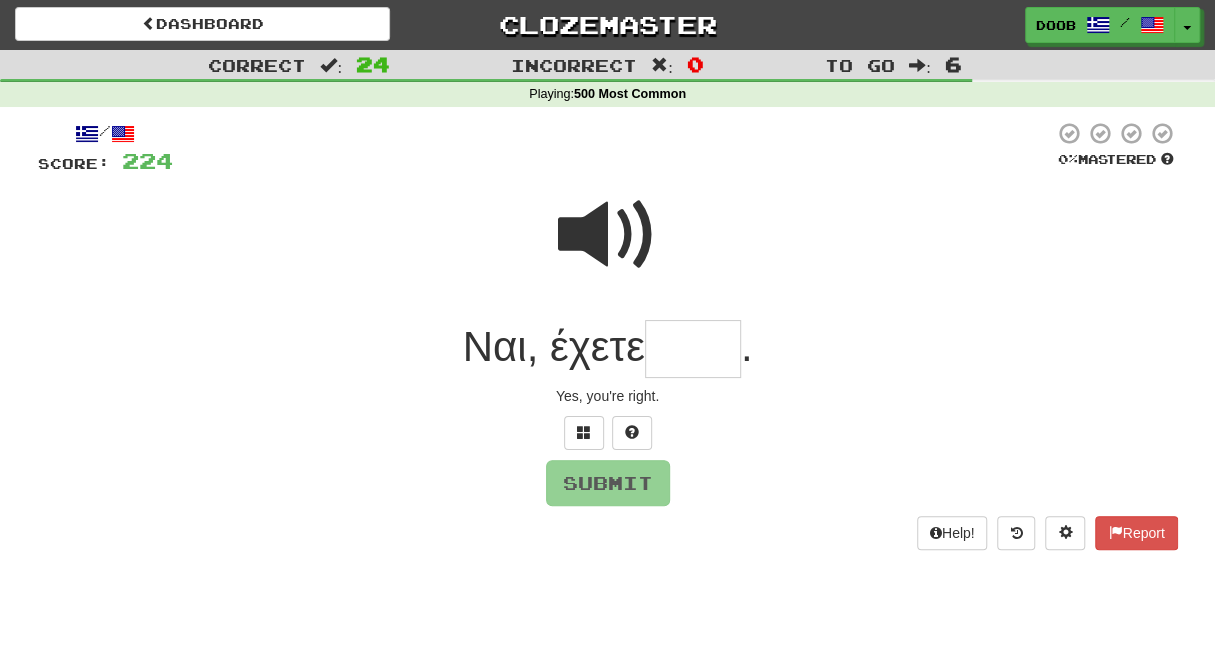 click at bounding box center [608, 248] 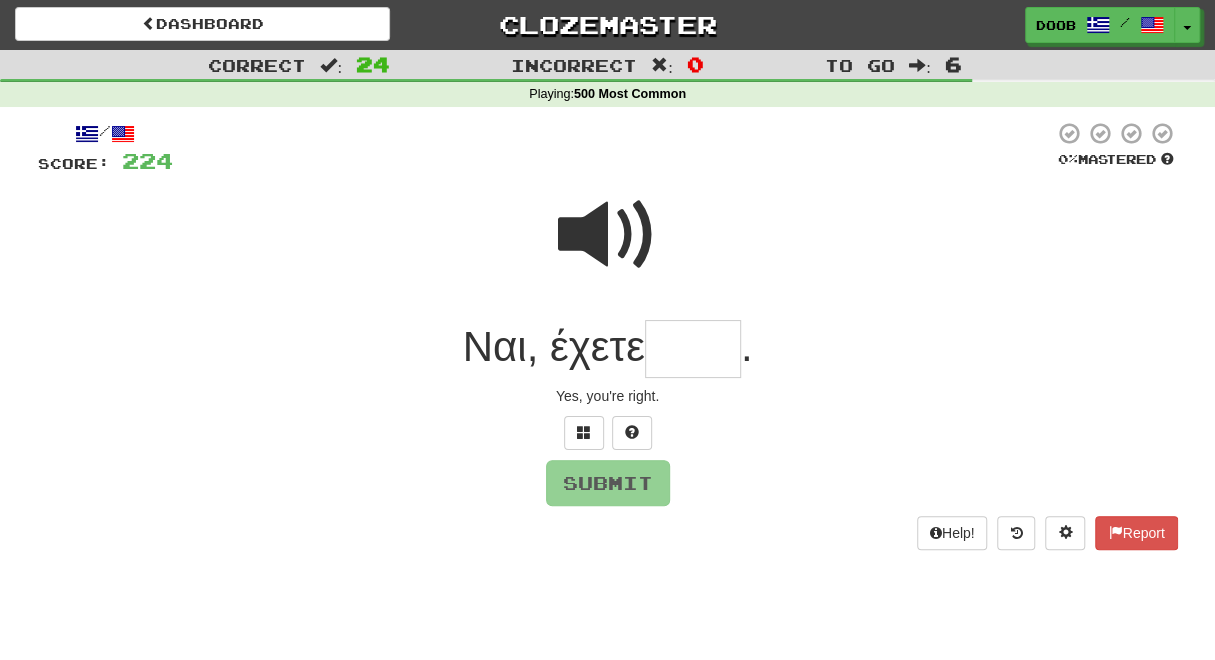 click at bounding box center (693, 349) 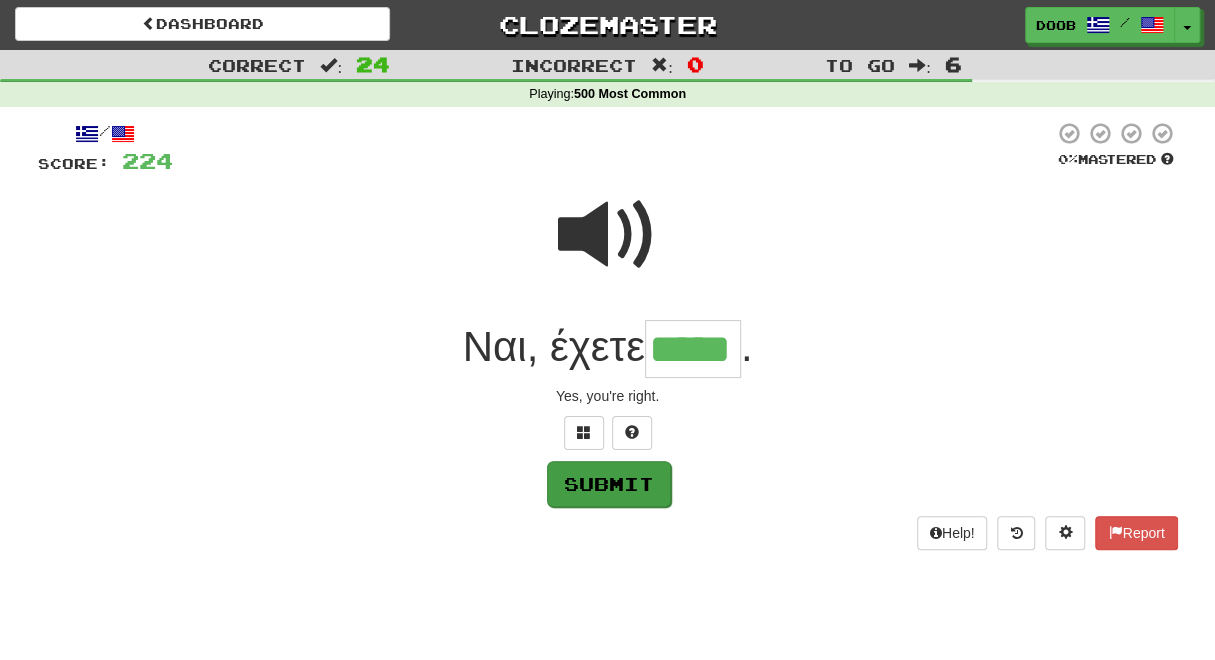 type on "*****" 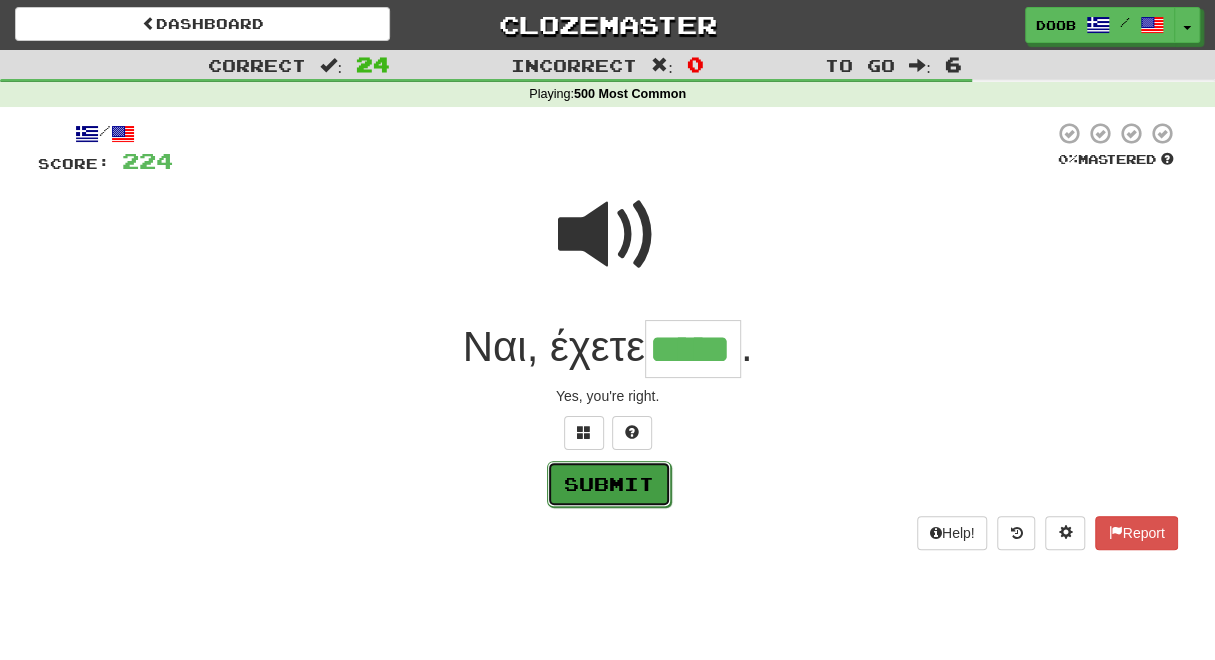 click on "Submit" at bounding box center (609, 484) 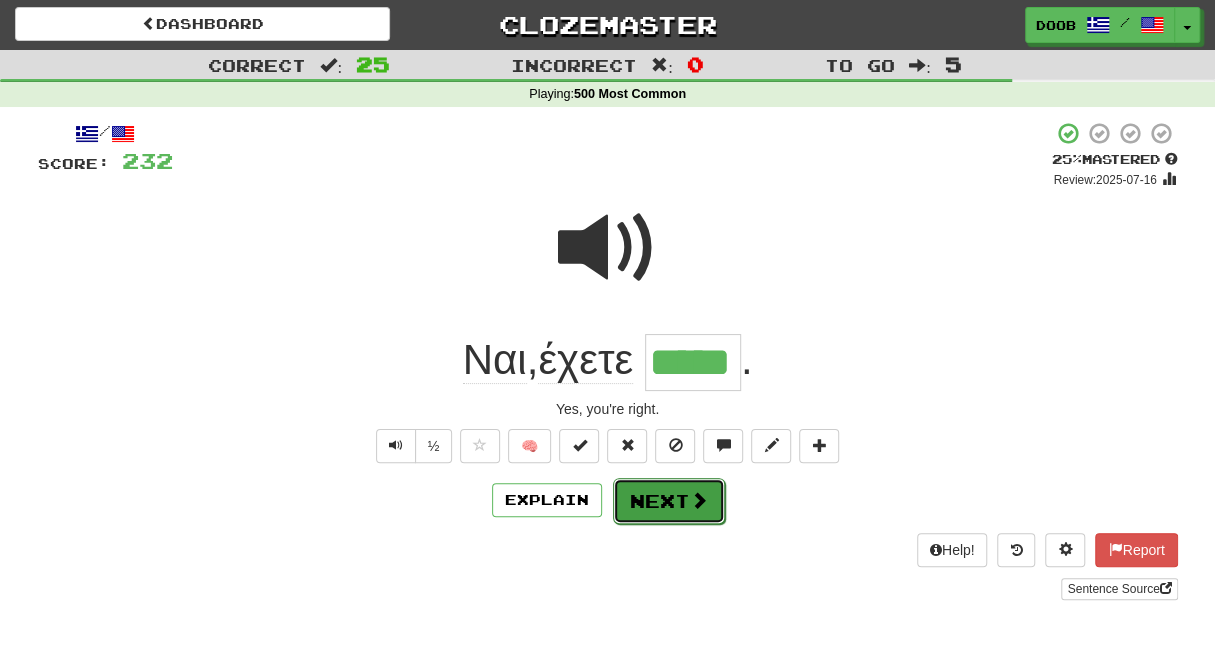 click on "Next" at bounding box center (669, 501) 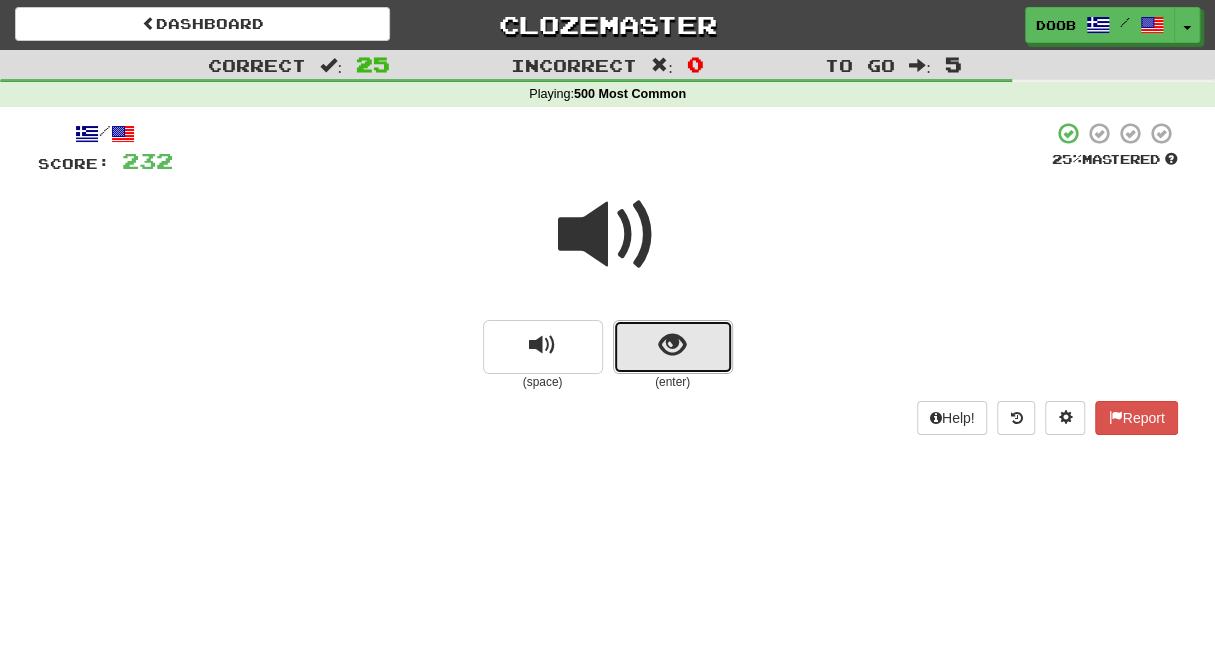 click at bounding box center (672, 345) 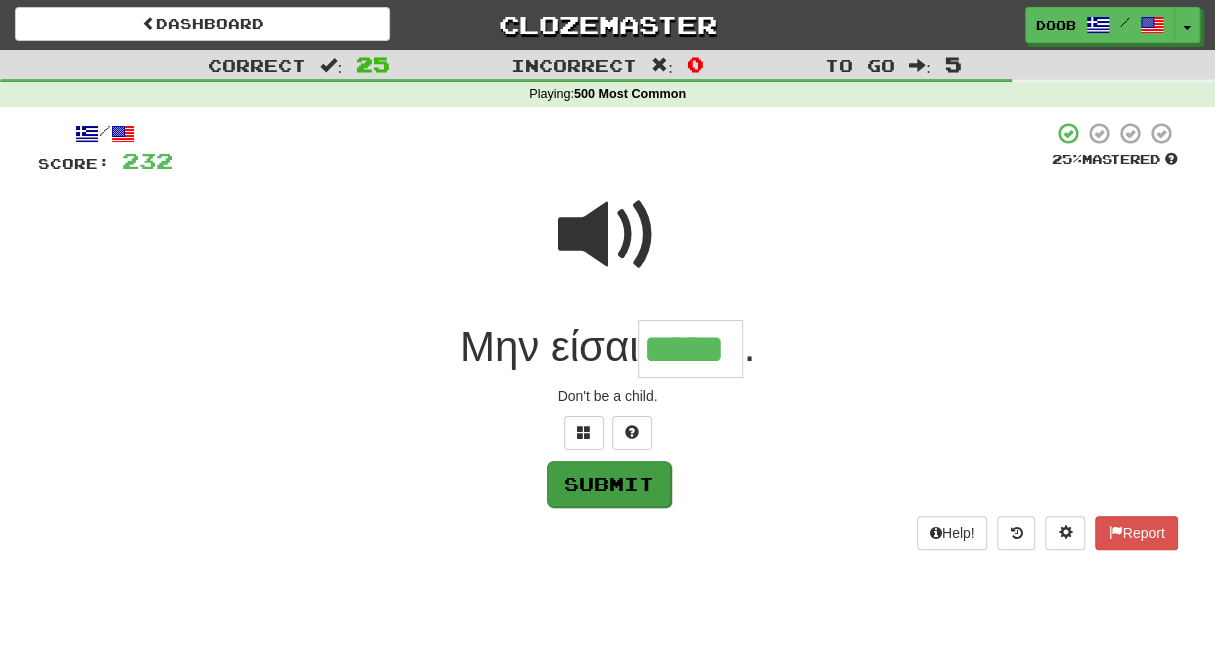 type on "*****" 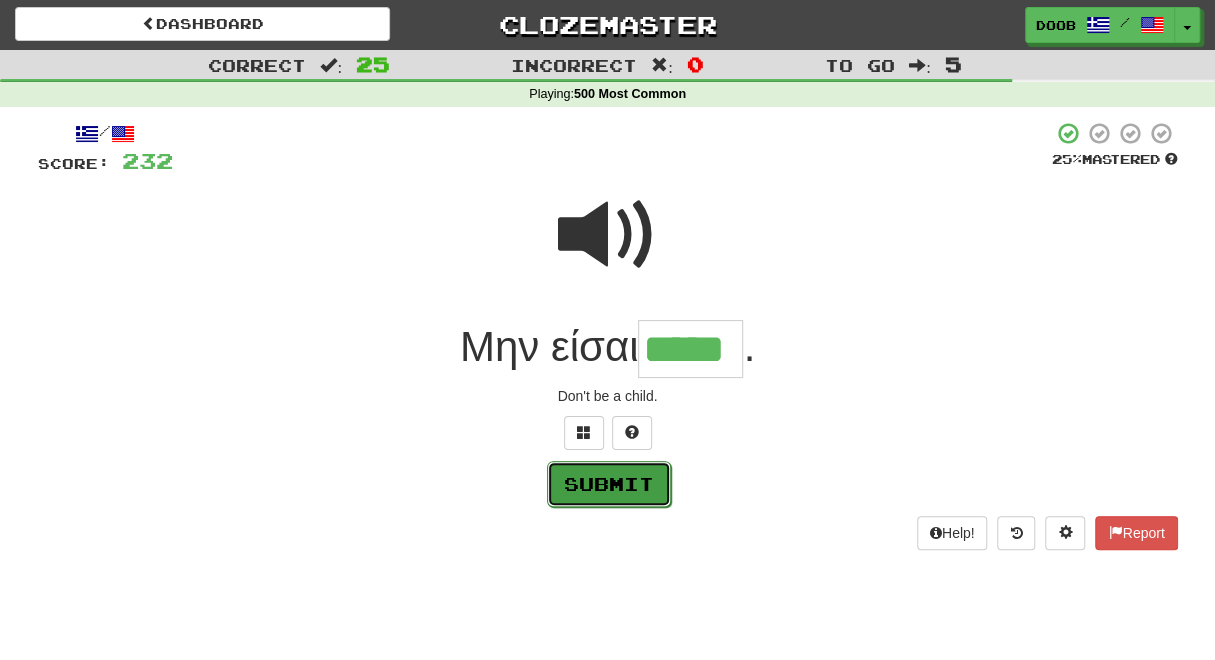 click on "Submit" at bounding box center (609, 484) 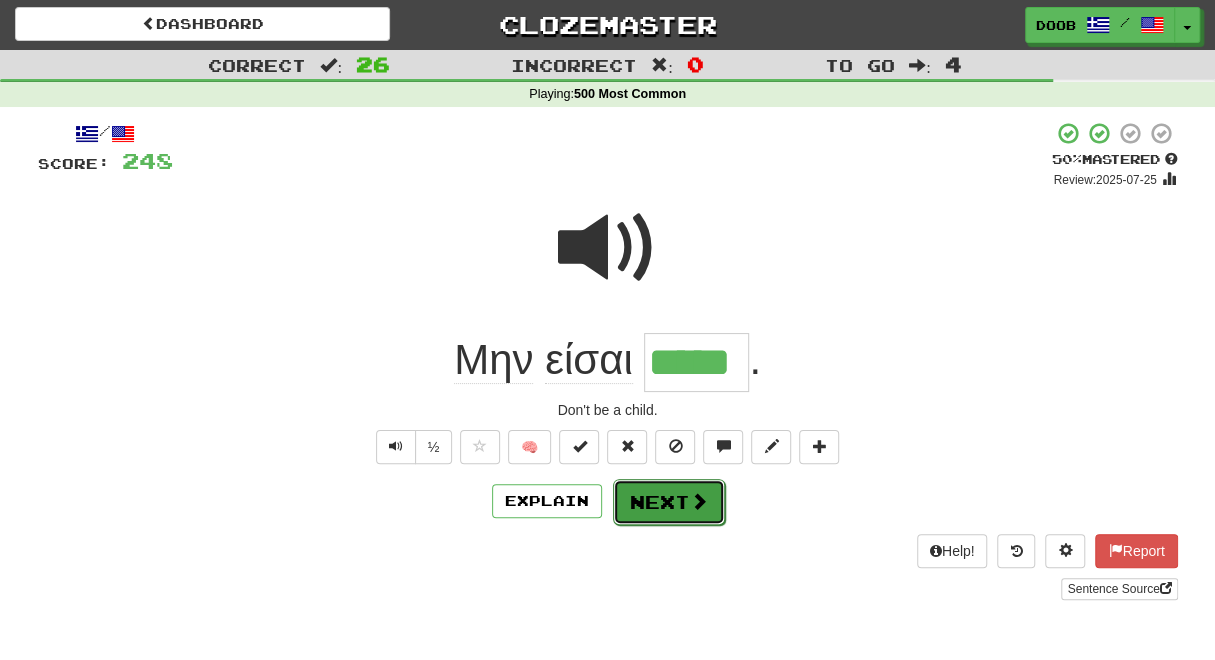 click on "Next" at bounding box center (669, 502) 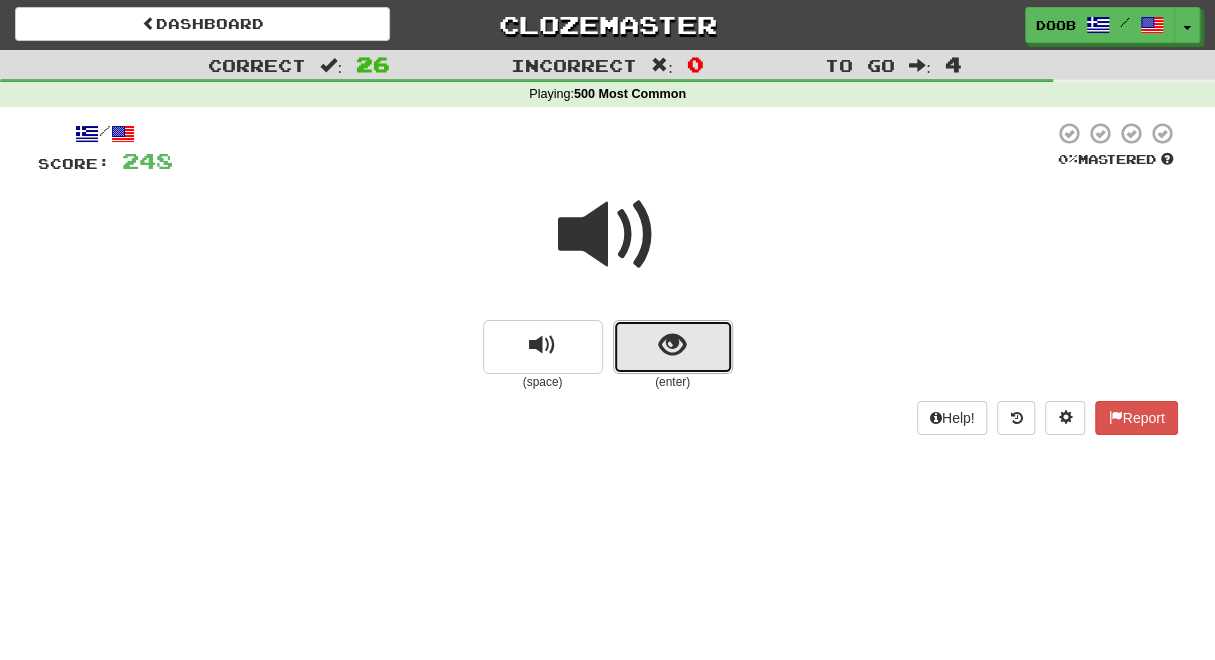 click at bounding box center (672, 345) 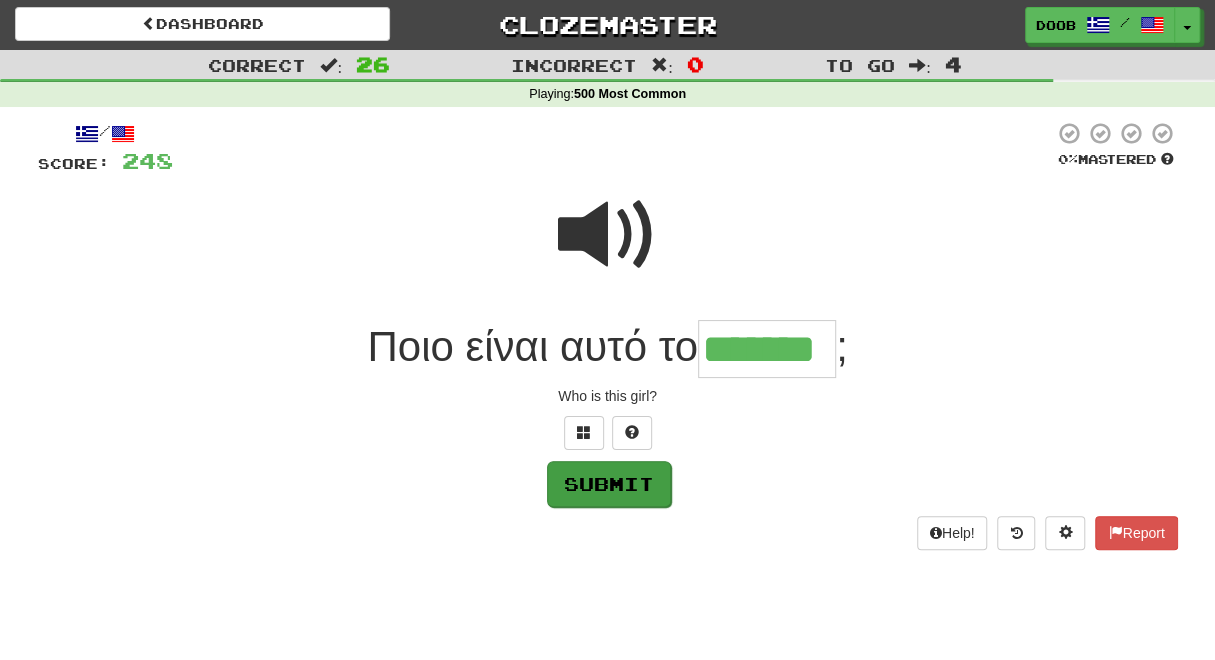 type on "*******" 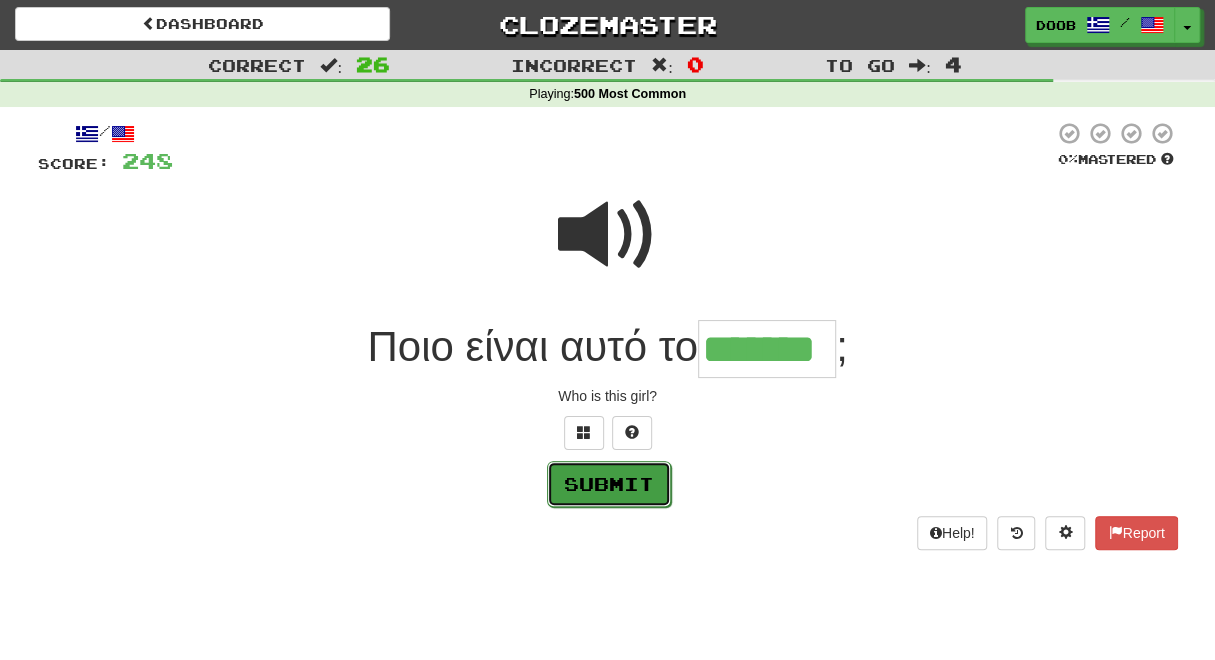click on "Submit" at bounding box center [609, 484] 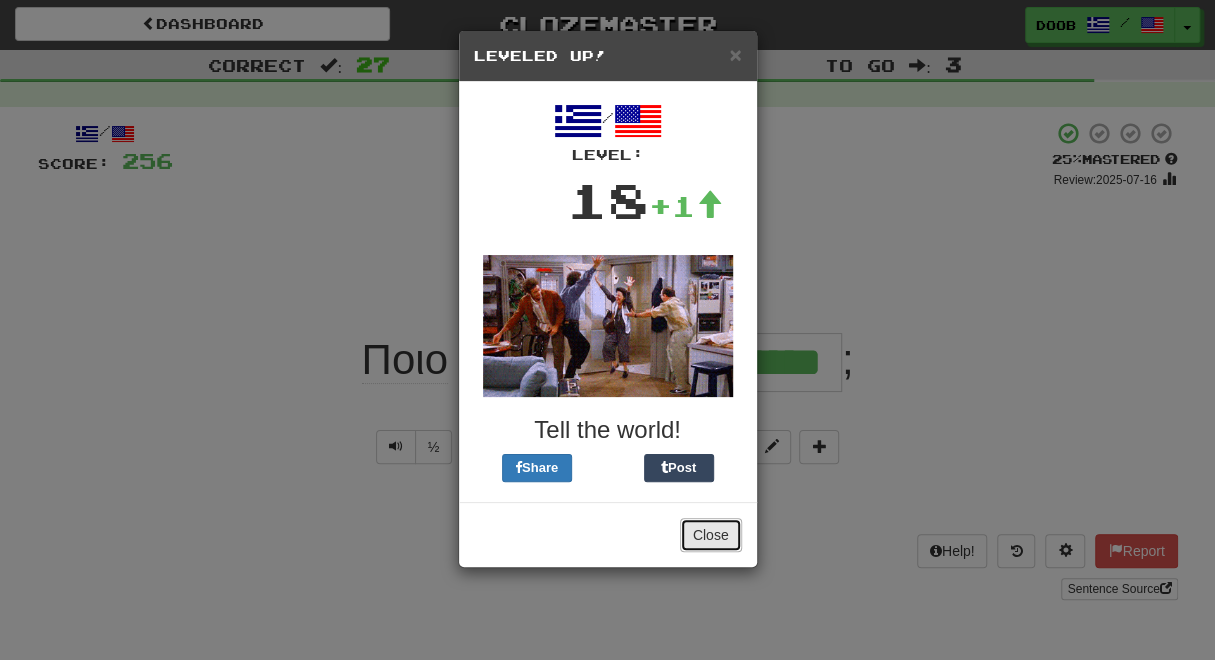 click on "Close" at bounding box center [711, 535] 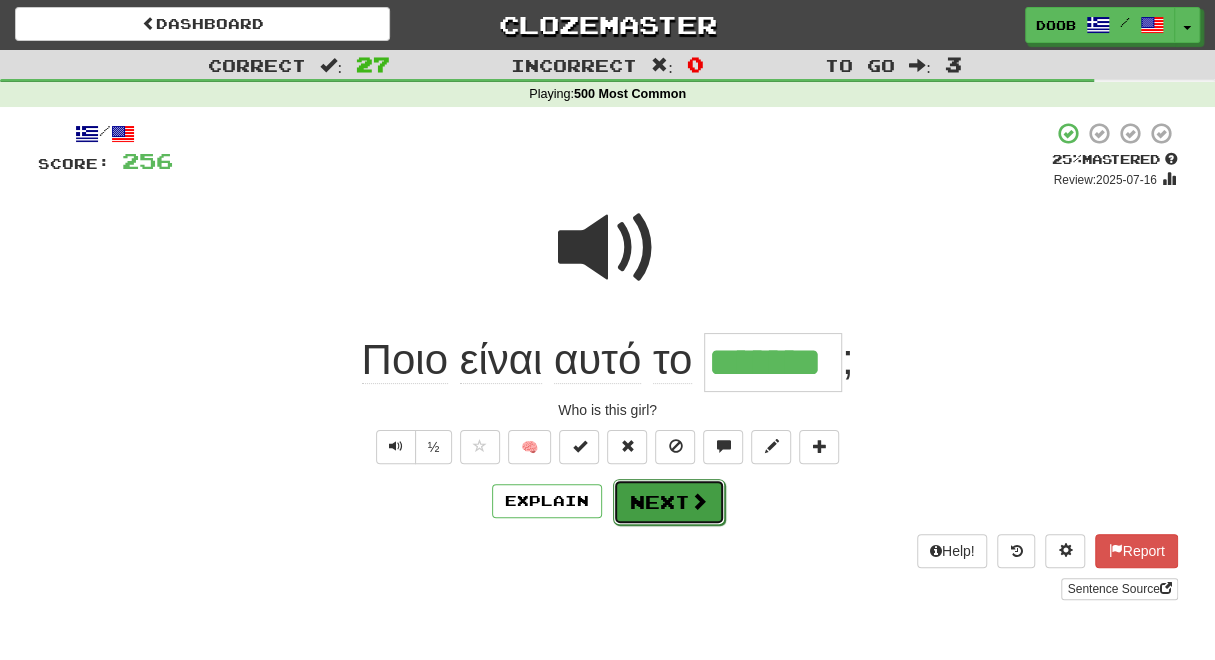 click on "Next" at bounding box center (669, 502) 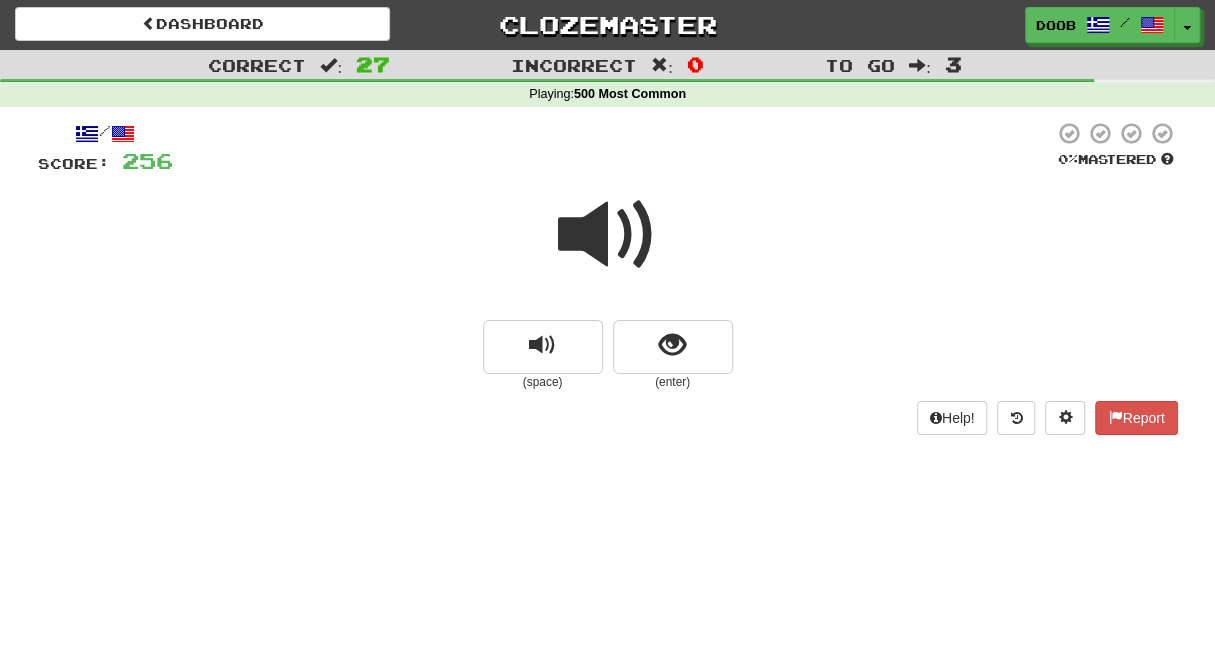 click at bounding box center (608, 235) 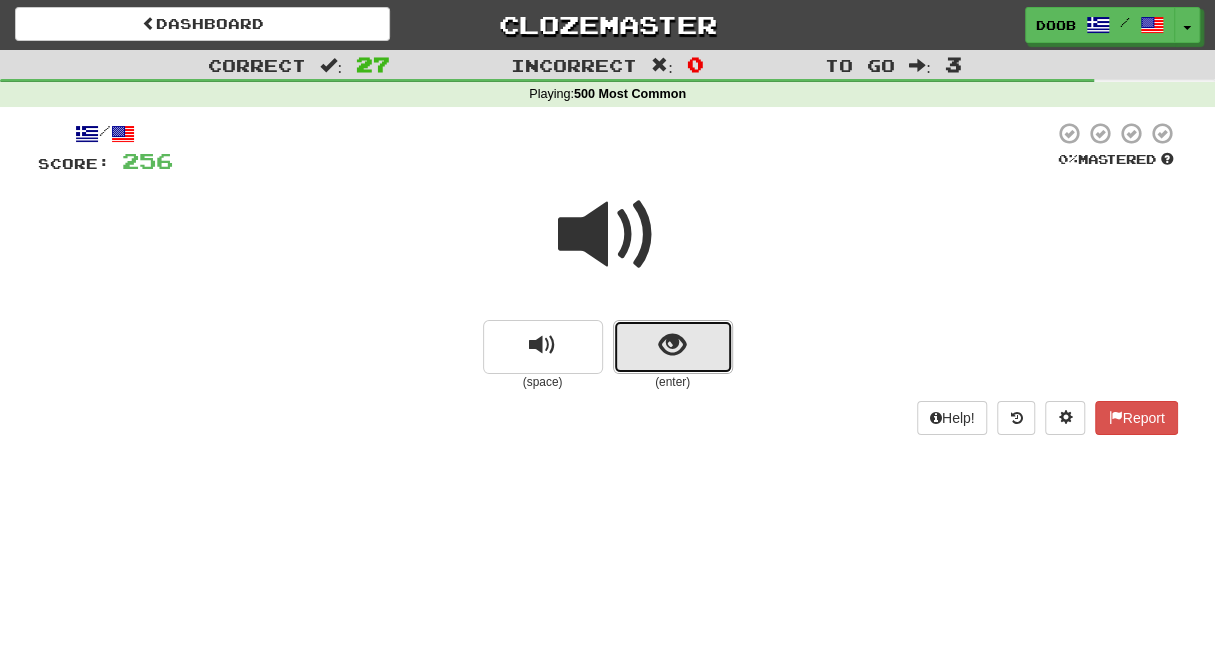 click at bounding box center [672, 345] 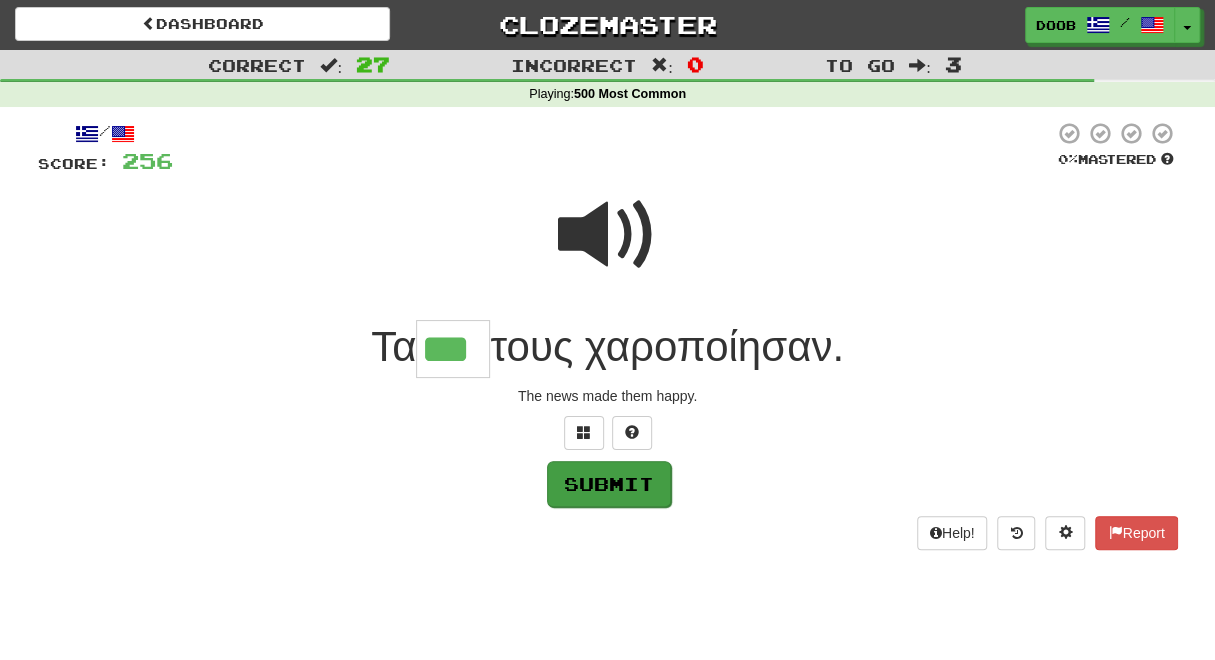 type on "***" 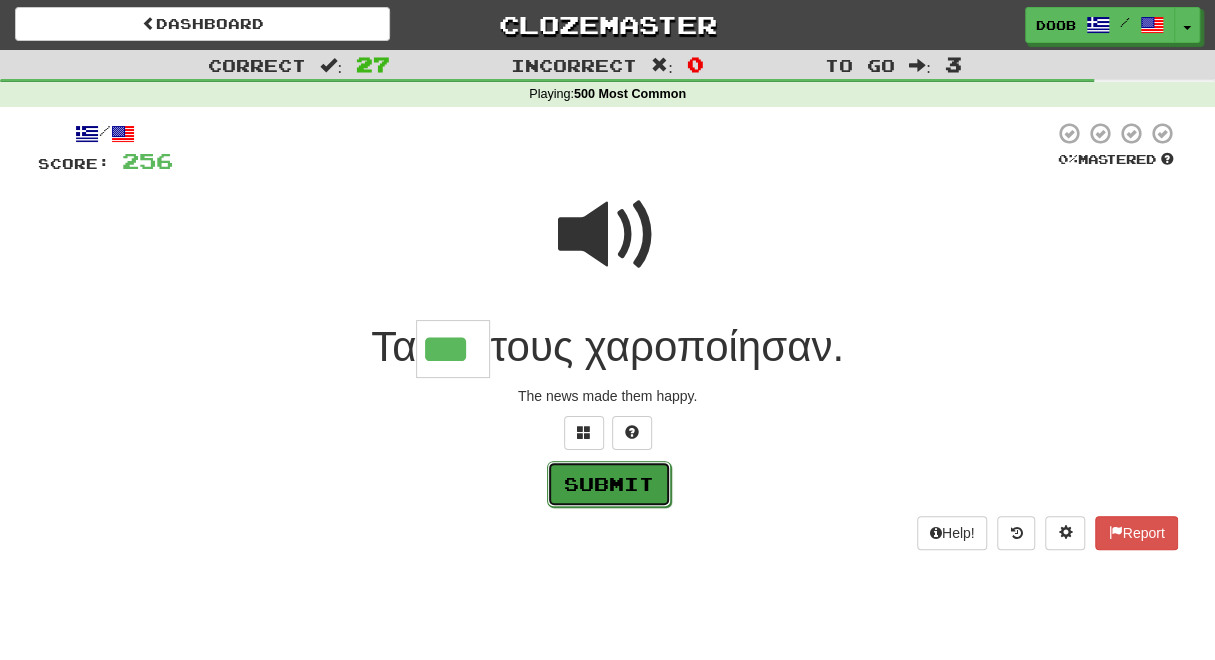 click on "Submit" at bounding box center [609, 484] 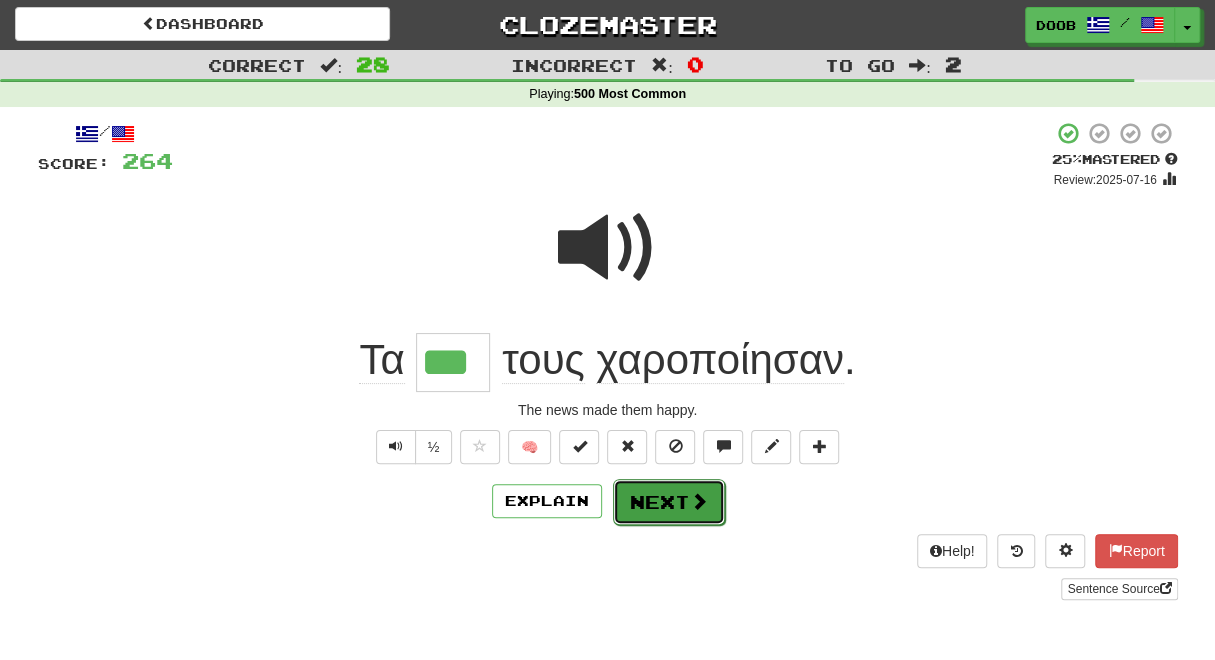 click on "Next" at bounding box center [669, 502] 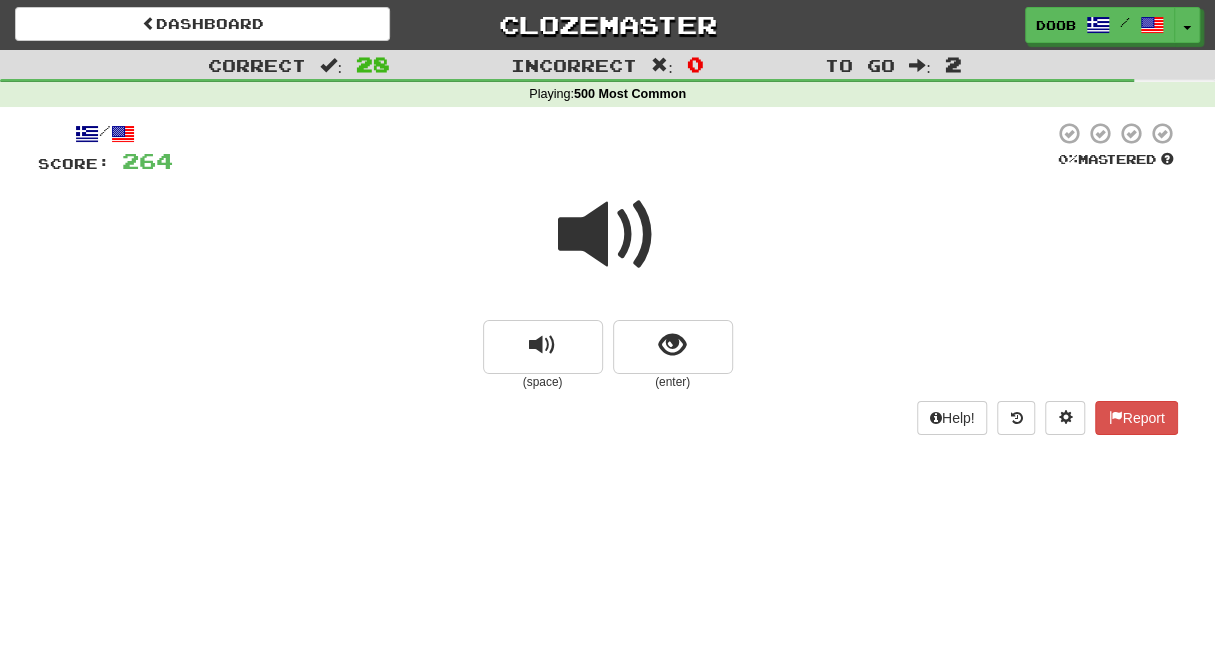 click at bounding box center [608, 235] 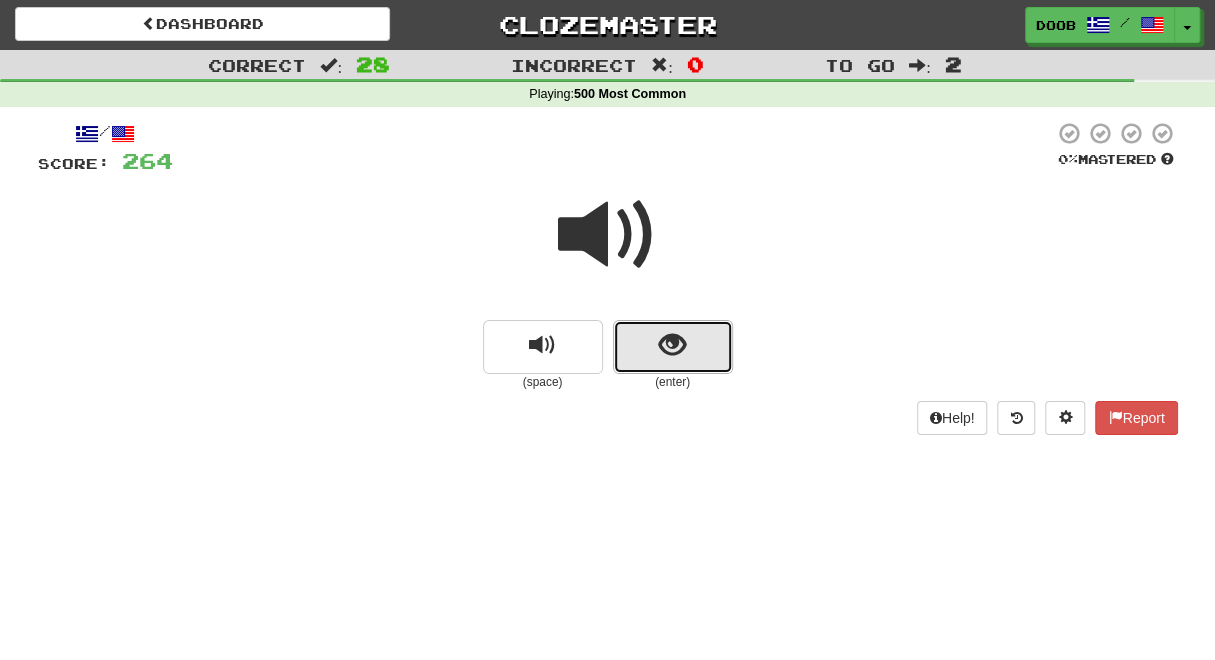 click at bounding box center [672, 345] 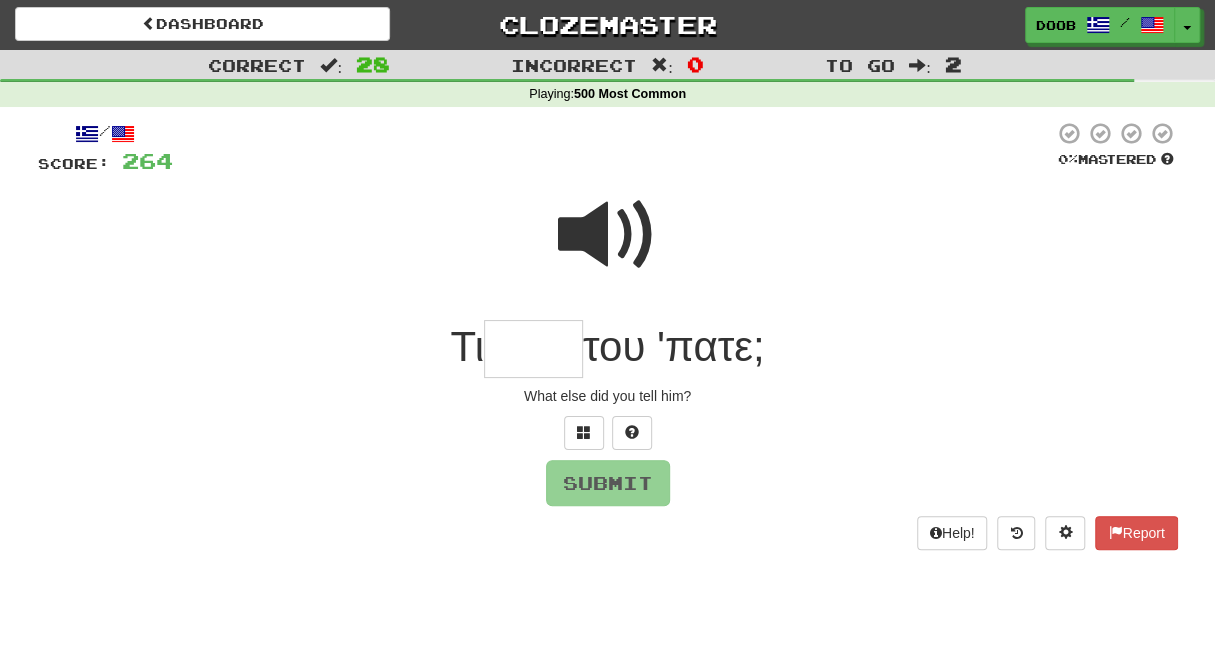 type on "*" 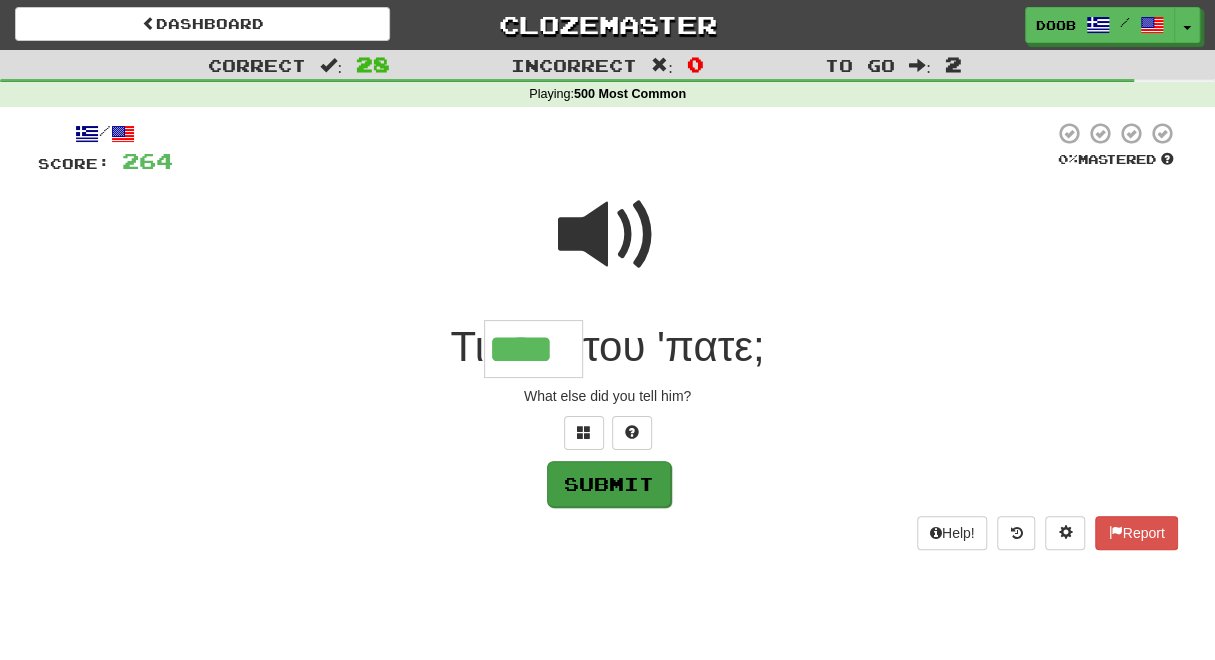 type on "****" 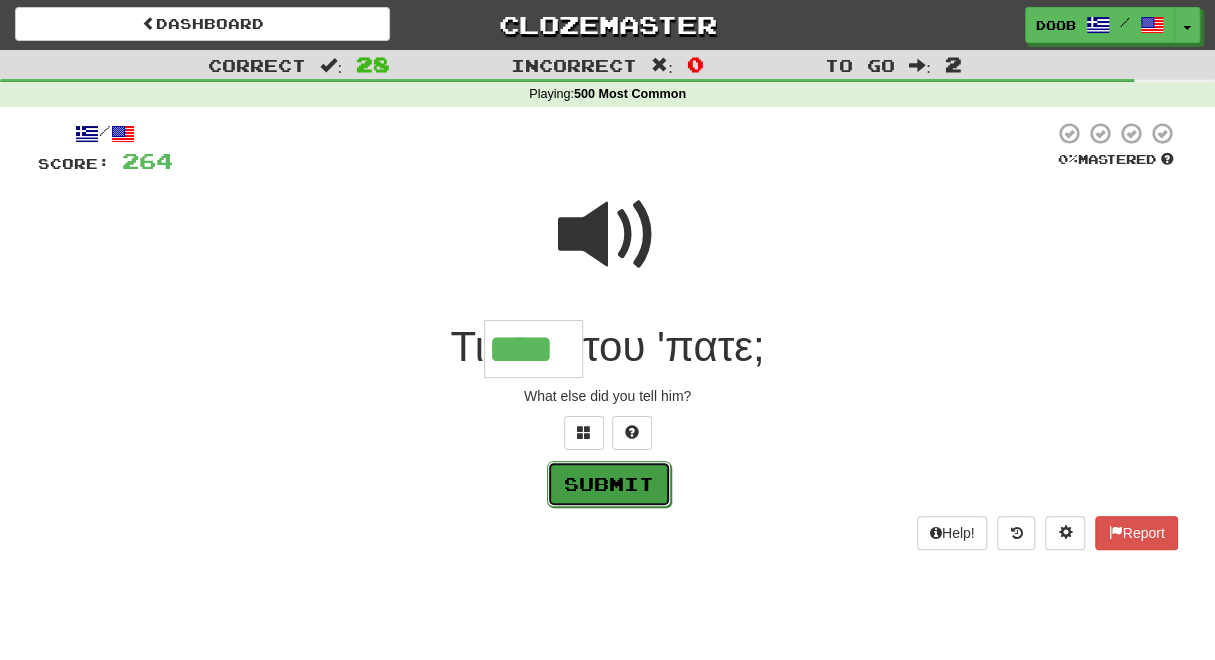 click on "Submit" at bounding box center (609, 484) 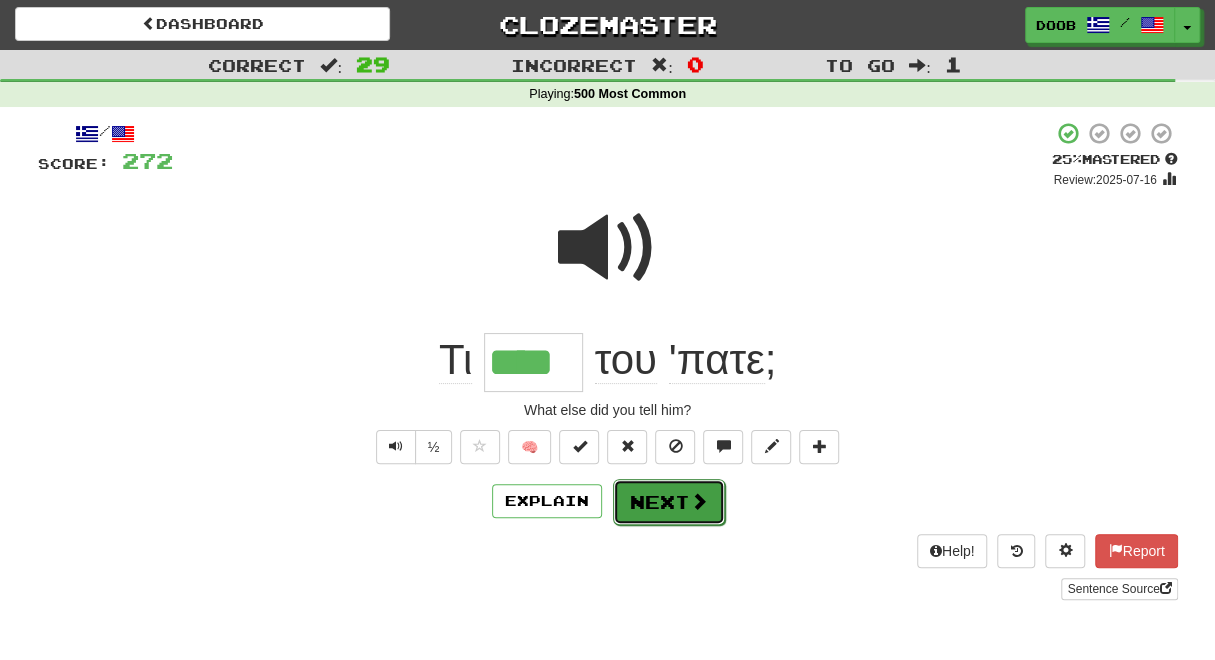 click on "Next" at bounding box center (669, 502) 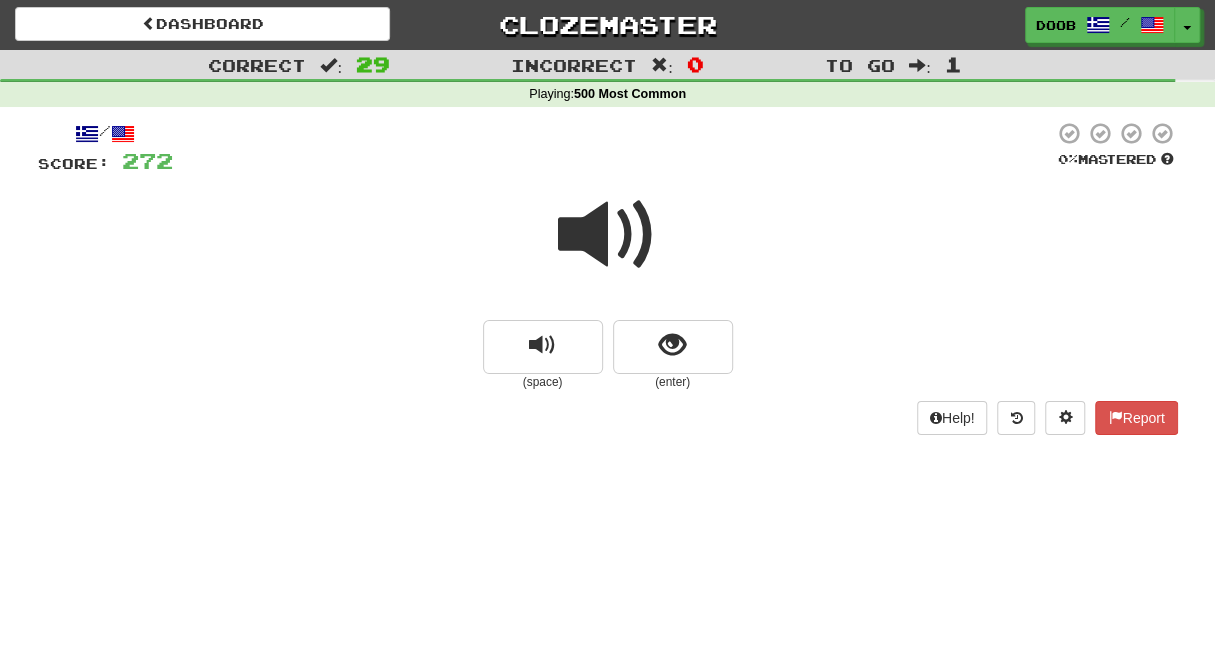 click at bounding box center (608, 235) 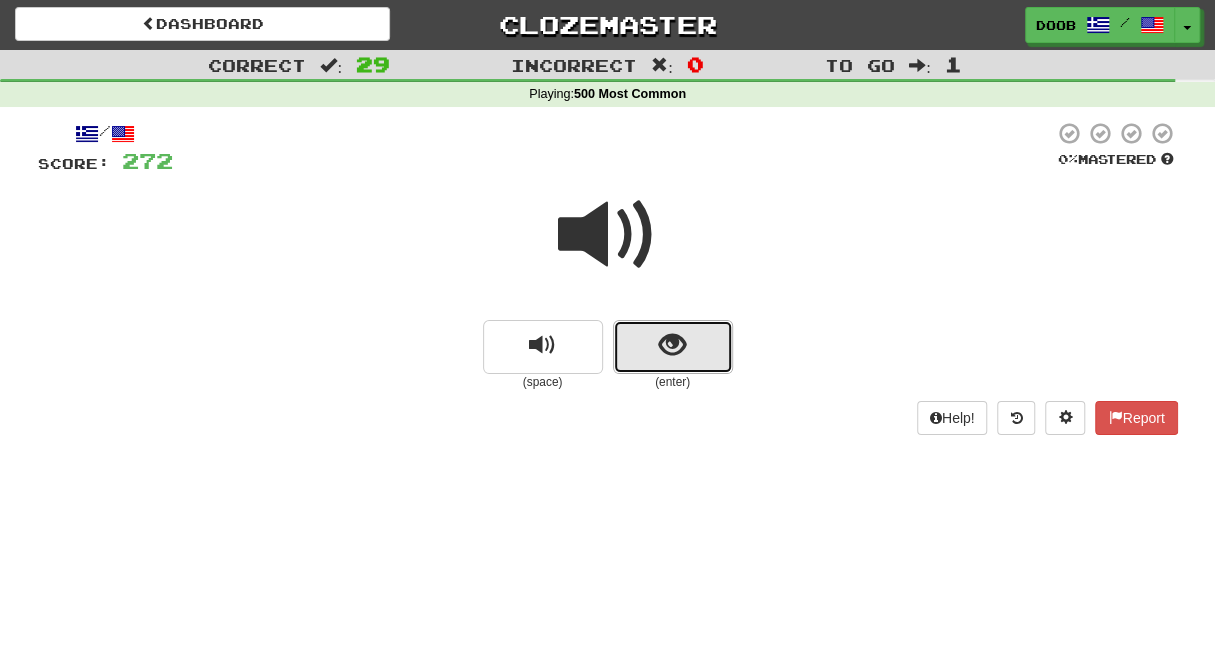 click at bounding box center (672, 345) 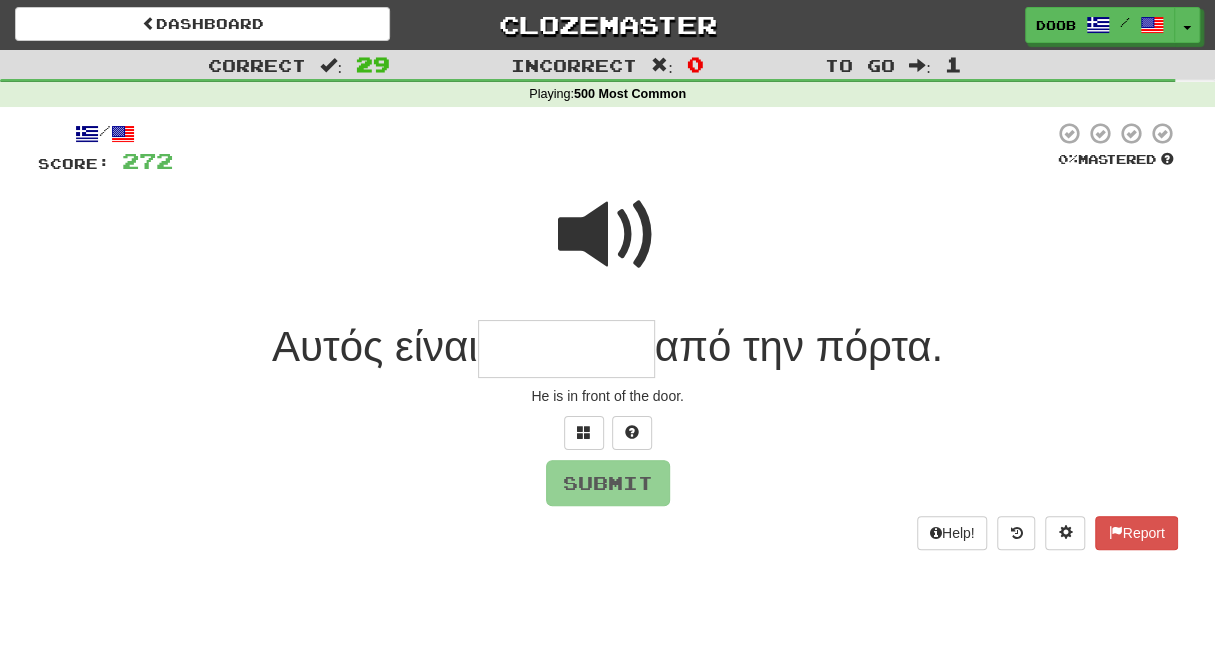 click at bounding box center (608, 235) 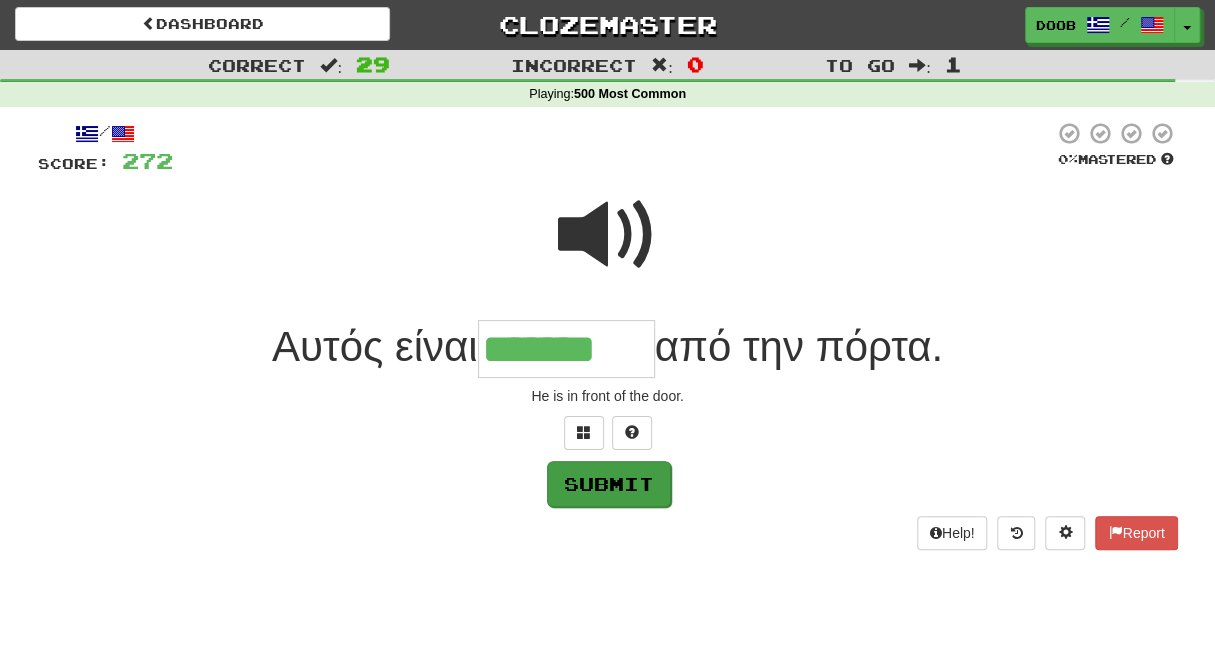 type on "*******" 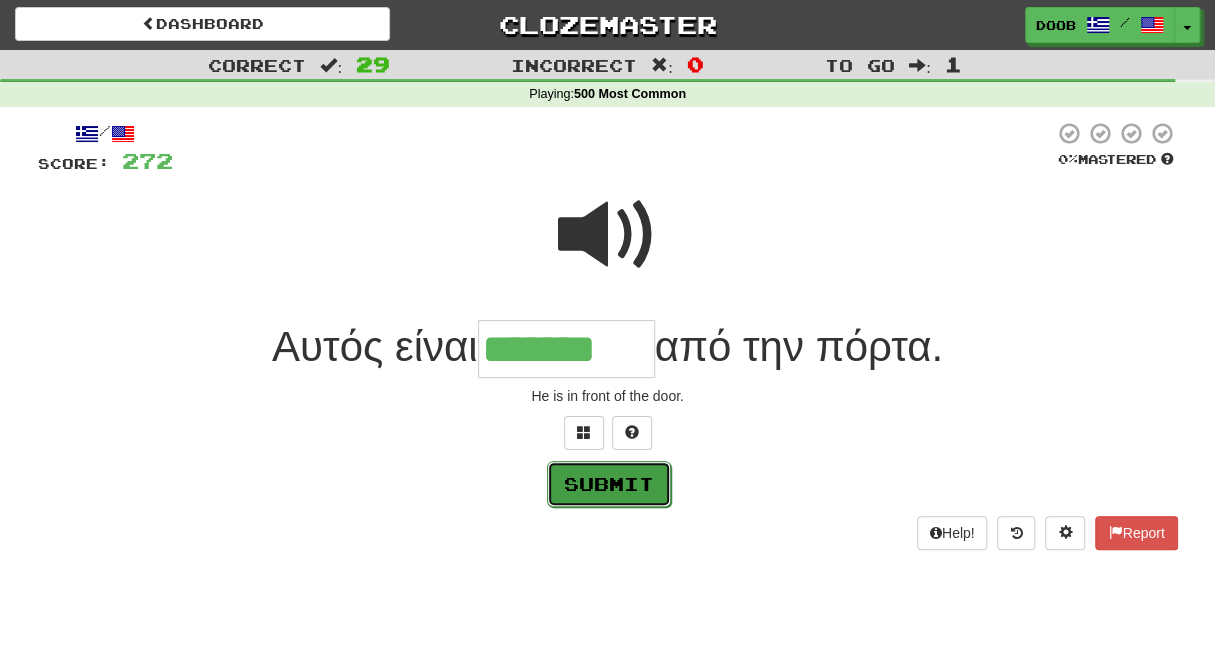 click on "Submit" at bounding box center [609, 484] 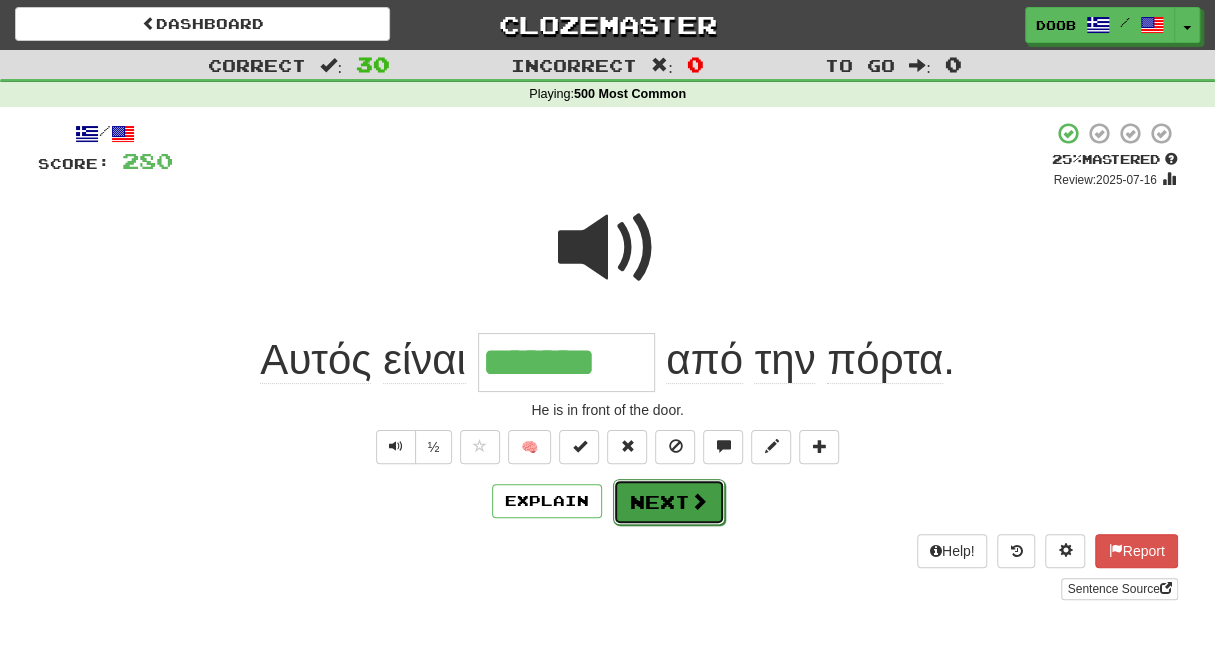 click on "Next" at bounding box center [669, 502] 